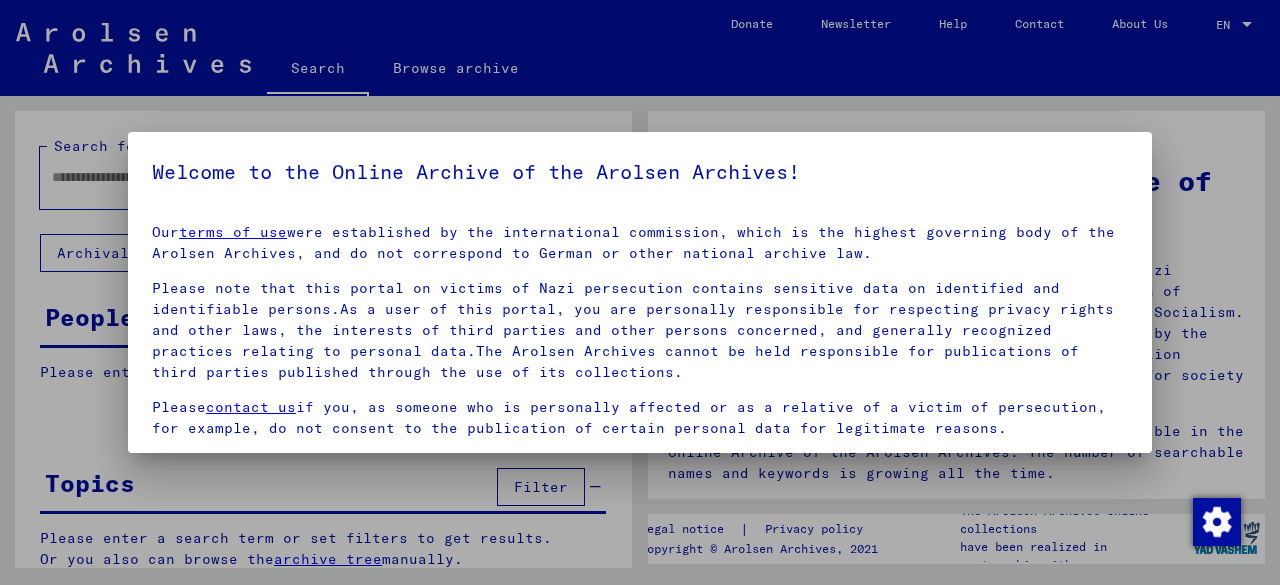 scroll, scrollTop: 0, scrollLeft: 0, axis: both 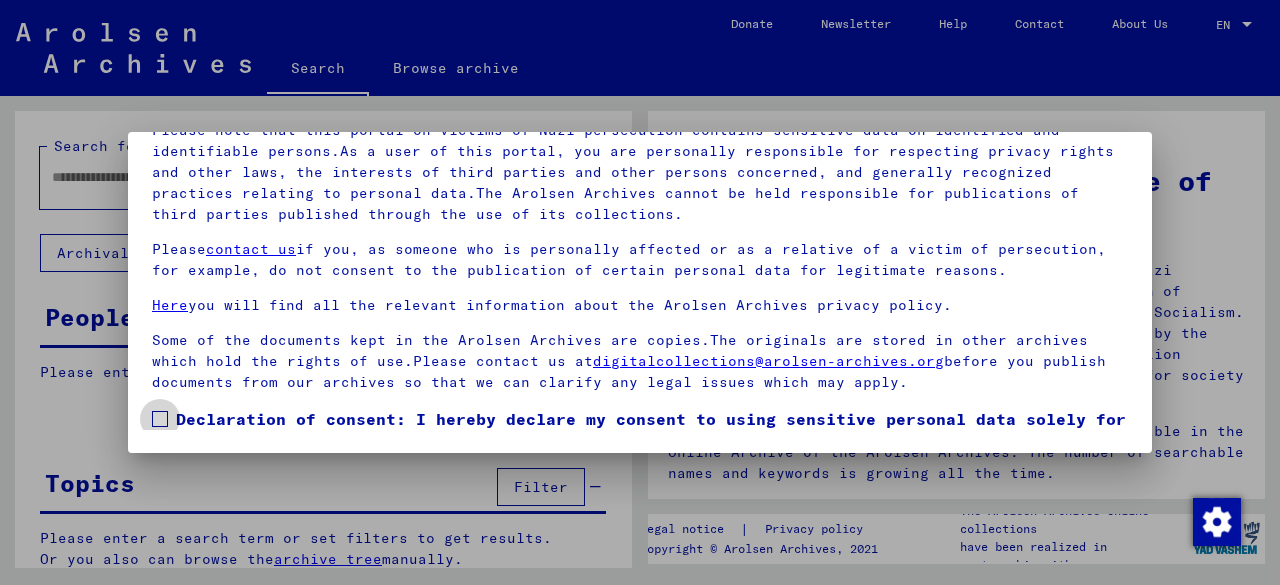 click at bounding box center (160, 419) 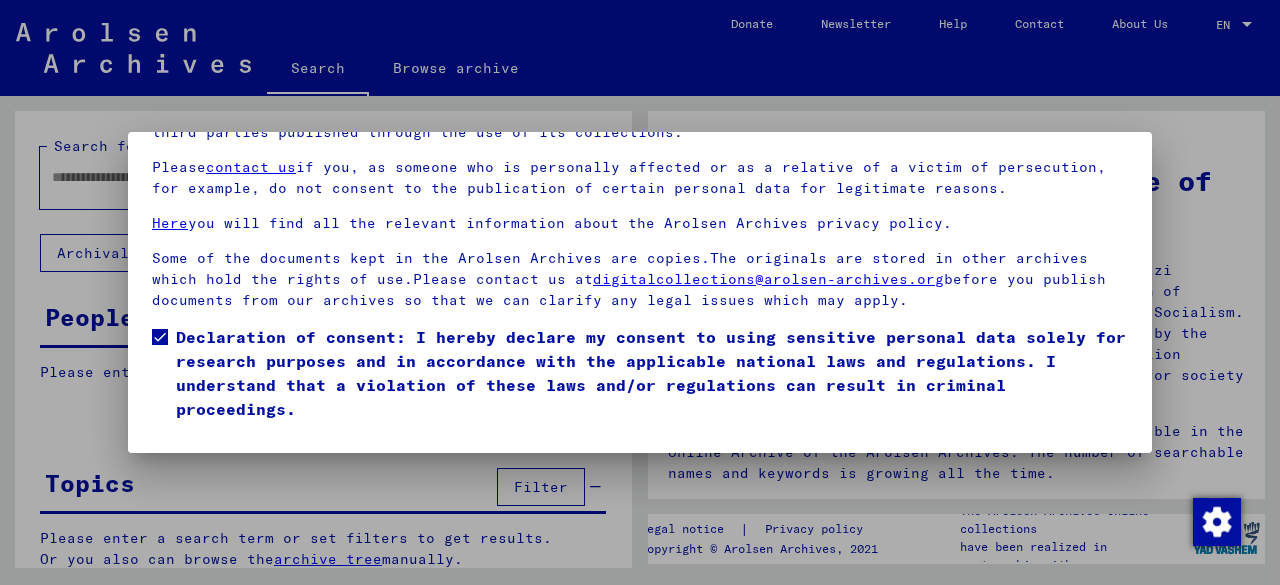 scroll, scrollTop: 120, scrollLeft: 0, axis: vertical 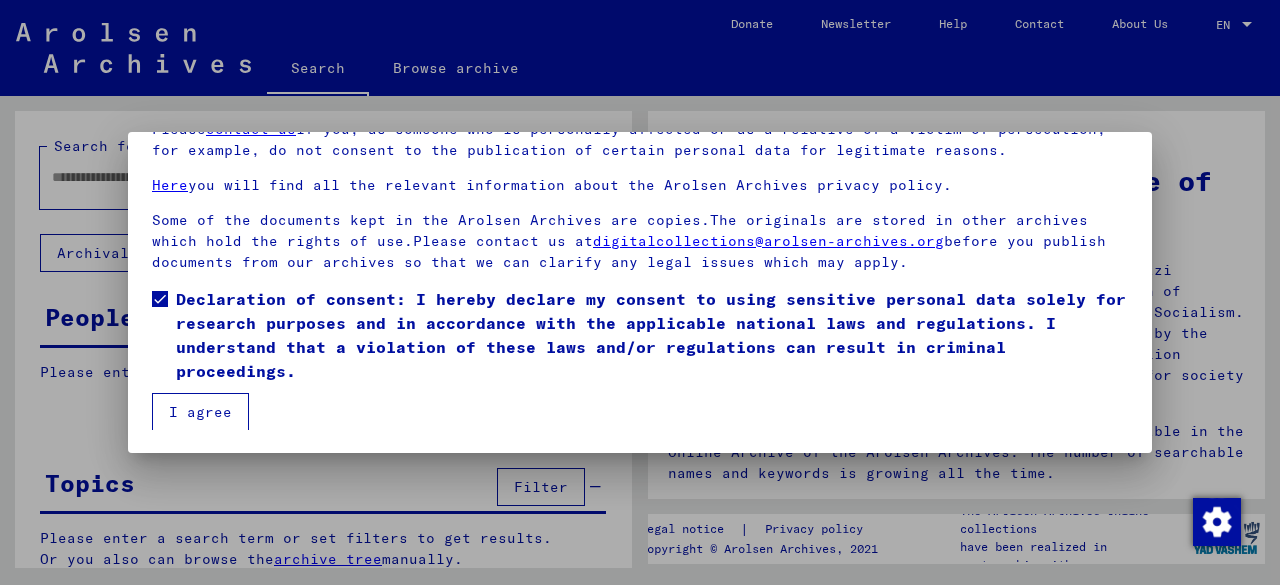 click on "I agree" at bounding box center (200, 412) 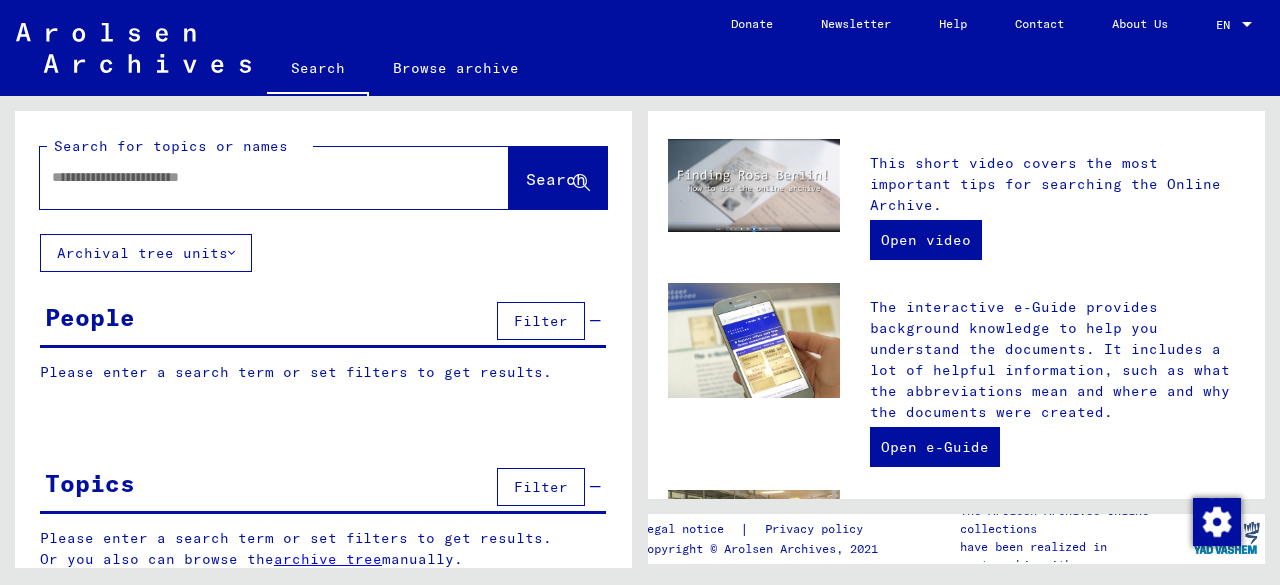 scroll, scrollTop: 500, scrollLeft: 0, axis: vertical 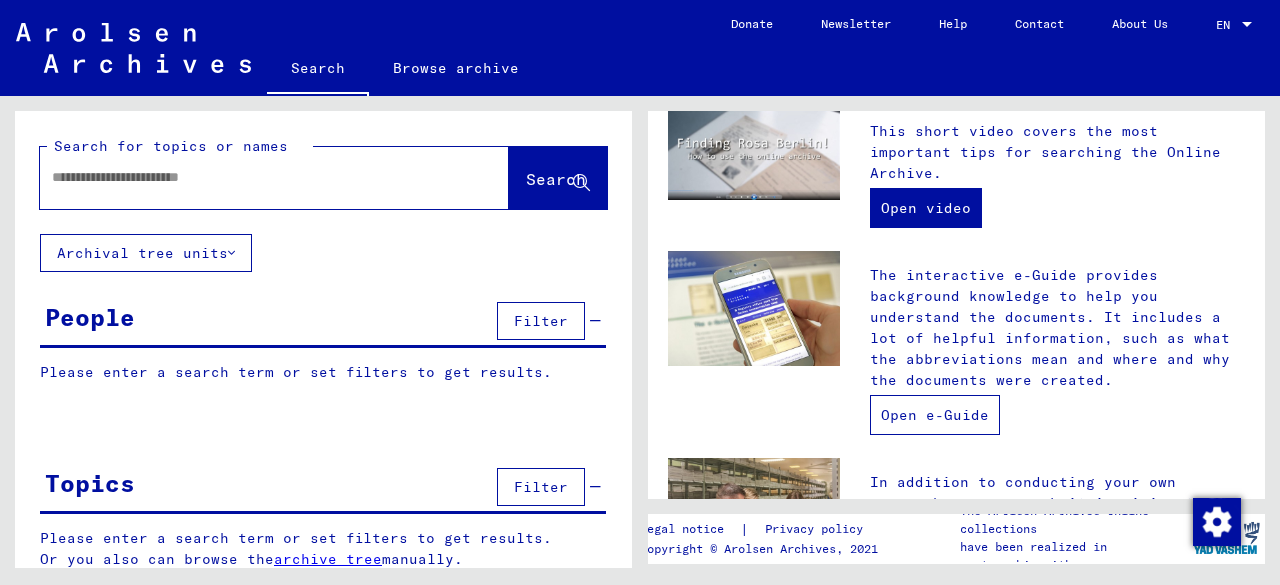 click on "Open e-Guide" at bounding box center (935, 415) 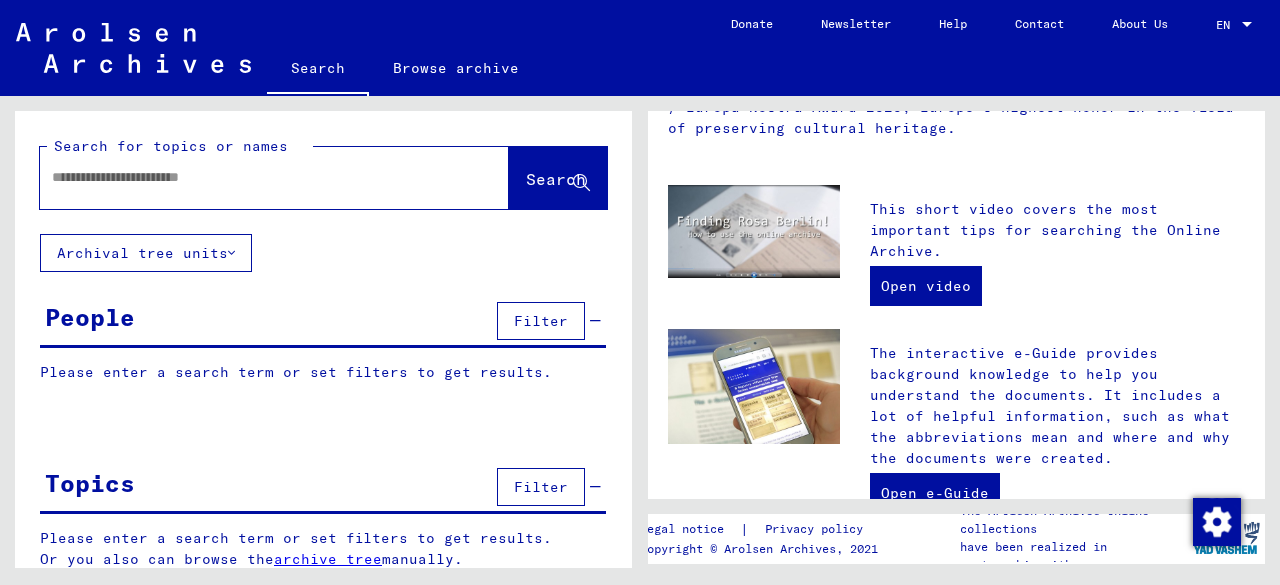 scroll, scrollTop: 400, scrollLeft: 0, axis: vertical 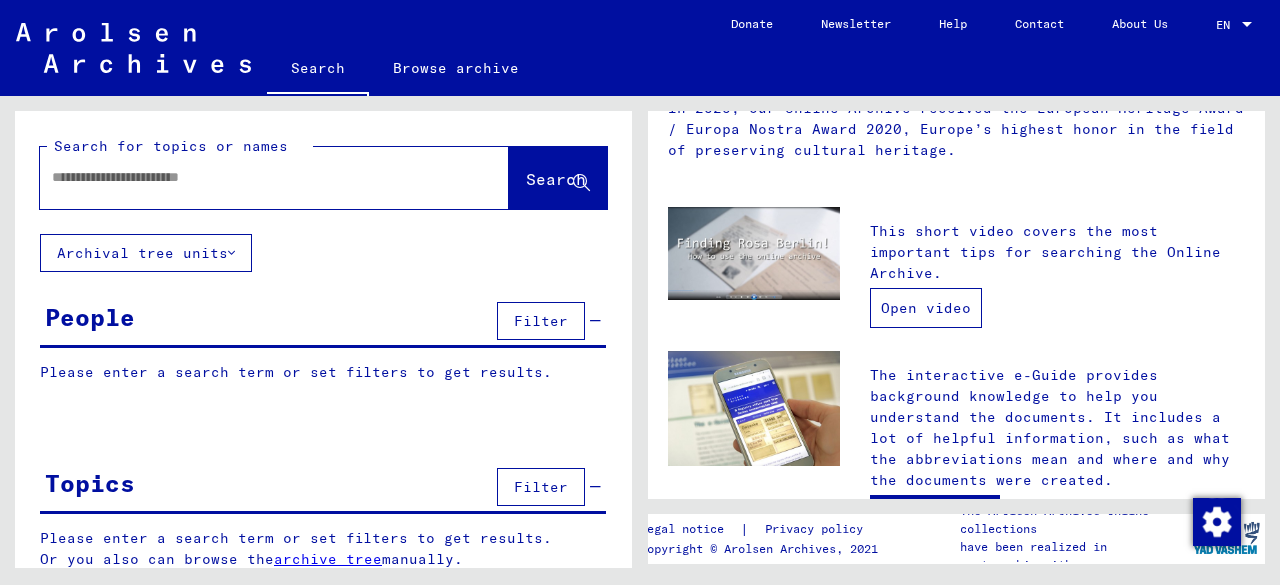 click on "Open video" at bounding box center [926, 308] 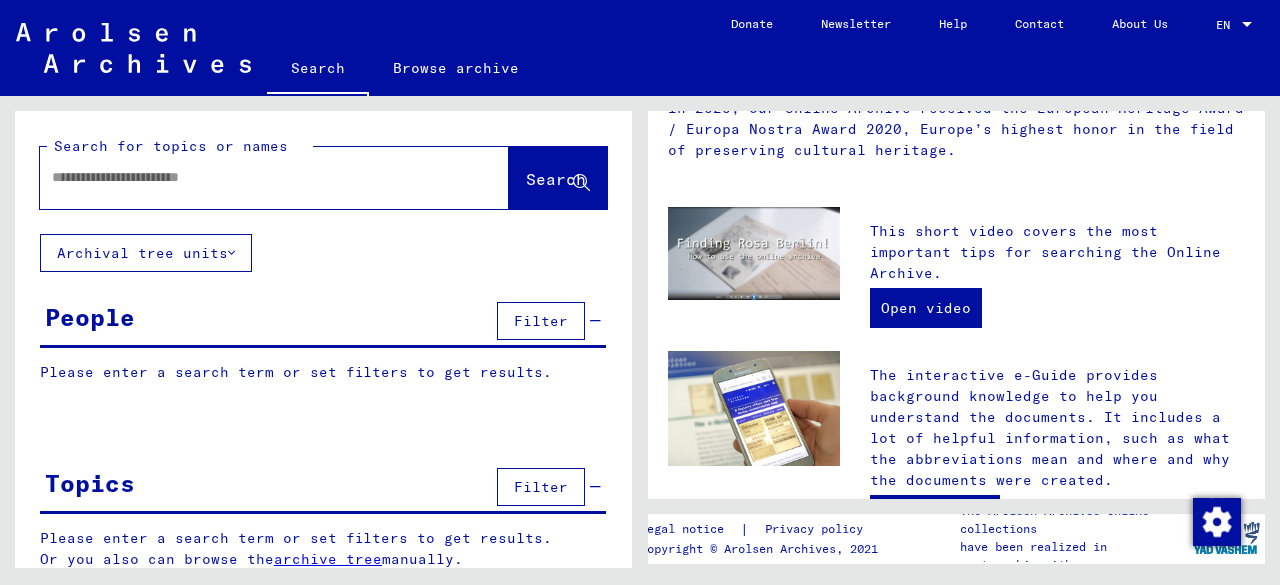 click at bounding box center (250, 177) 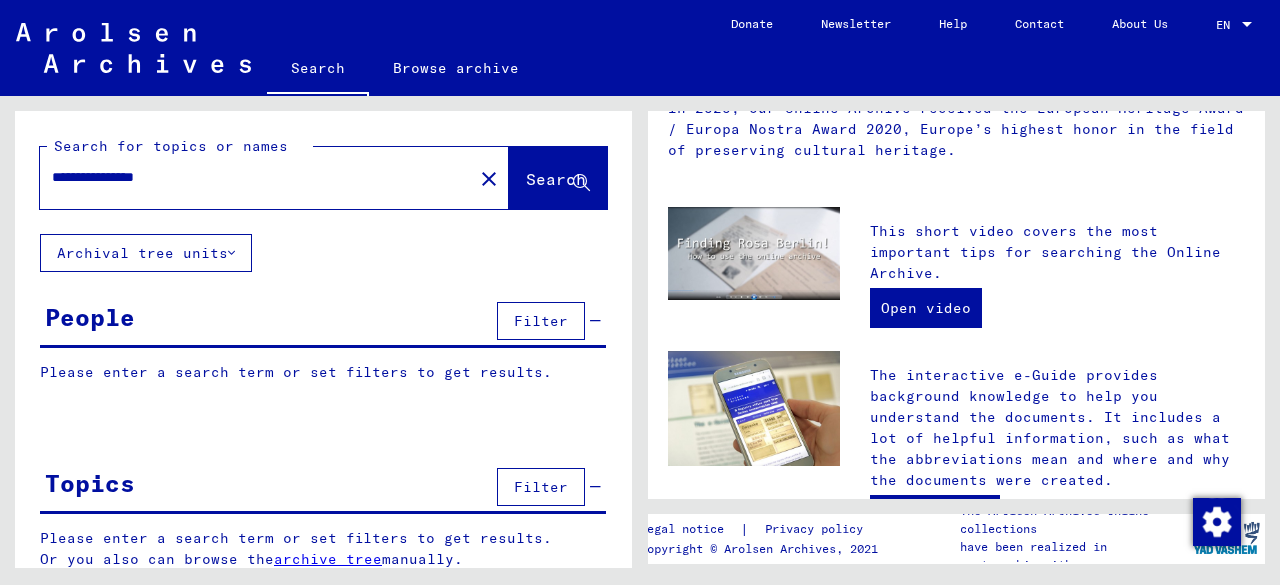 click 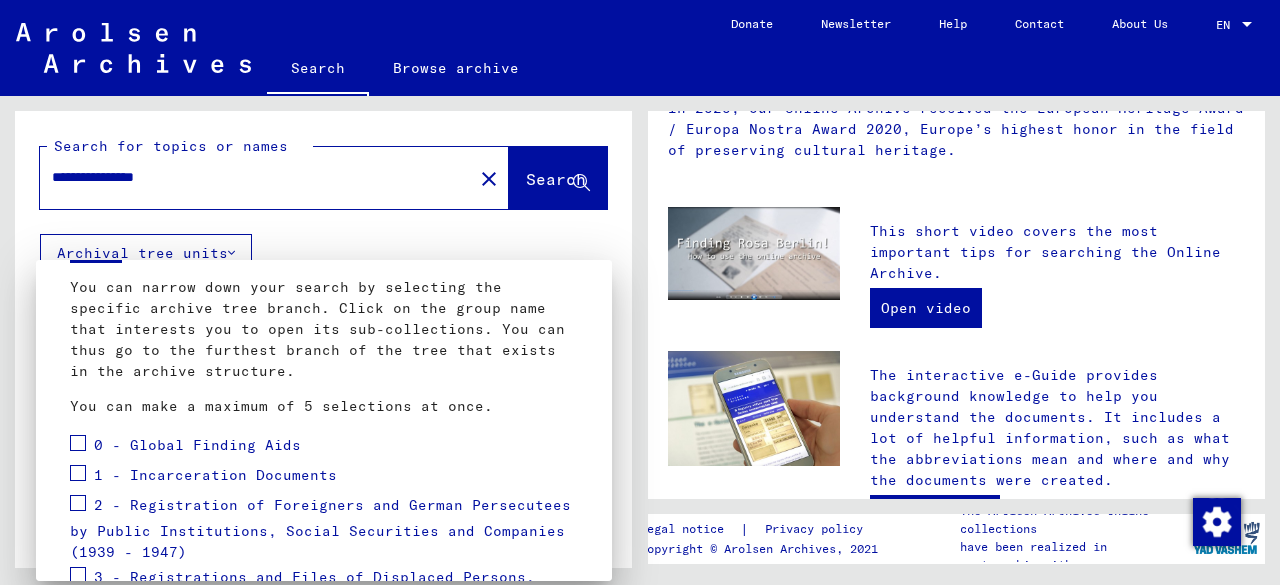 scroll, scrollTop: 203, scrollLeft: 0, axis: vertical 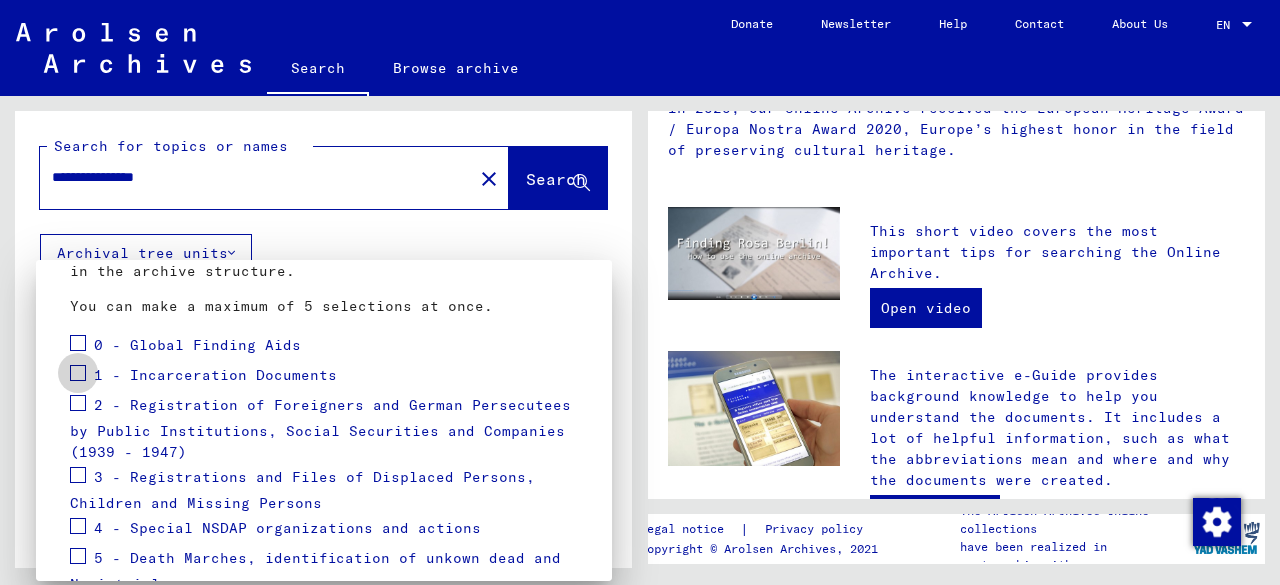 click at bounding box center [78, 373] 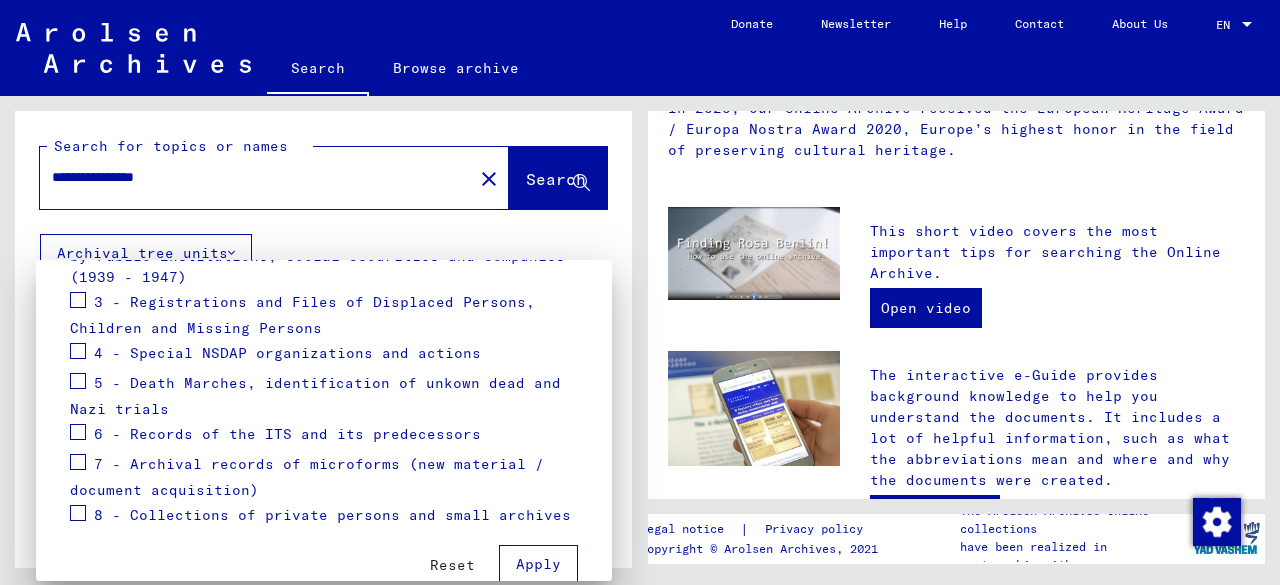 scroll, scrollTop: 403, scrollLeft: 0, axis: vertical 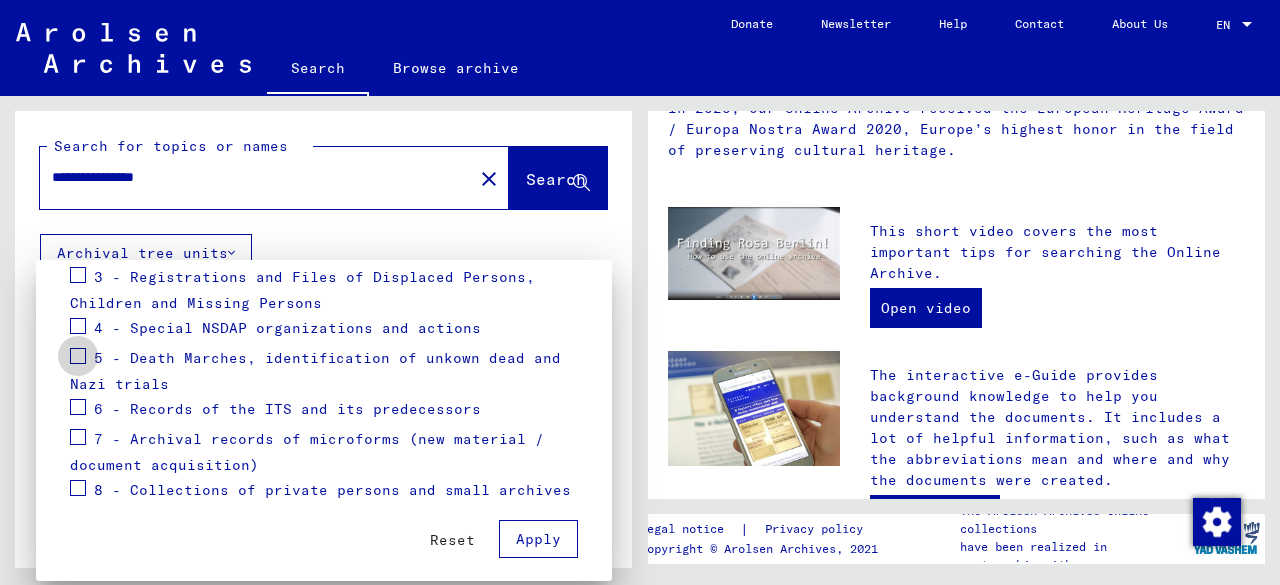 click at bounding box center (78, 356) 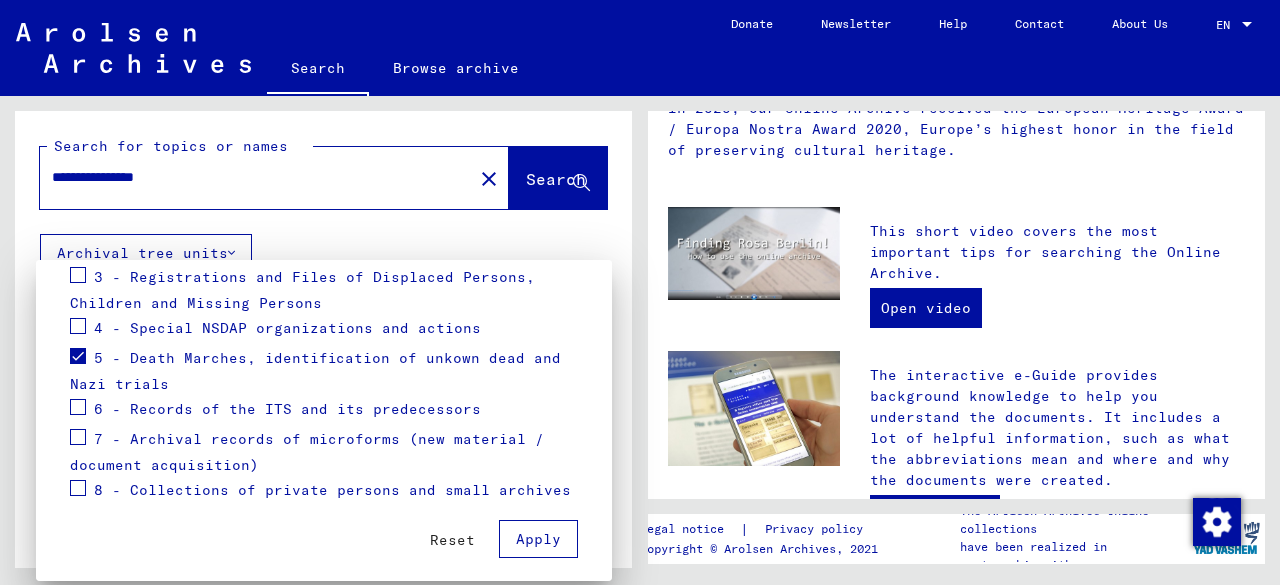 click on "Apply" at bounding box center [538, 539] 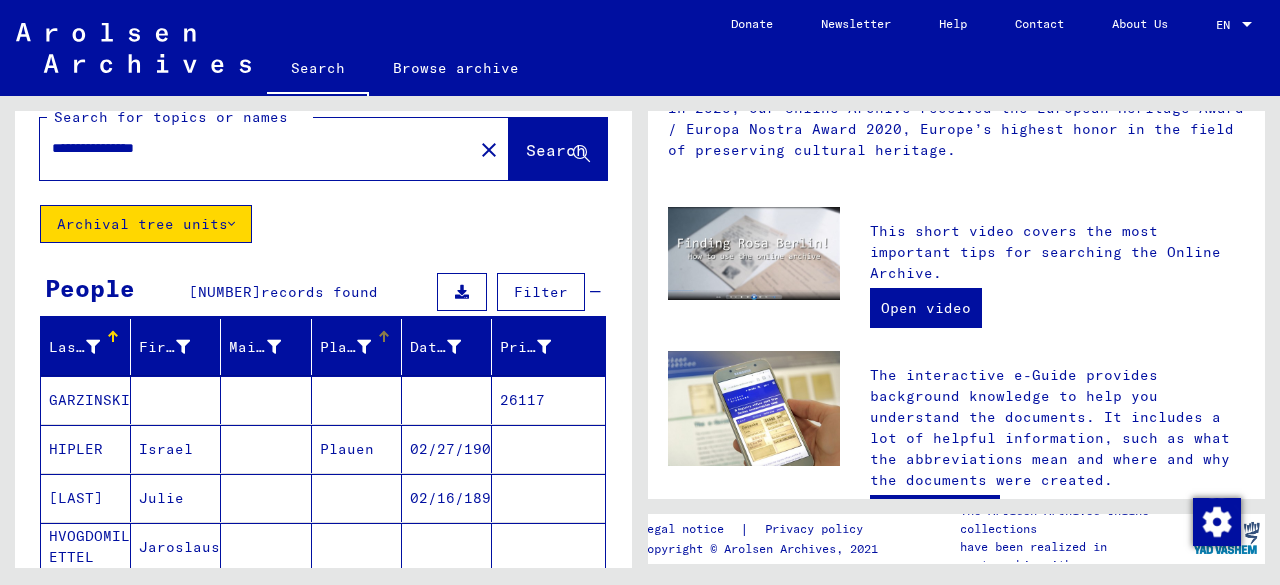 scroll, scrollTop: 0, scrollLeft: 0, axis: both 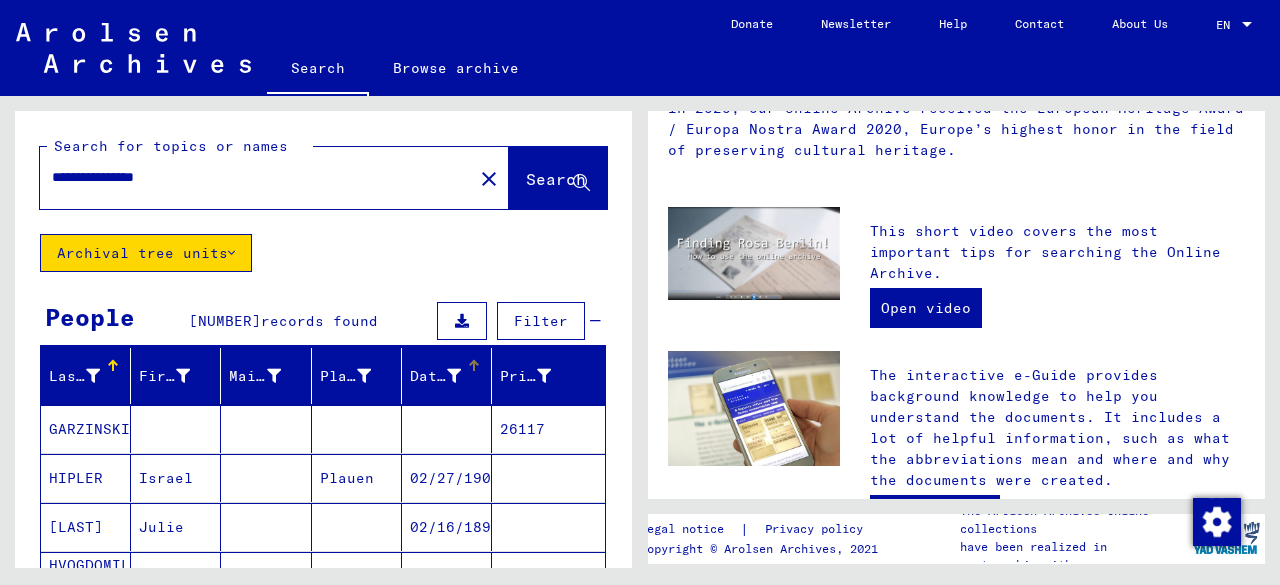 click on "Date of Birth" at bounding box center [438, 376] 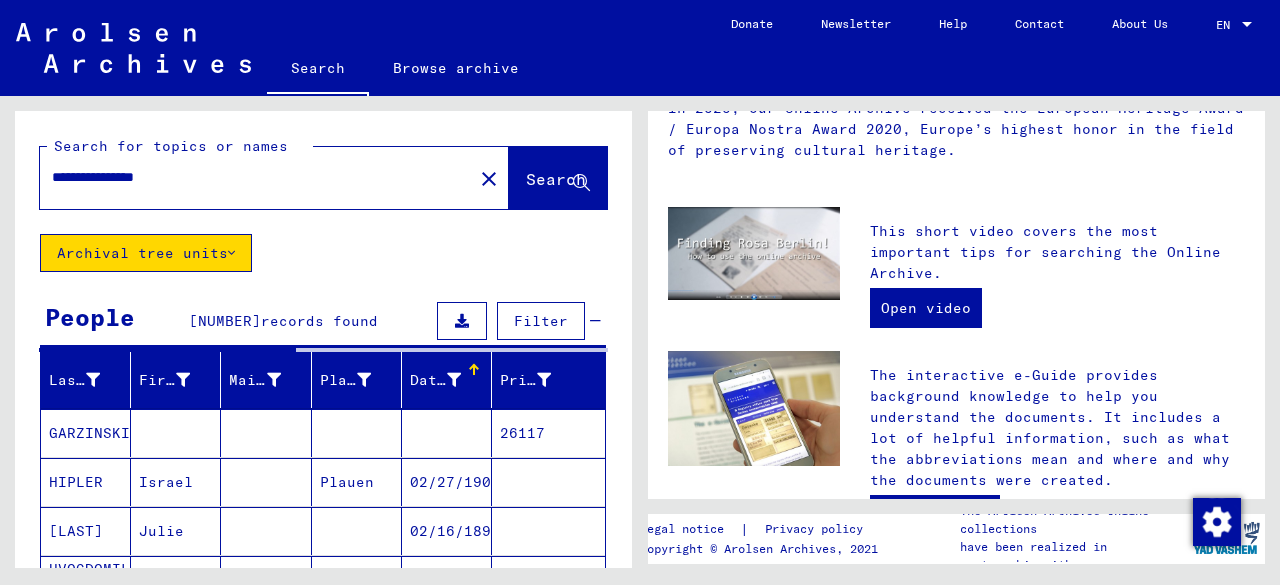 click on "Date of Birth" at bounding box center [450, 380] 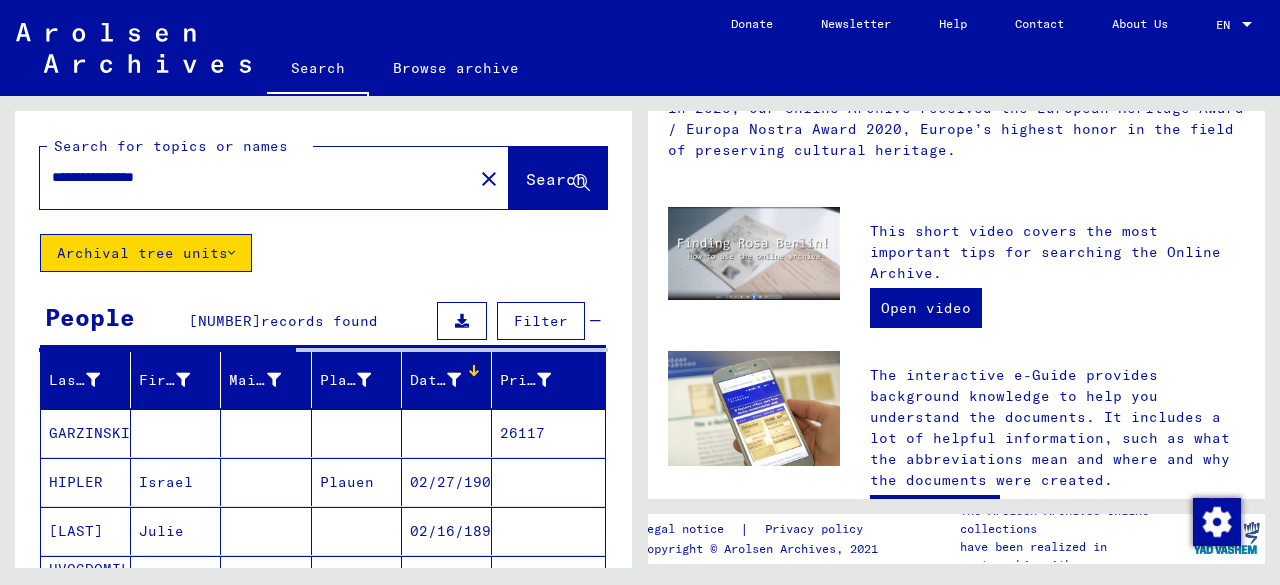 click at bounding box center [476, 373] 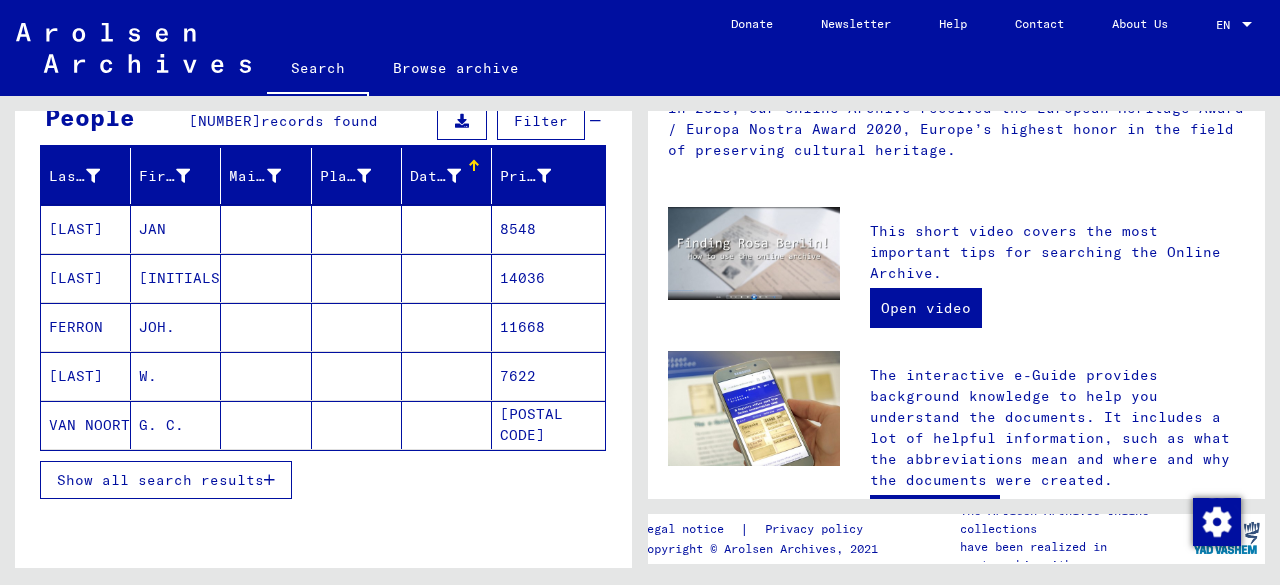 scroll, scrollTop: 0, scrollLeft: 0, axis: both 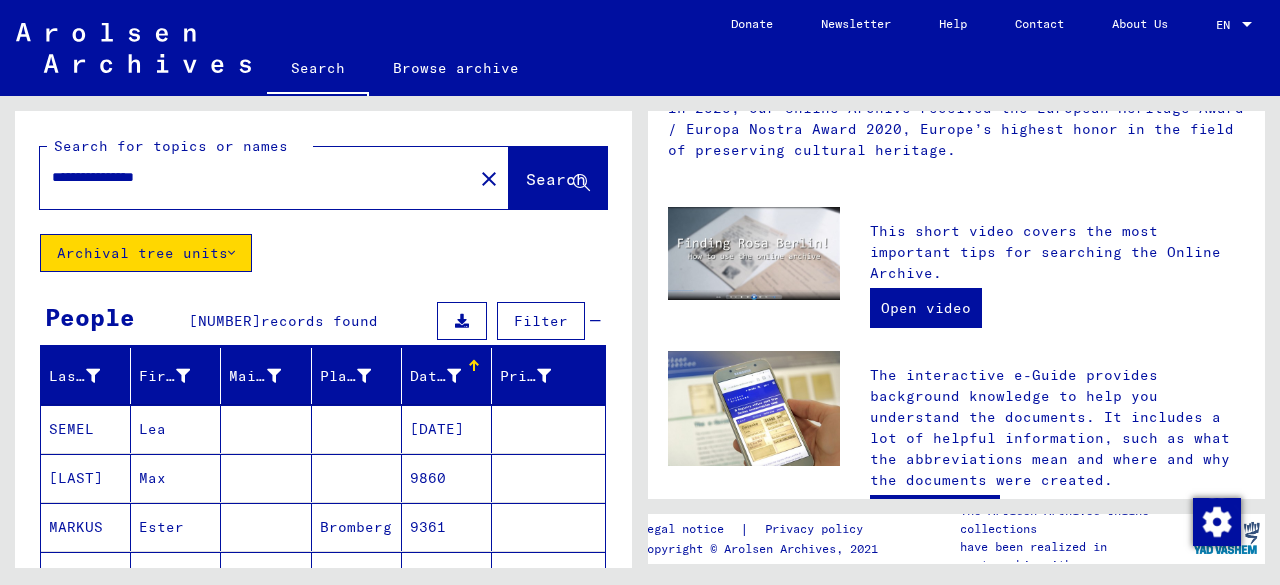 click on "Filter" at bounding box center (541, 321) 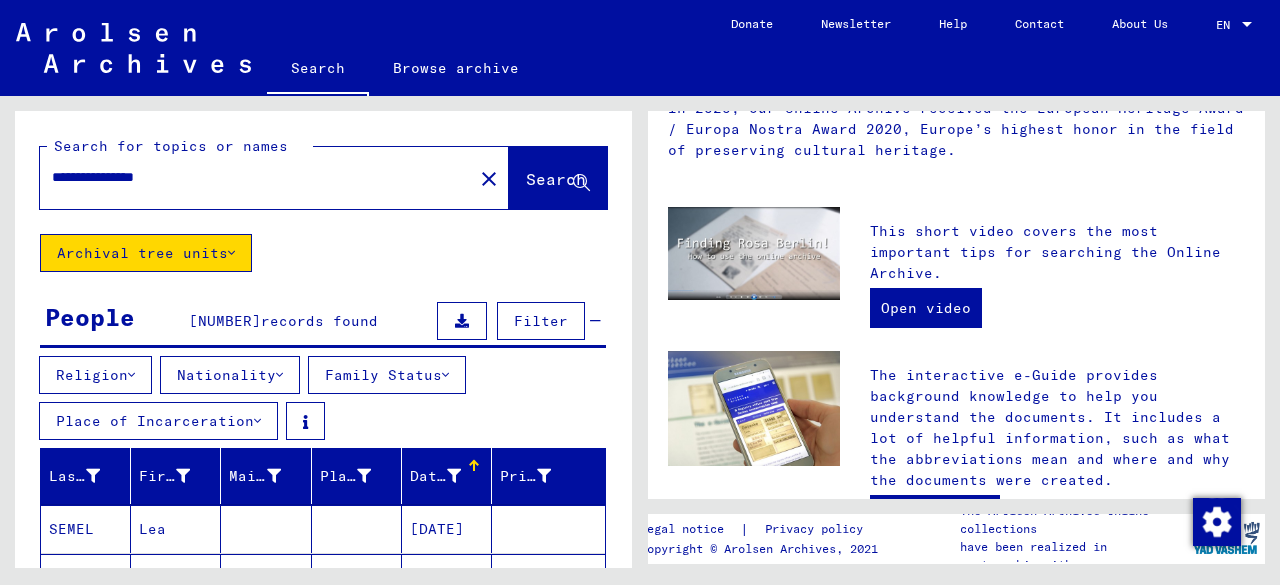 click at bounding box center [131, 375] 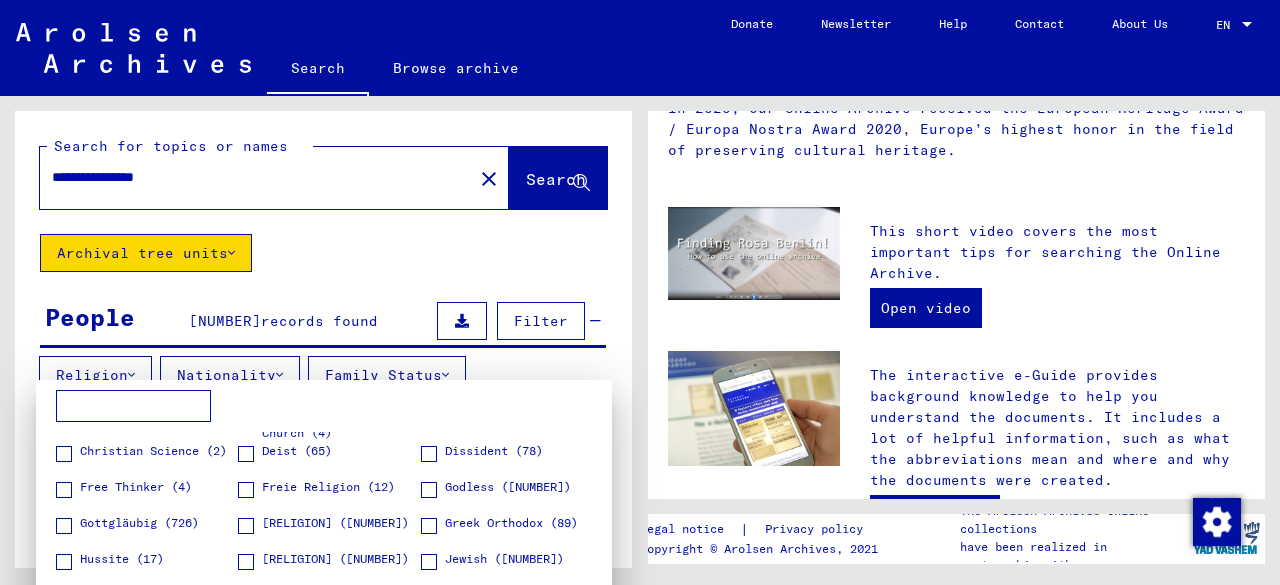 scroll, scrollTop: 200, scrollLeft: 0, axis: vertical 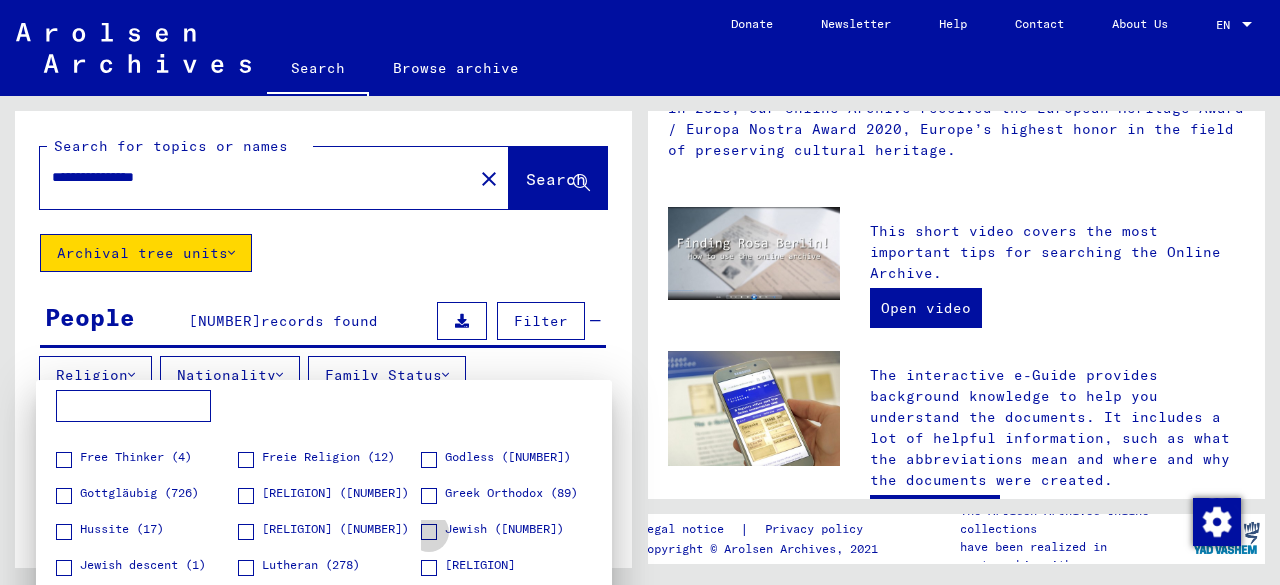 click at bounding box center (429, 532) 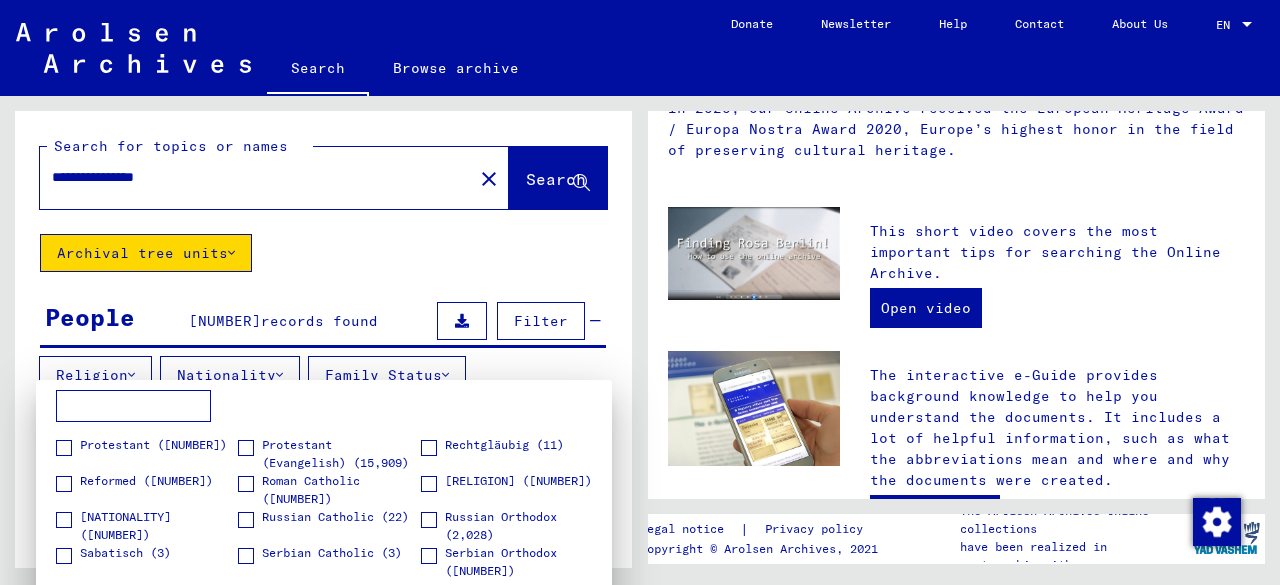 scroll, scrollTop: 568, scrollLeft: 0, axis: vertical 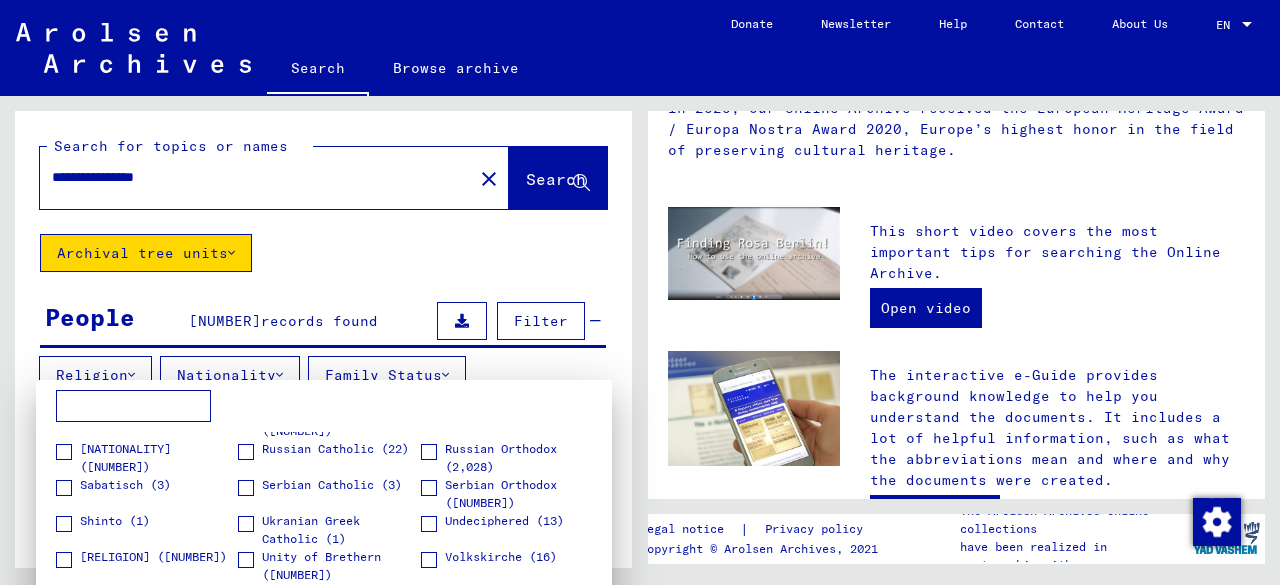 click at bounding box center (640, 292) 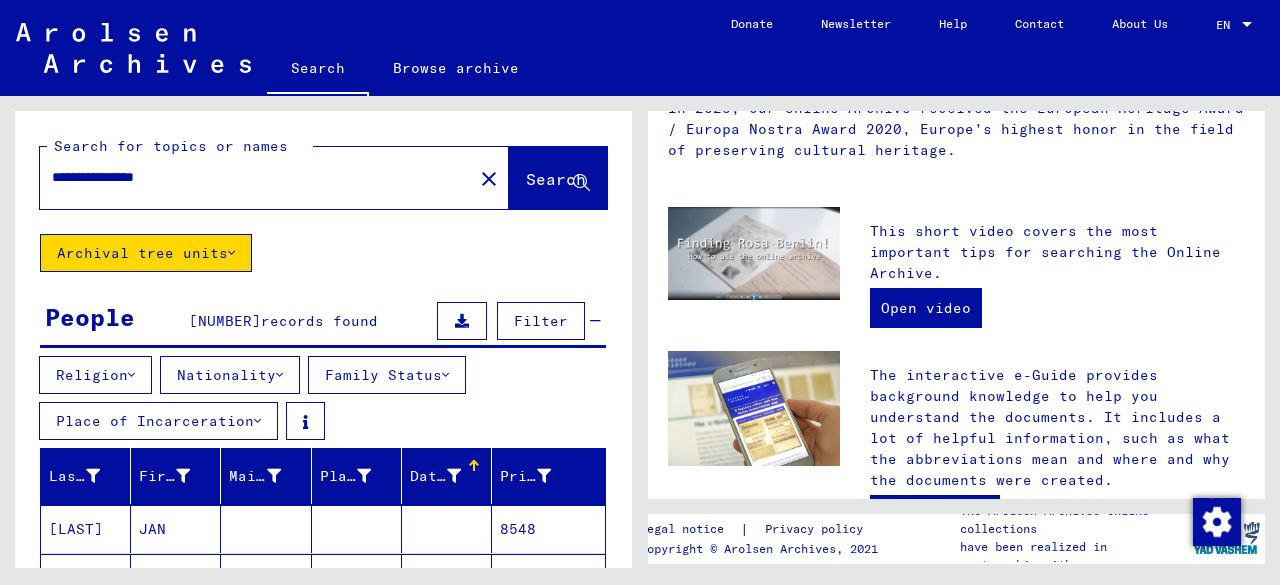 click at bounding box center [279, 375] 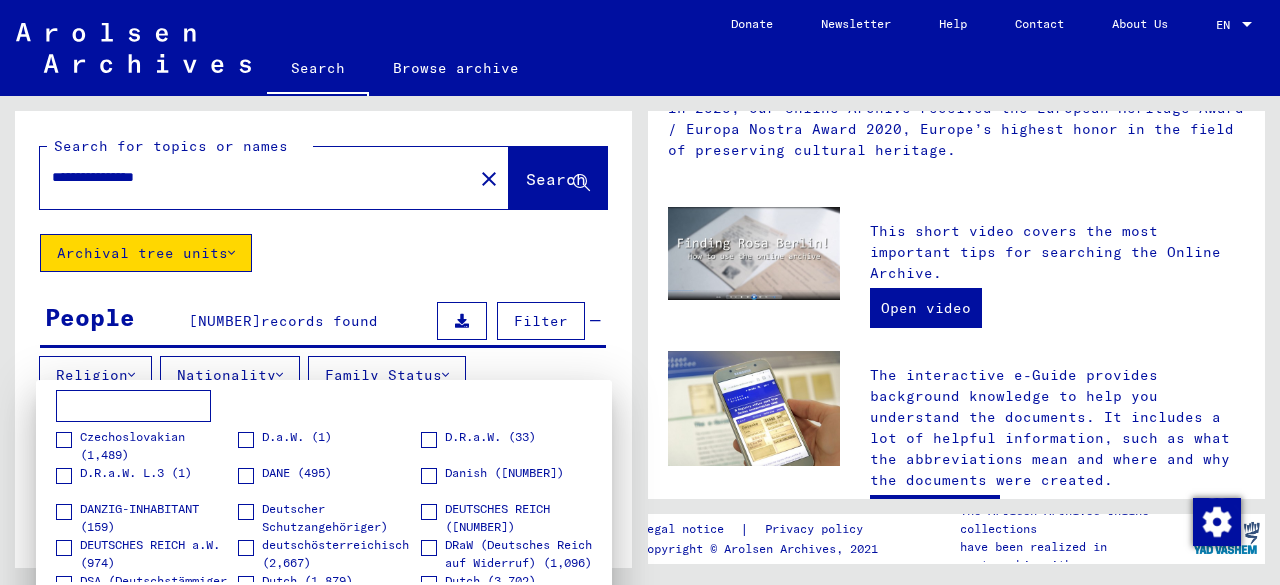 scroll, scrollTop: 600, scrollLeft: 0, axis: vertical 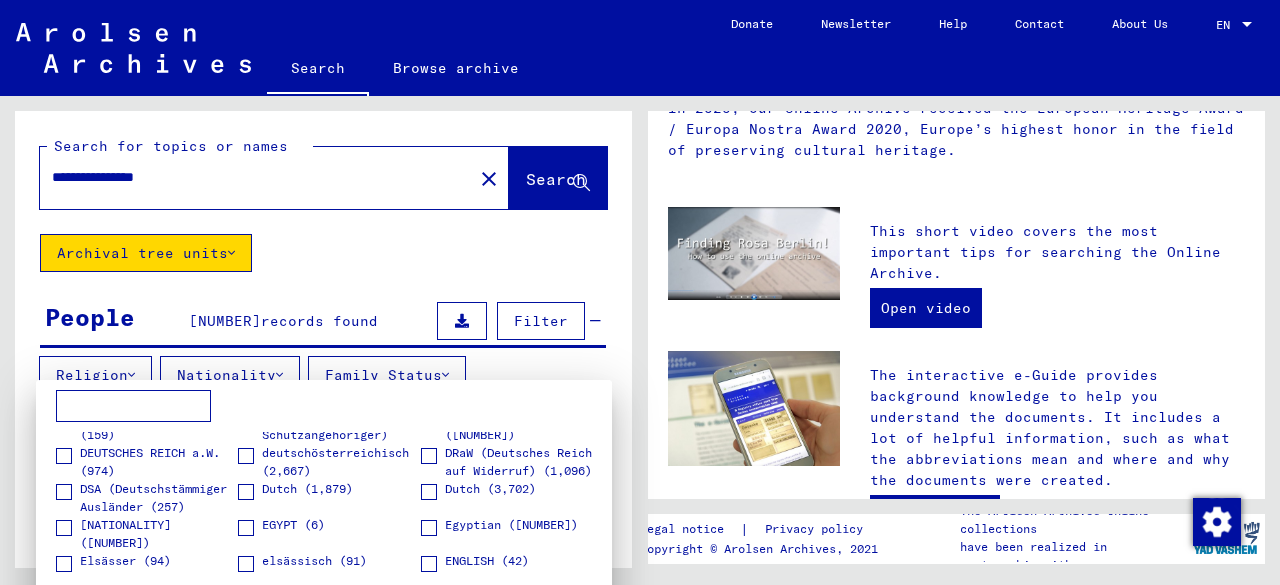 click at bounding box center [246, 492] 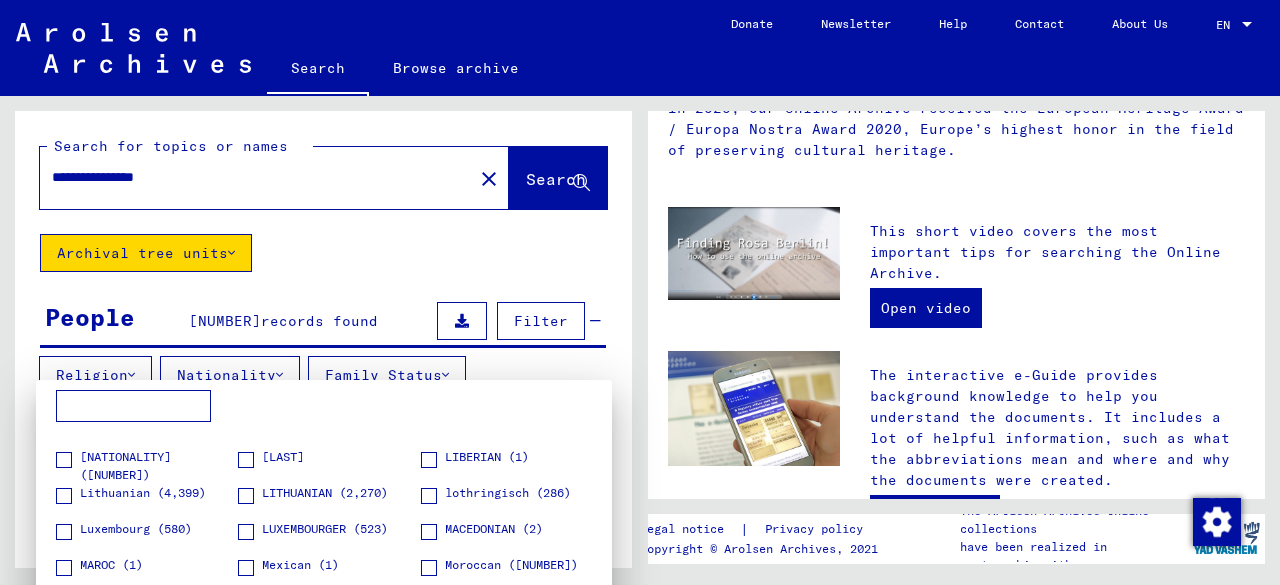 scroll, scrollTop: 1200, scrollLeft: 0, axis: vertical 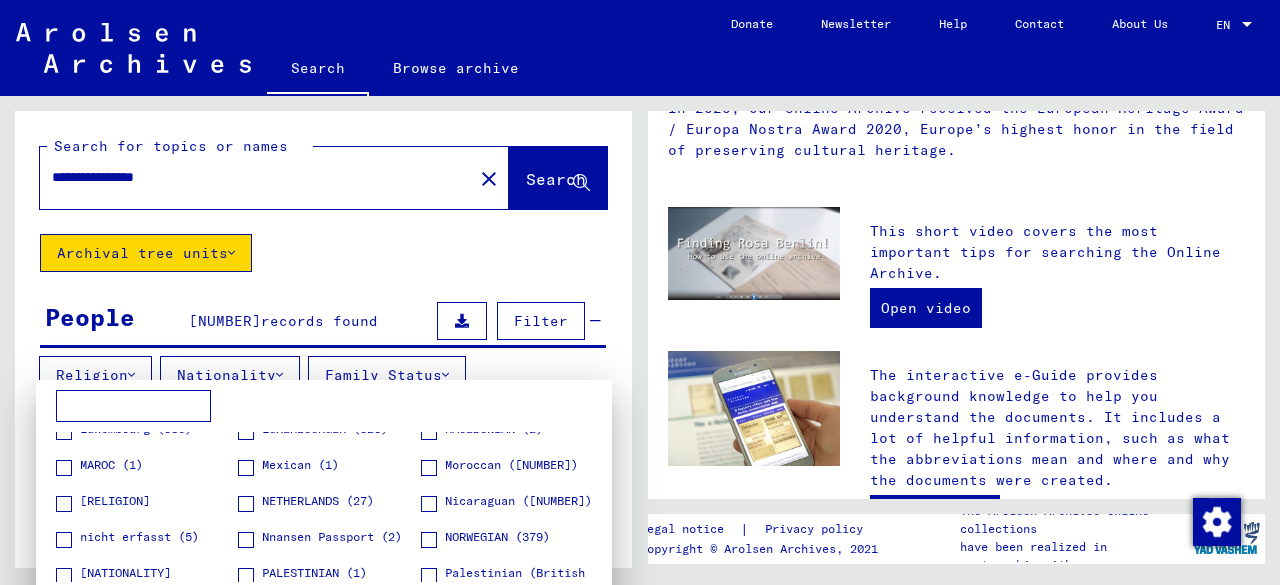 click at bounding box center [246, 504] 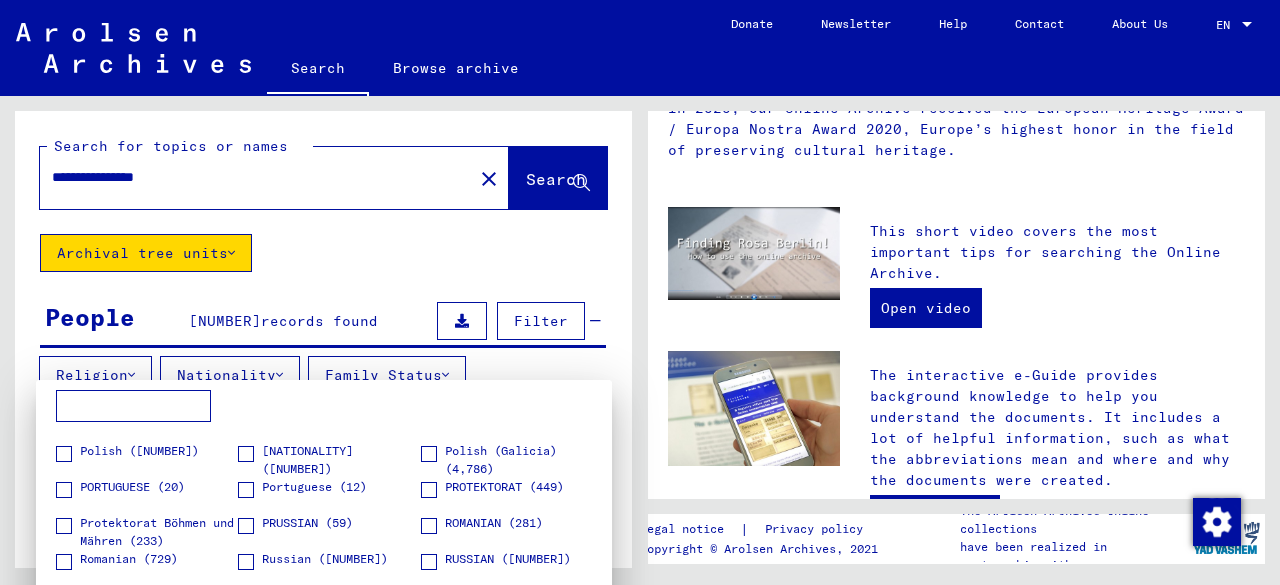 scroll, scrollTop: 1400, scrollLeft: 0, axis: vertical 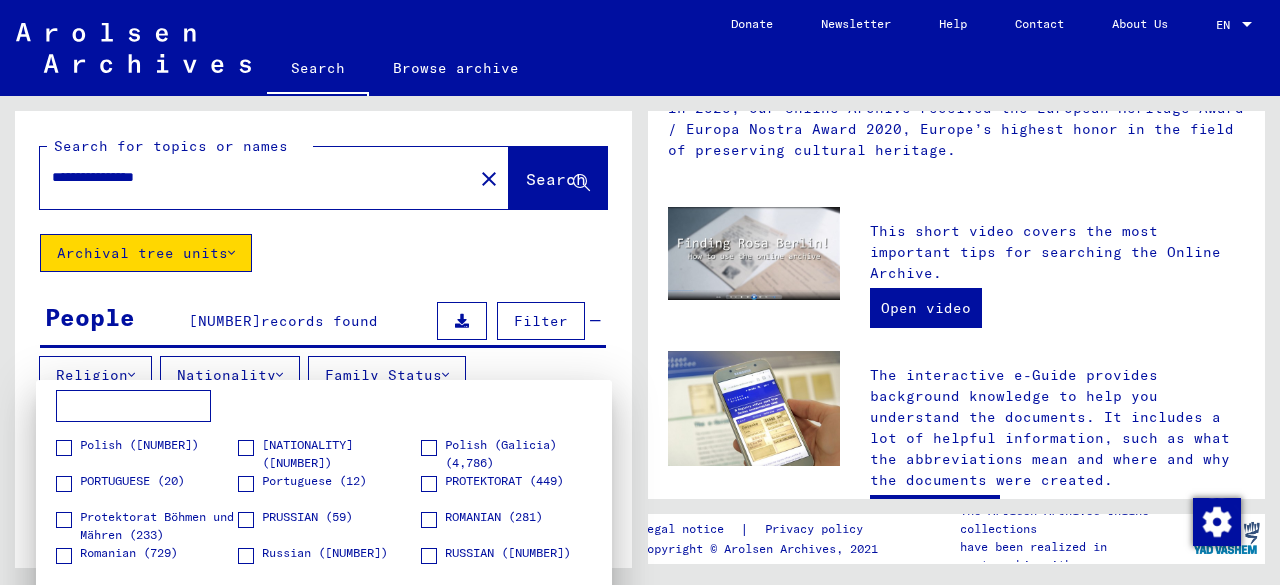 click at bounding box center [640, 292] 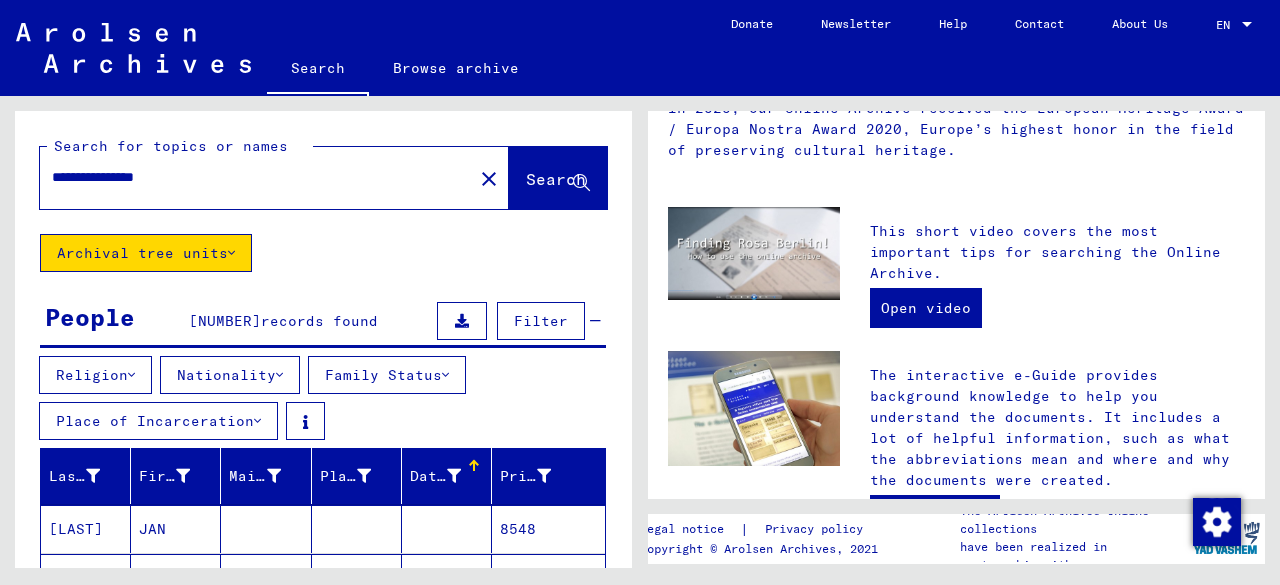click on "Search" 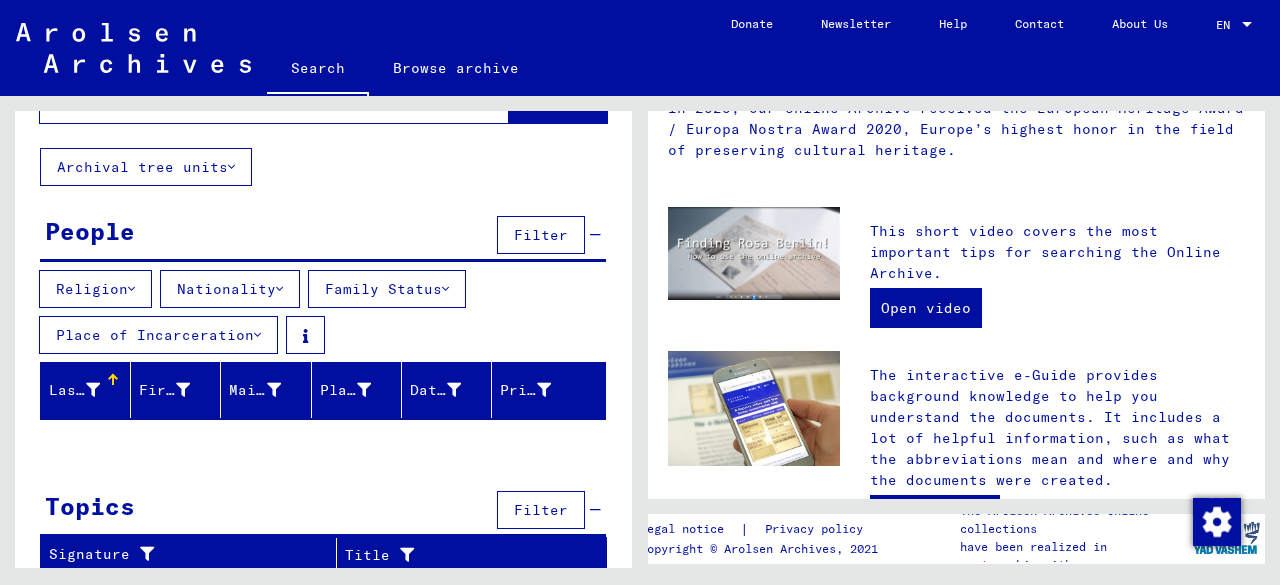 scroll, scrollTop: 0, scrollLeft: 0, axis: both 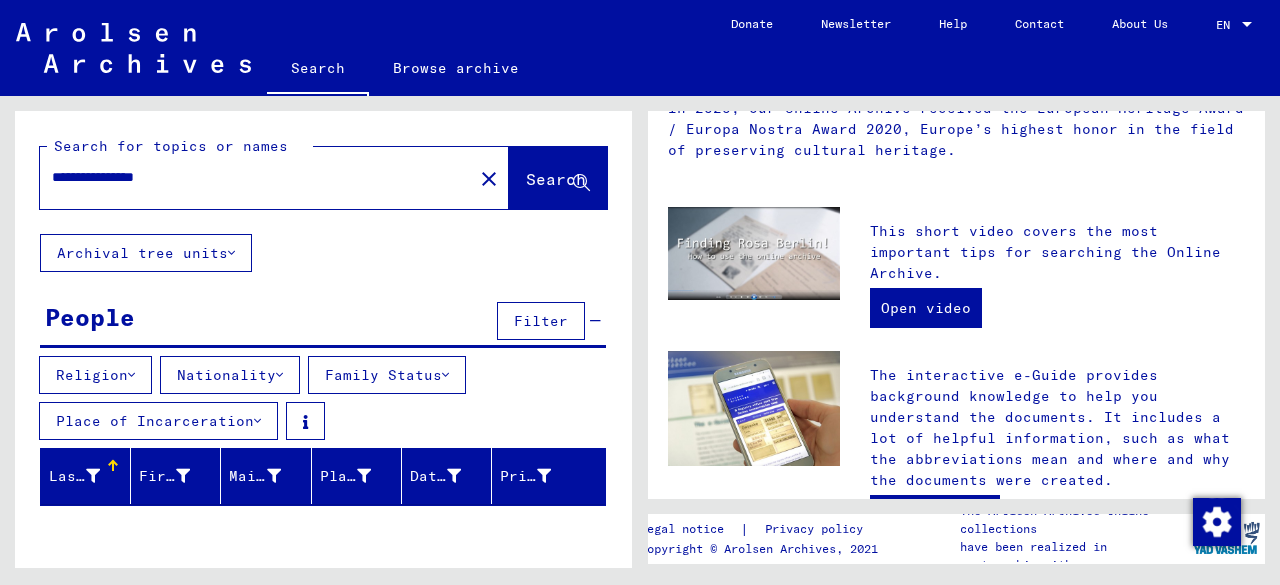 click at bounding box center (131, 375) 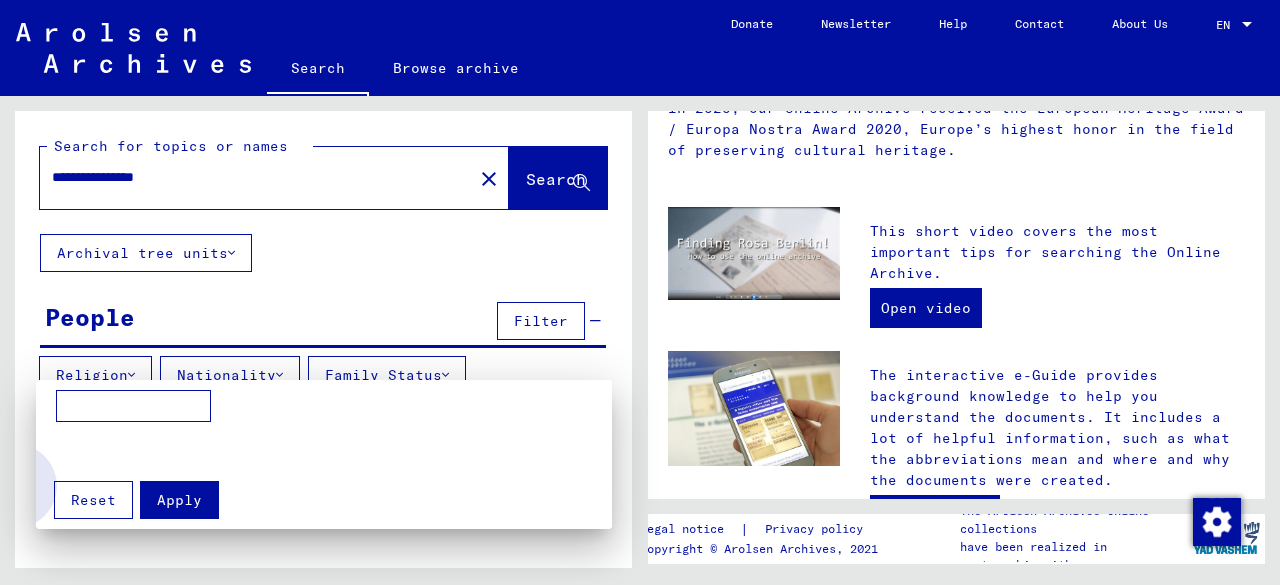 click on "Reset" at bounding box center [93, 500] 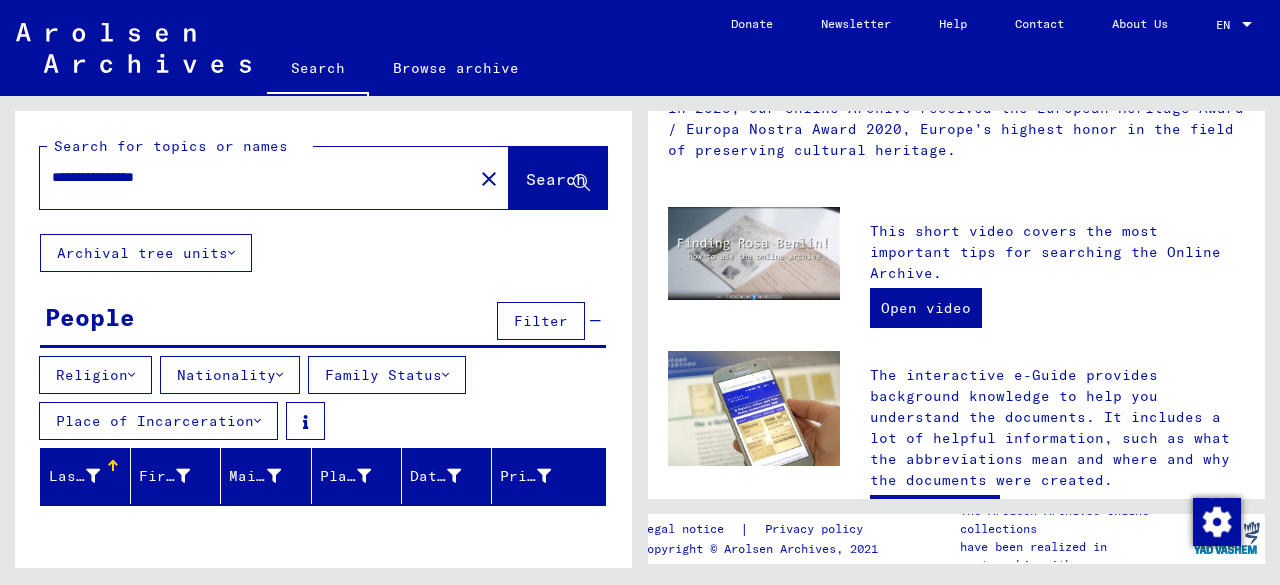click at bounding box center (279, 375) 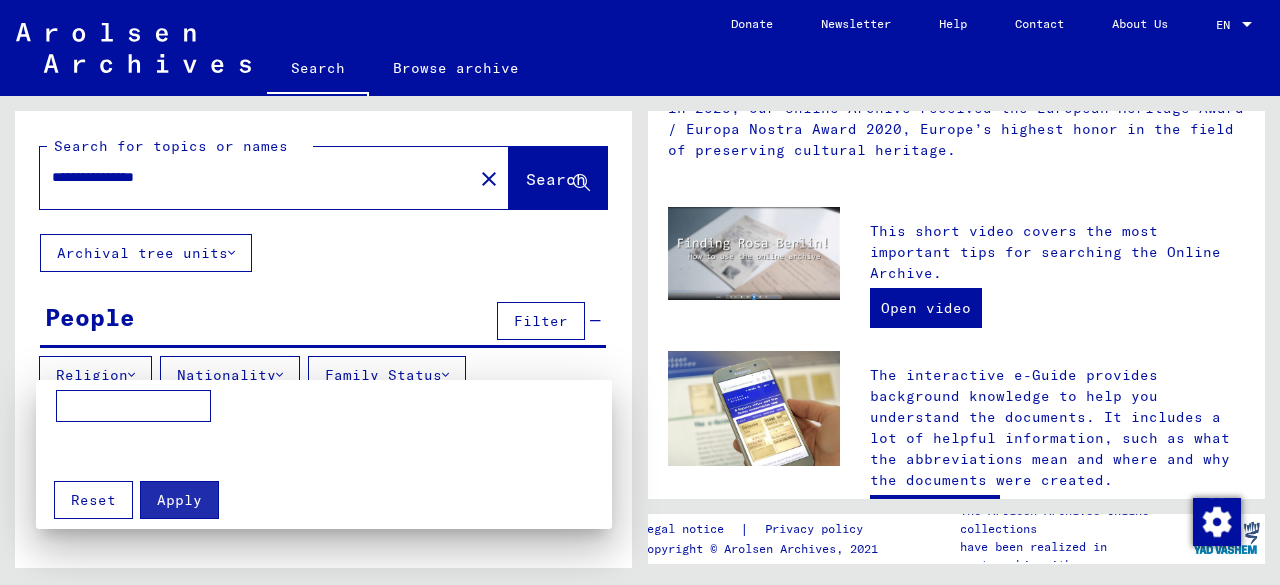 click at bounding box center [640, 292] 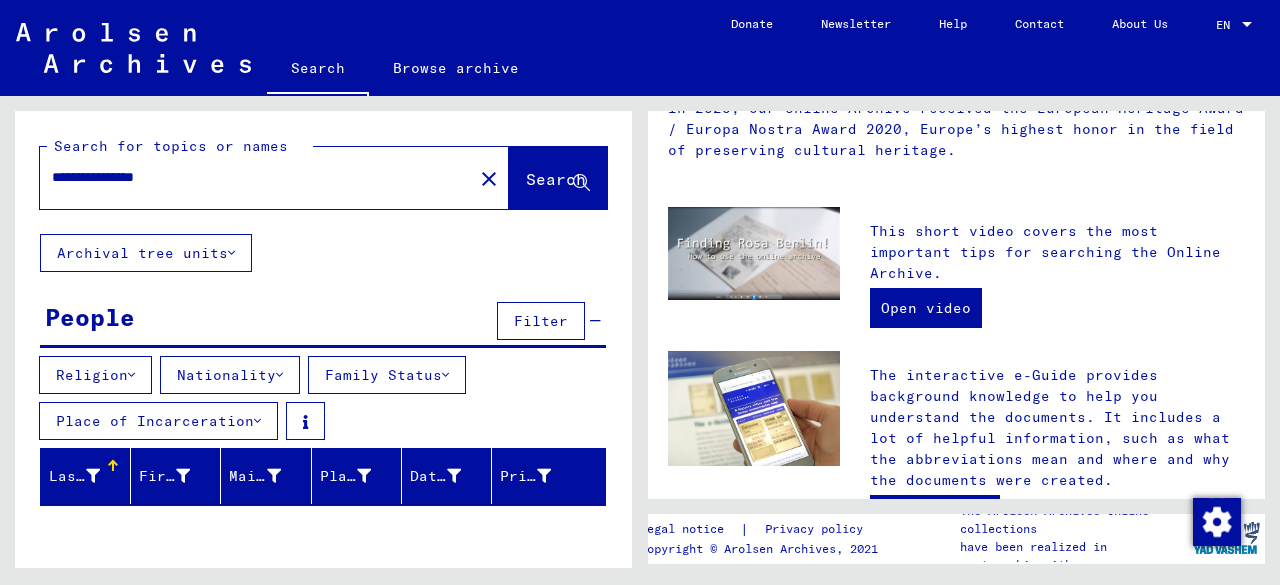 click on "**********" at bounding box center (250, 177) 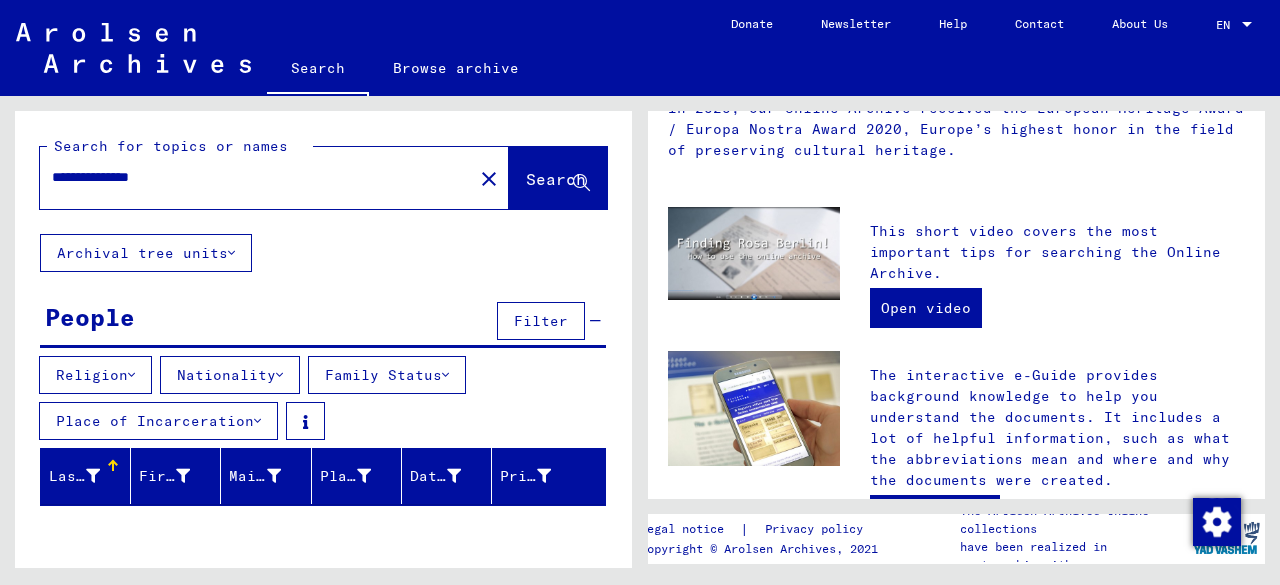 click on "Search" 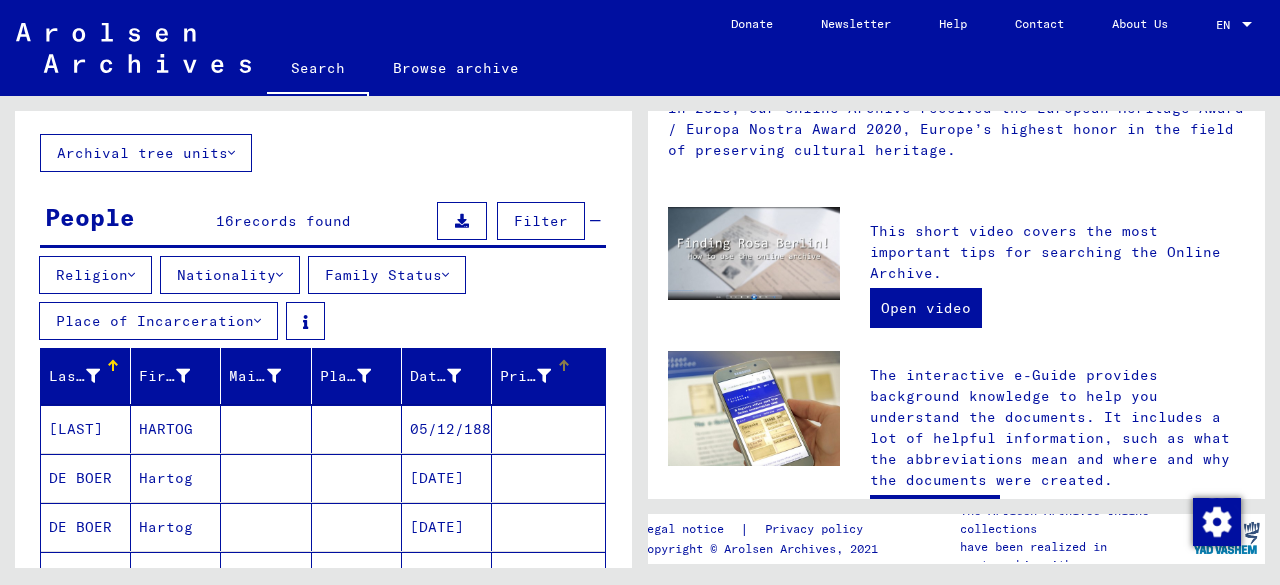 scroll, scrollTop: 200, scrollLeft: 0, axis: vertical 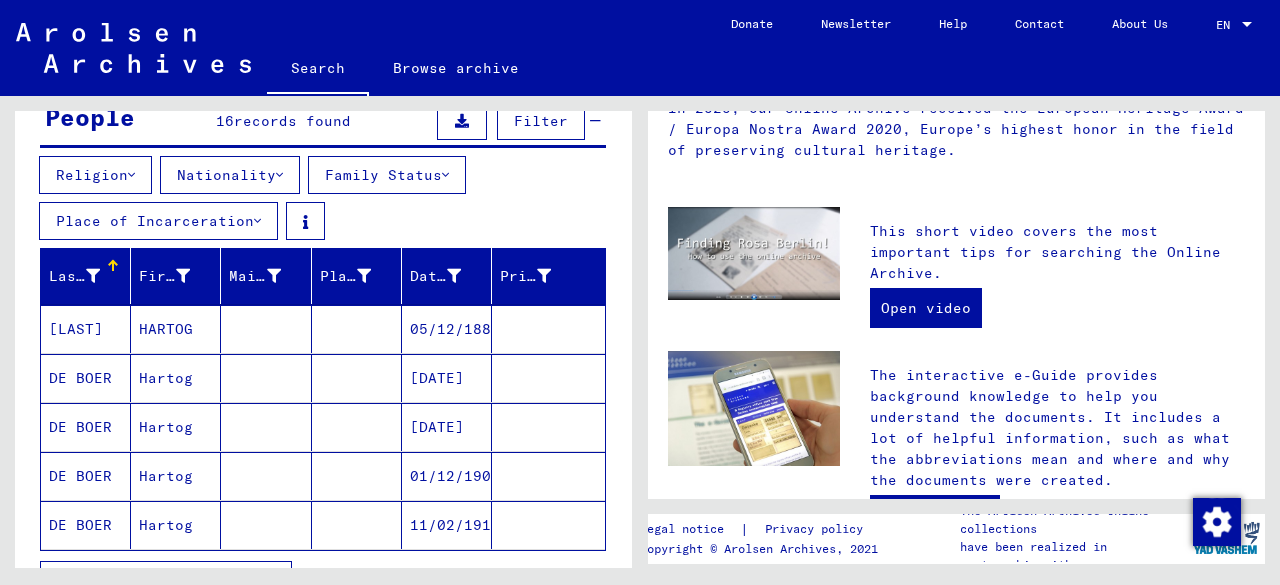 click on "[DATE]" at bounding box center (447, 427) 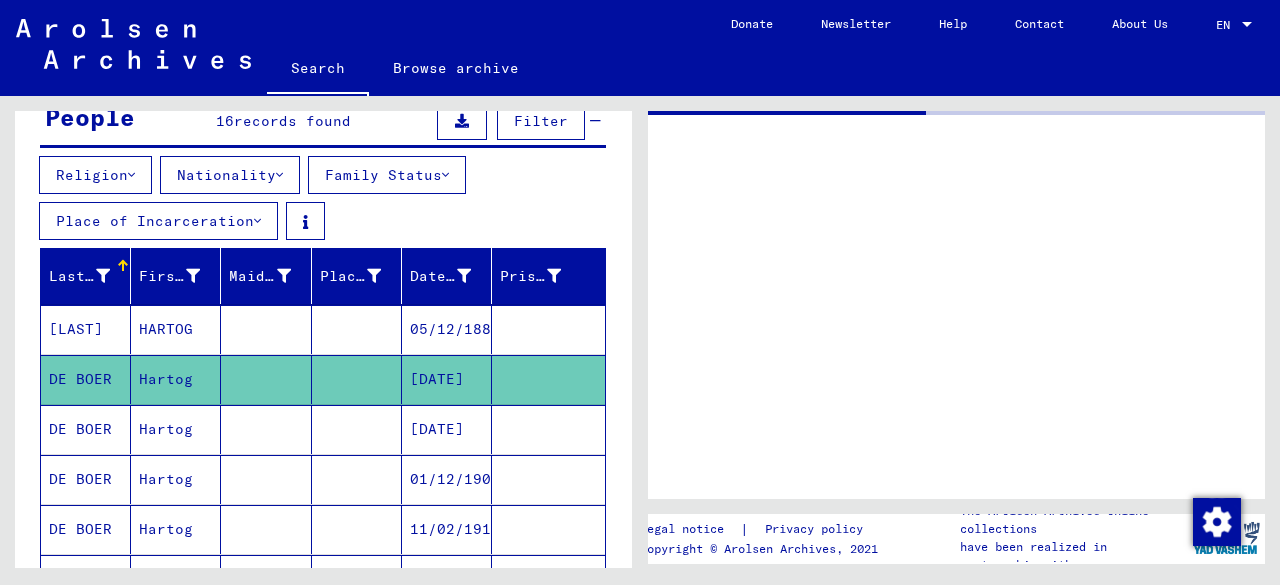 scroll, scrollTop: 0, scrollLeft: 0, axis: both 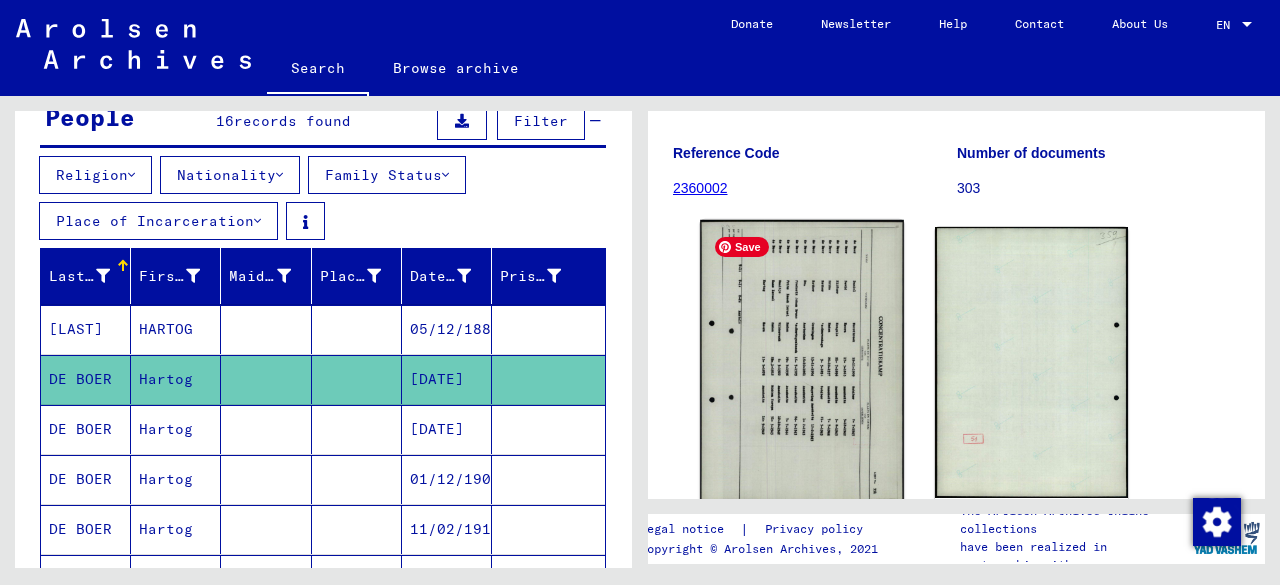 click 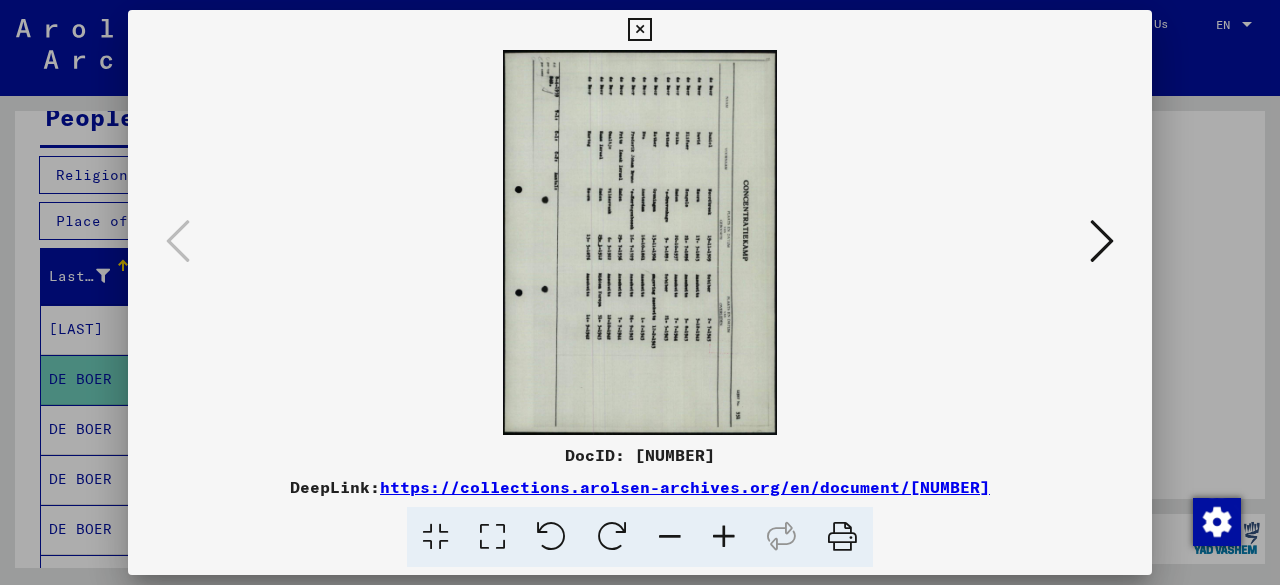 click at bounding box center (724, 537) 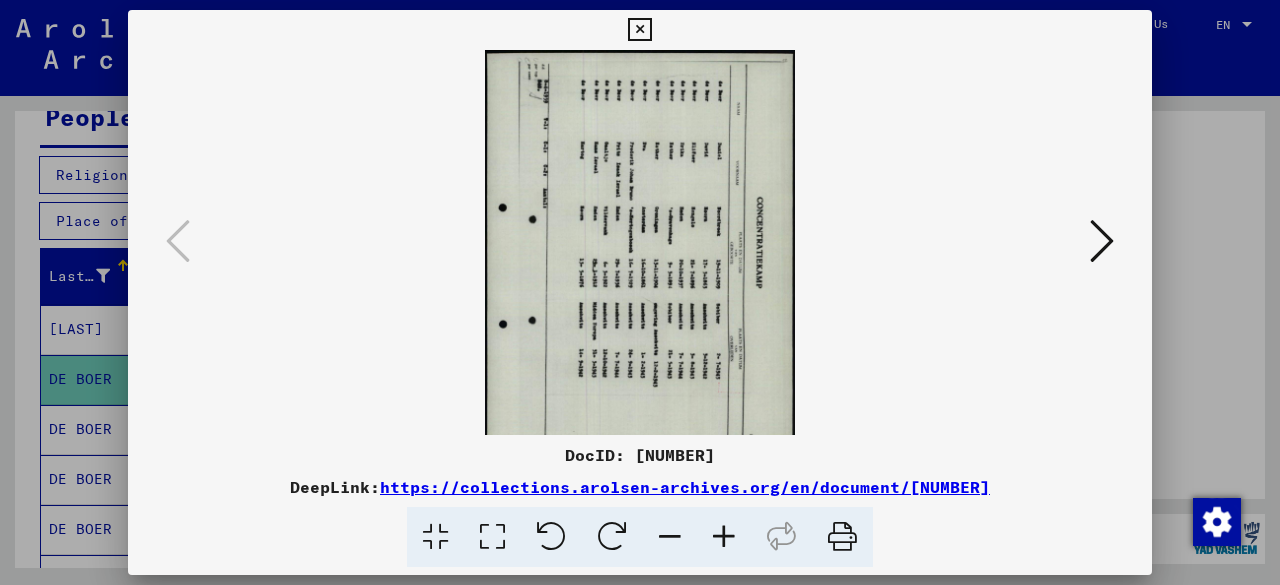 click at bounding box center (724, 537) 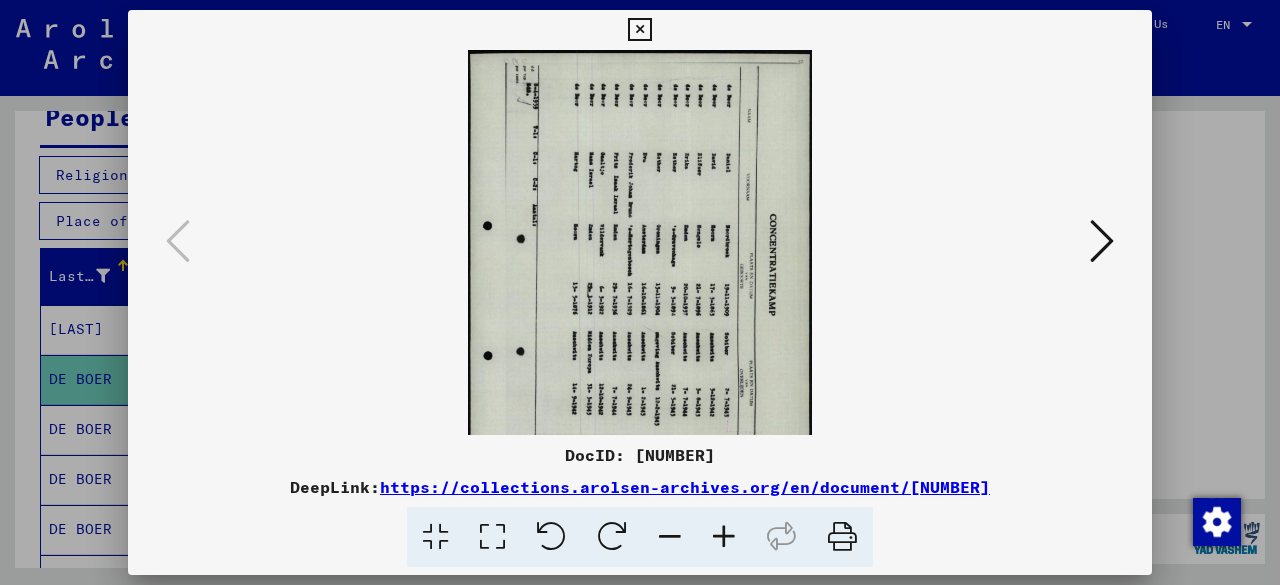 click at bounding box center (724, 537) 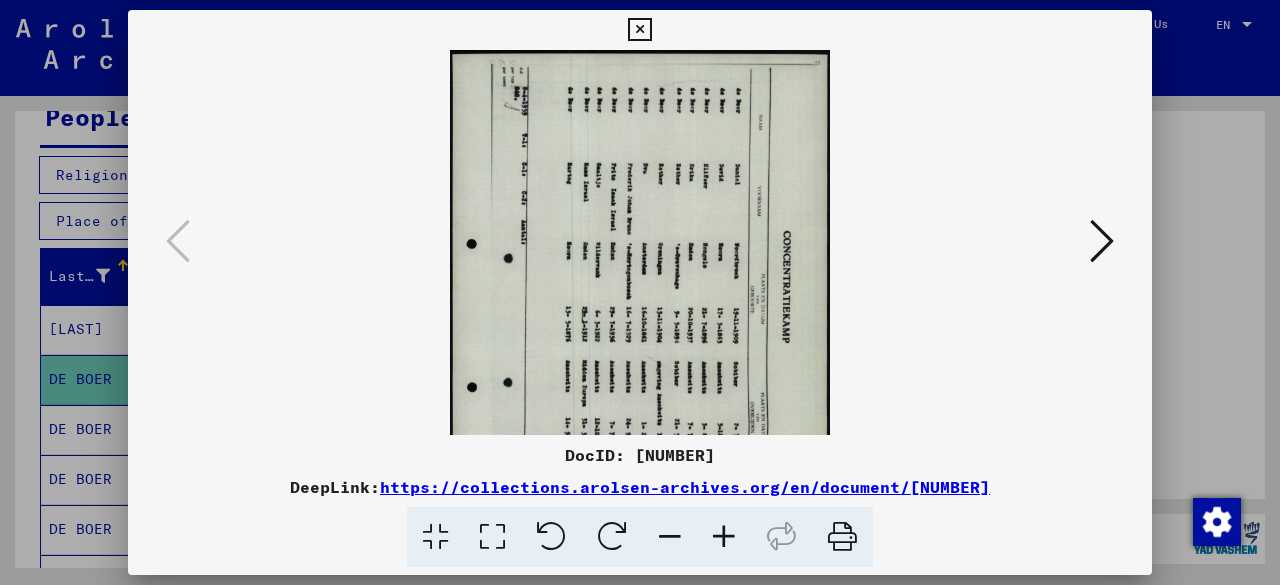 click at bounding box center (724, 537) 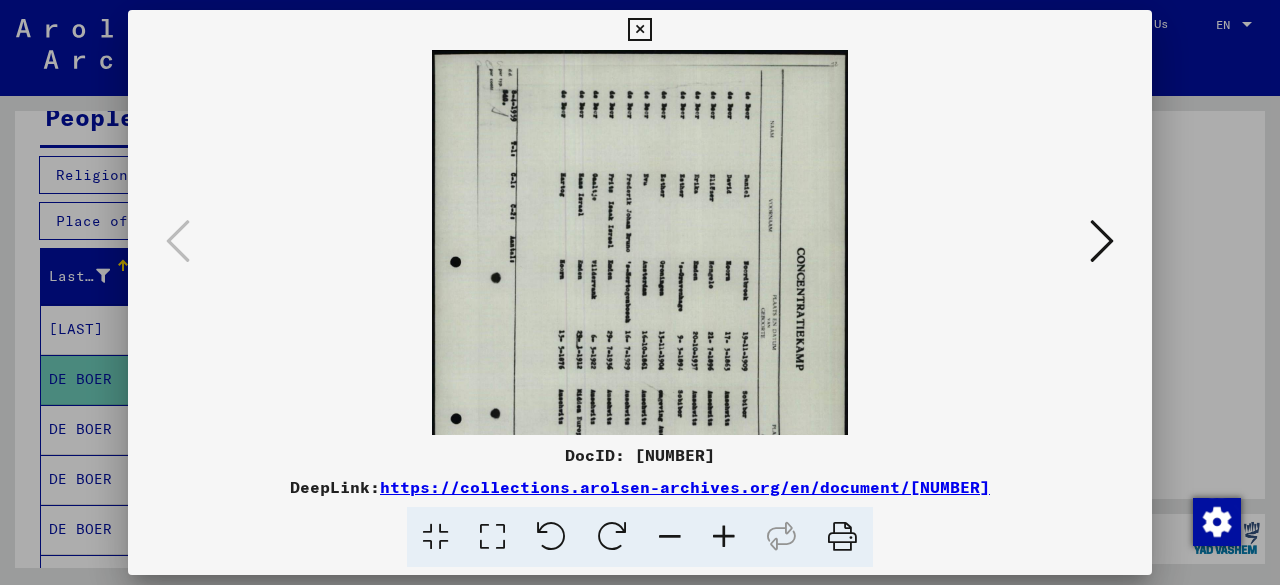 click at bounding box center [724, 537] 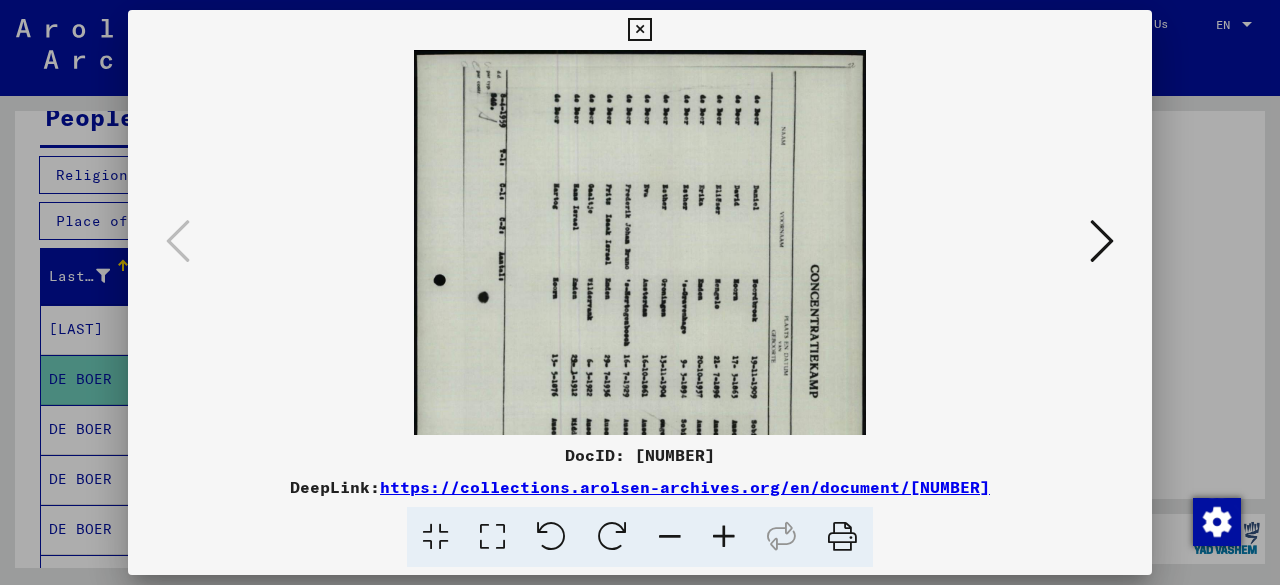 click at bounding box center (724, 537) 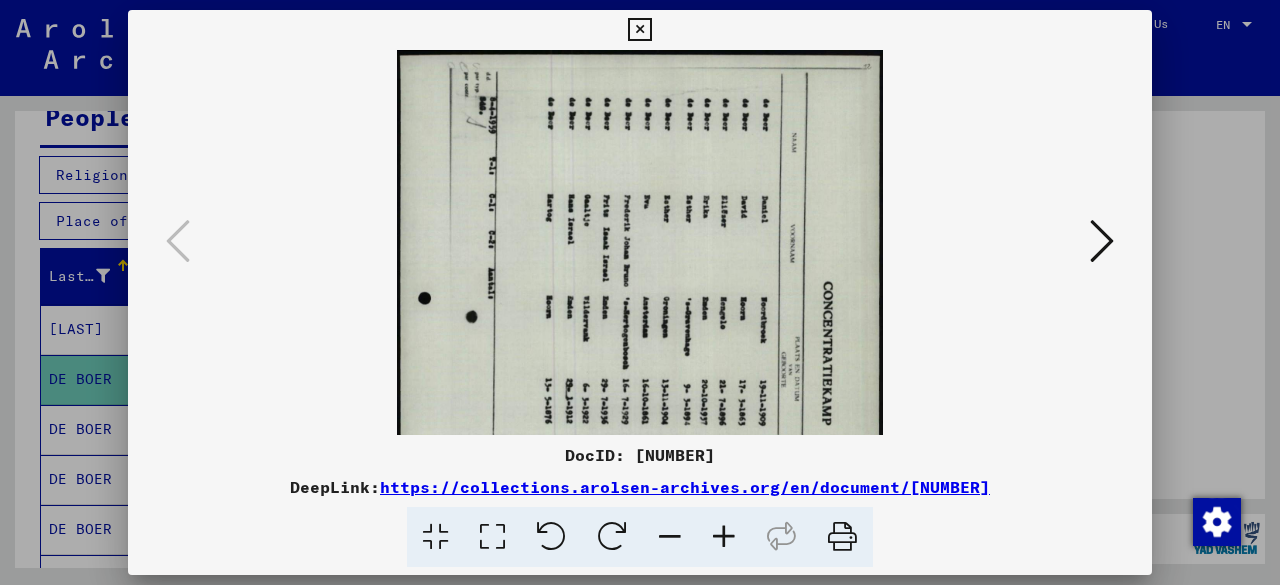 click at bounding box center [724, 537] 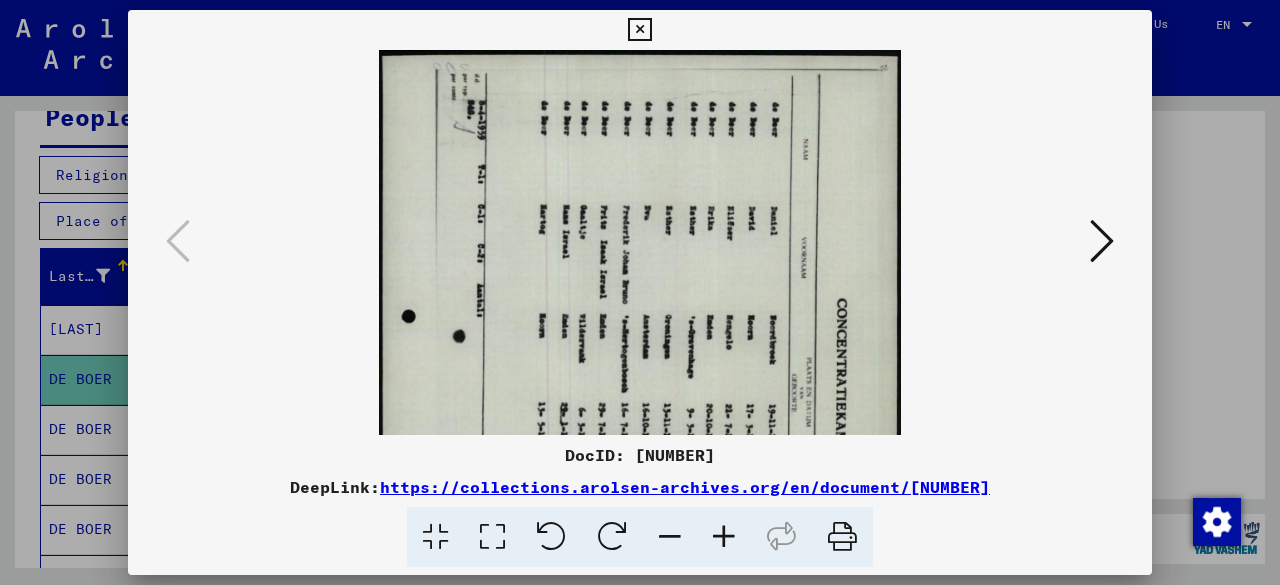 click at bounding box center (724, 537) 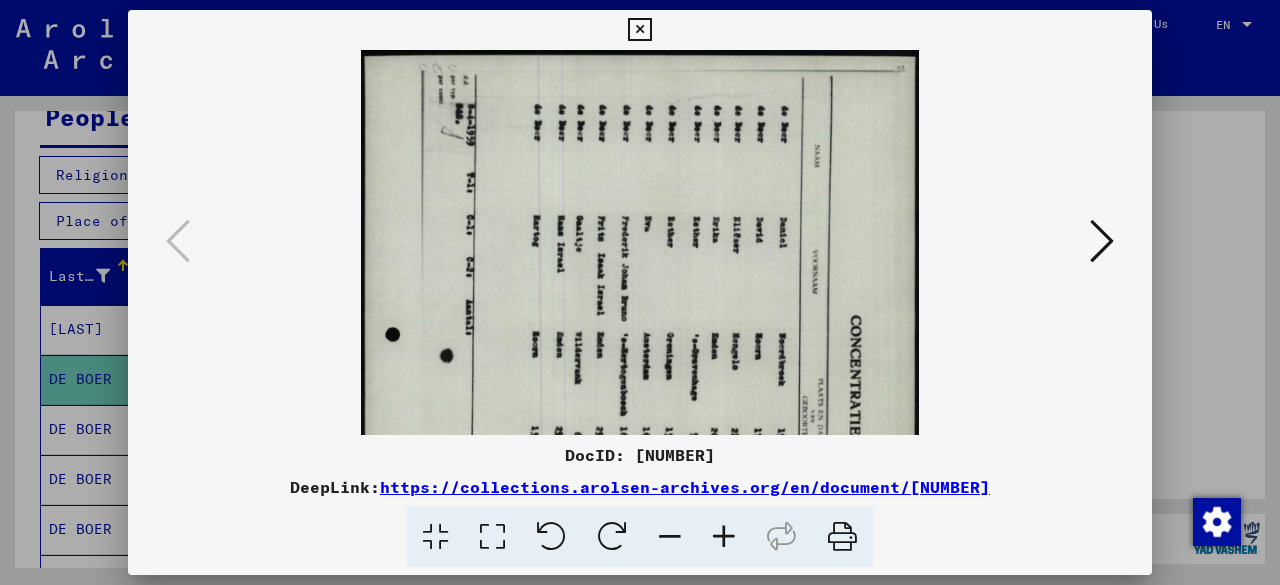 click at bounding box center [724, 537] 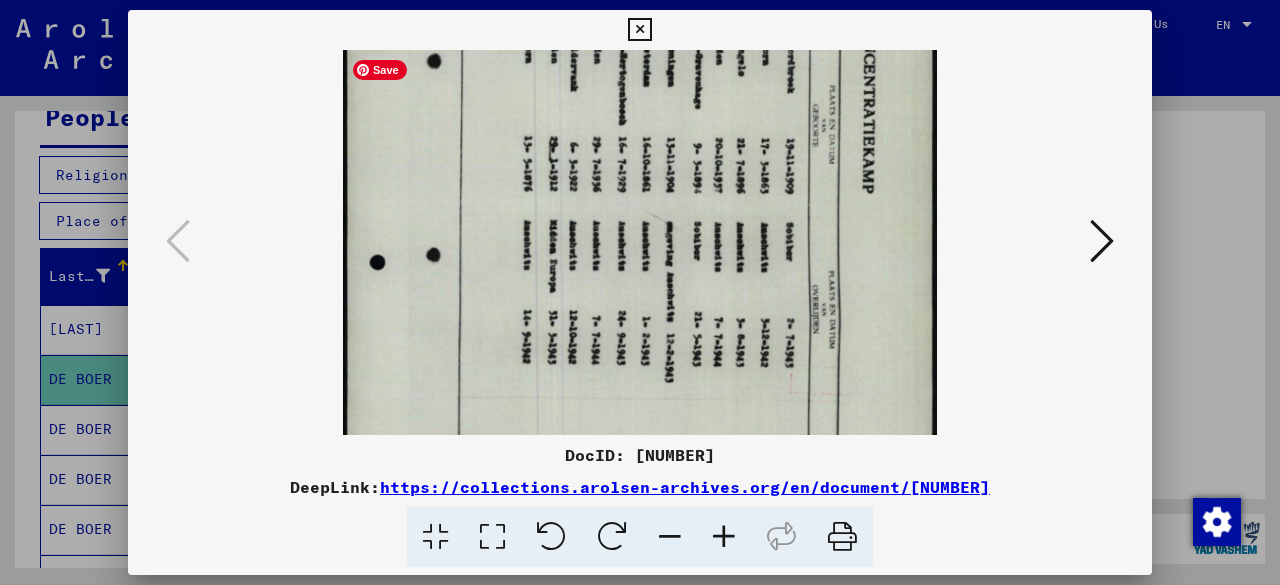 scroll, scrollTop: 318, scrollLeft: 0, axis: vertical 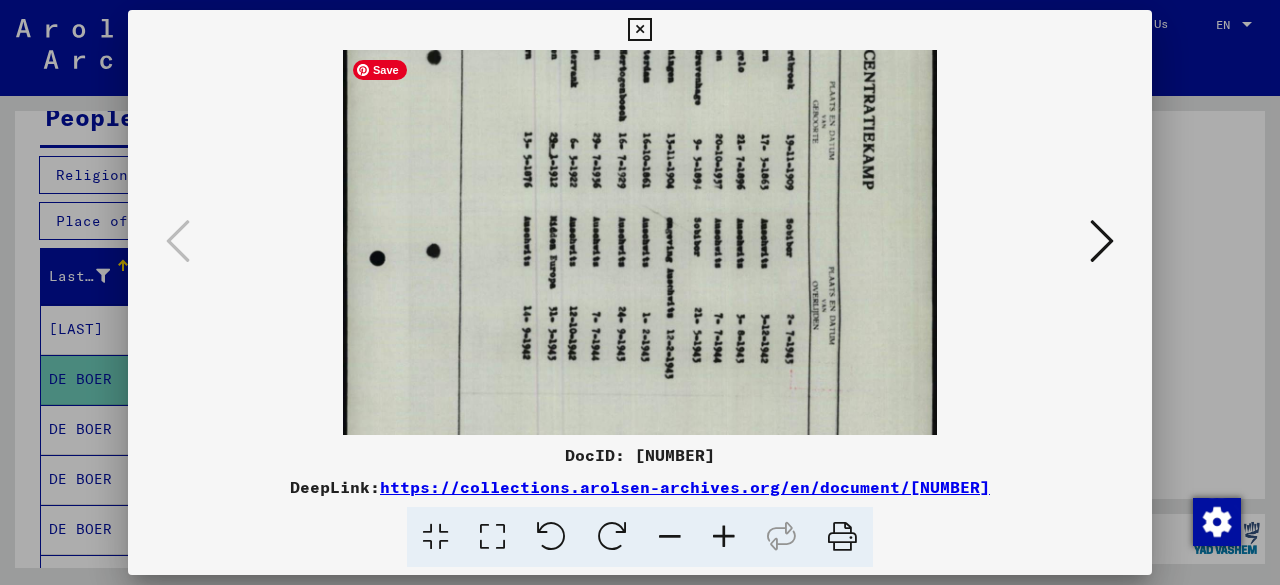 drag, startPoint x: 578, startPoint y: 359, endPoint x: 599, endPoint y: 61, distance: 298.739 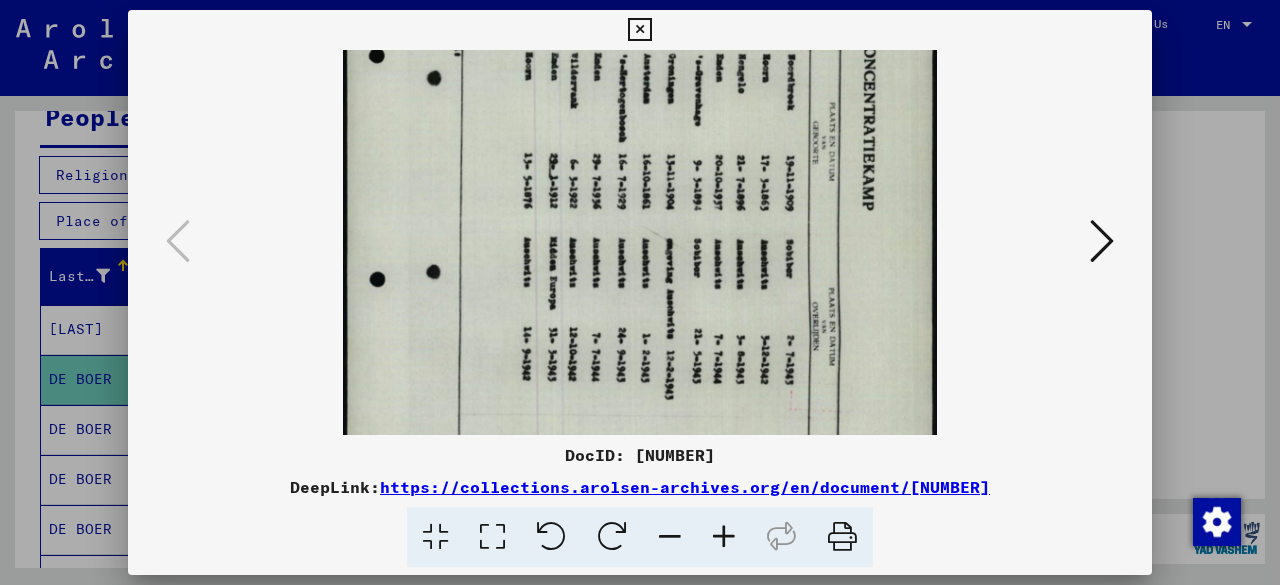 scroll, scrollTop: 304, scrollLeft: 0, axis: vertical 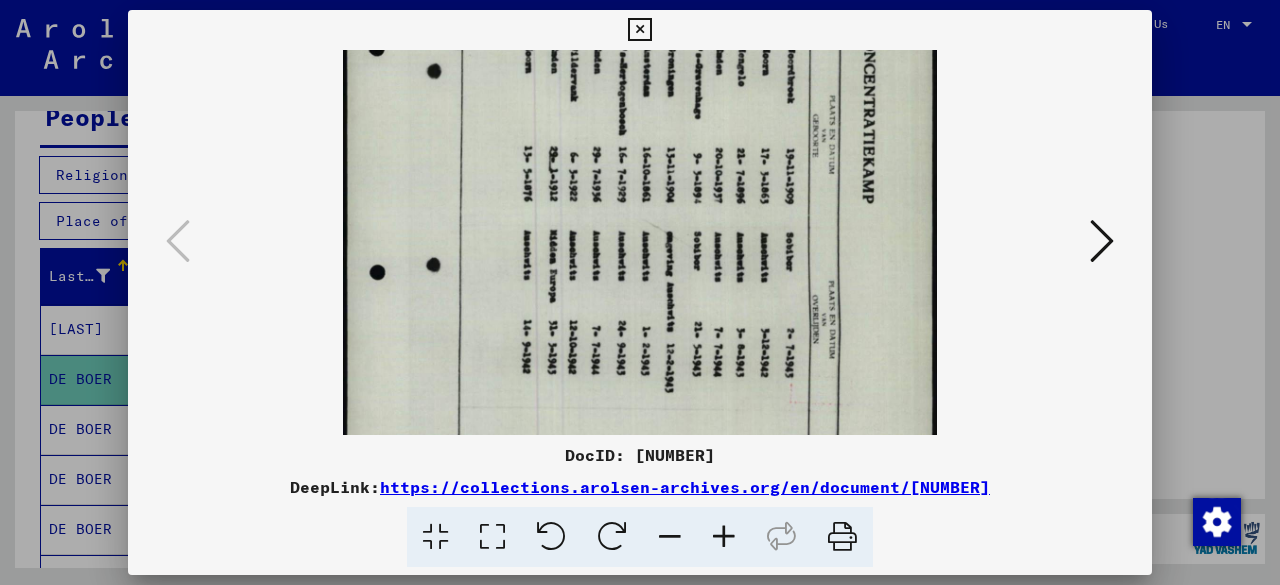 drag, startPoint x: 665, startPoint y: 203, endPoint x: 805, endPoint y: 268, distance: 154.35349 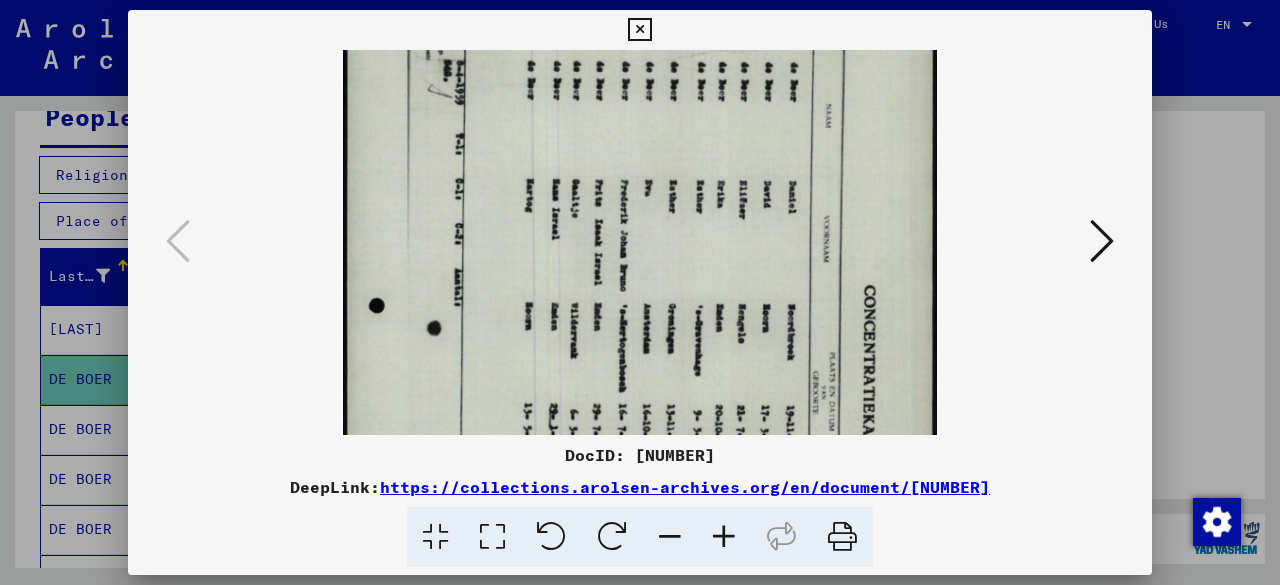 scroll, scrollTop: 52, scrollLeft: 0, axis: vertical 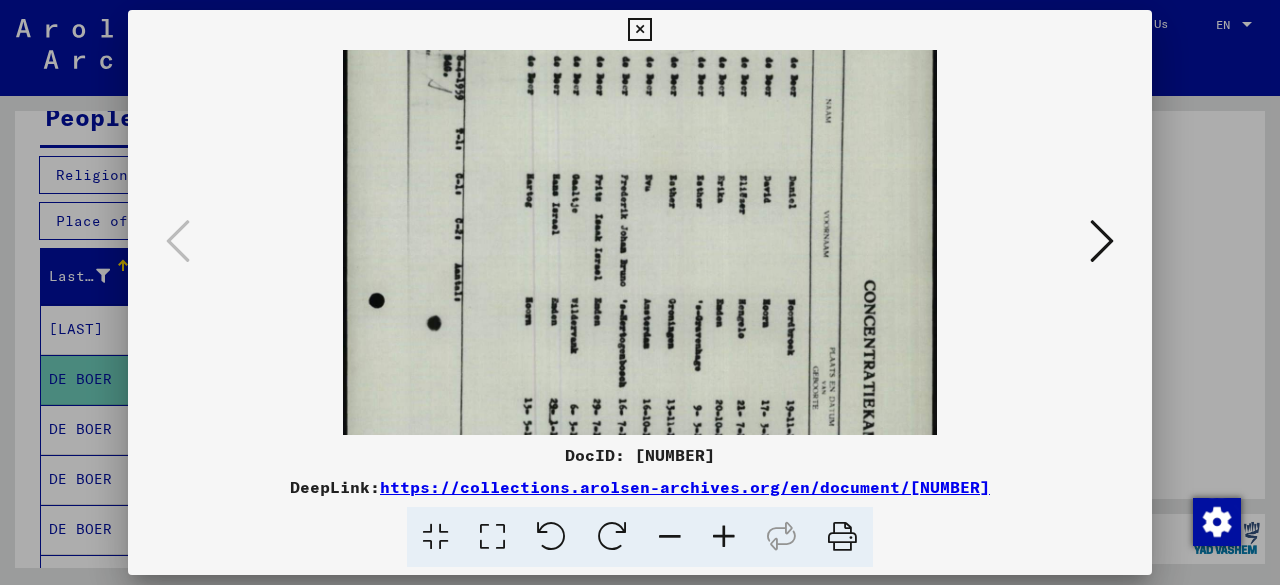 drag, startPoint x: 522, startPoint y: 165, endPoint x: 518, endPoint y: 435, distance: 270.02963 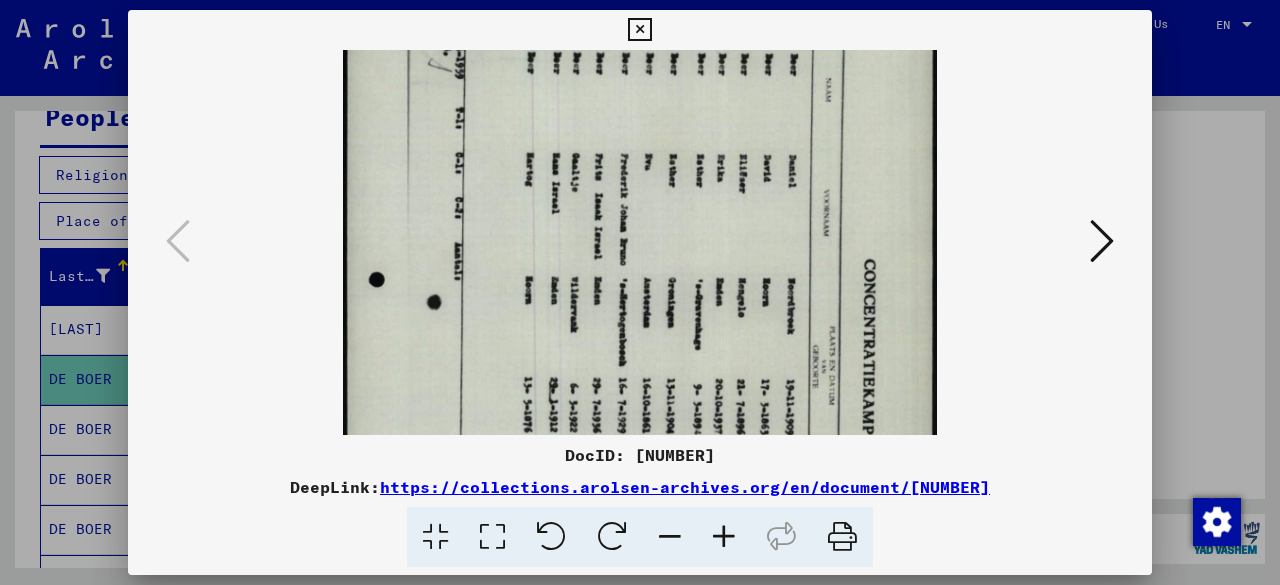click at bounding box center (724, 537) 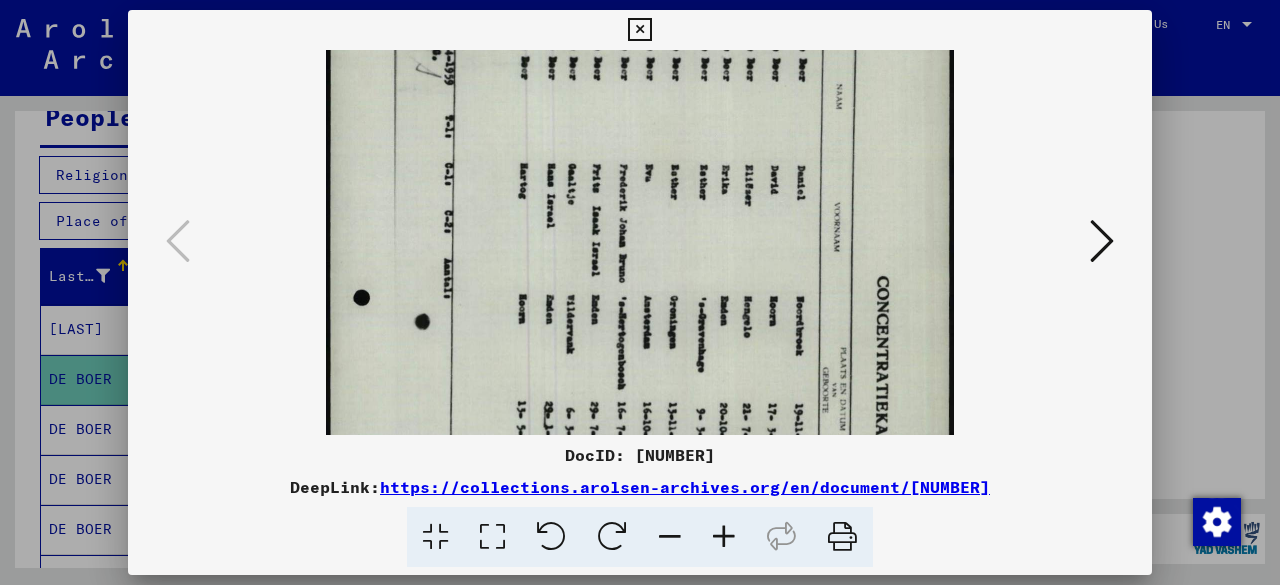 click at bounding box center (724, 537) 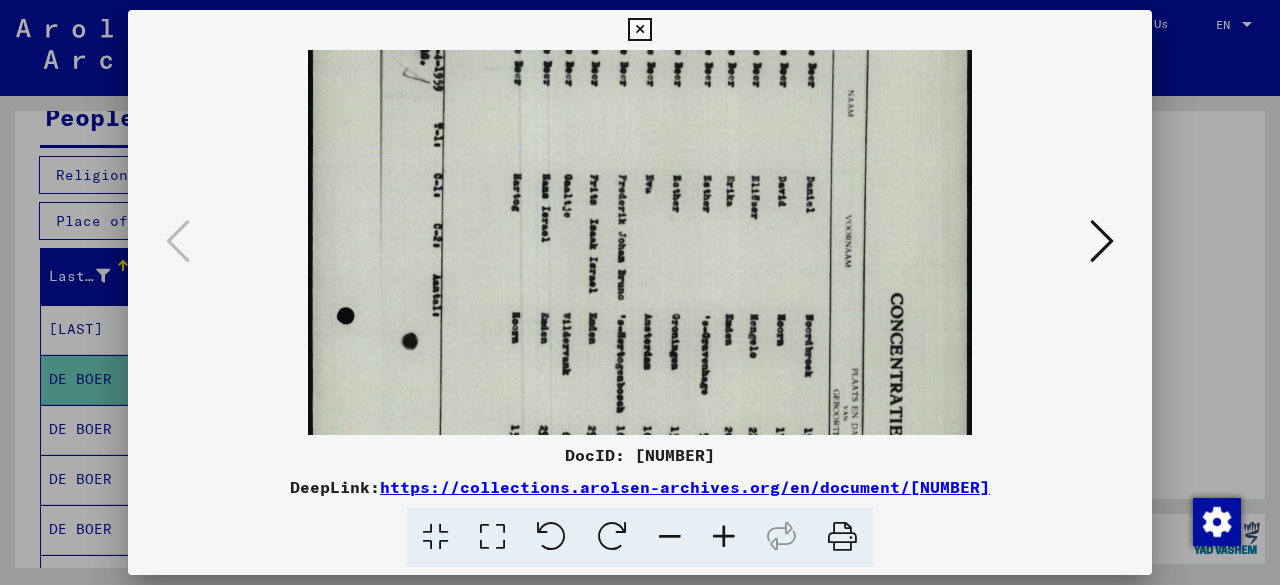click at bounding box center (724, 537) 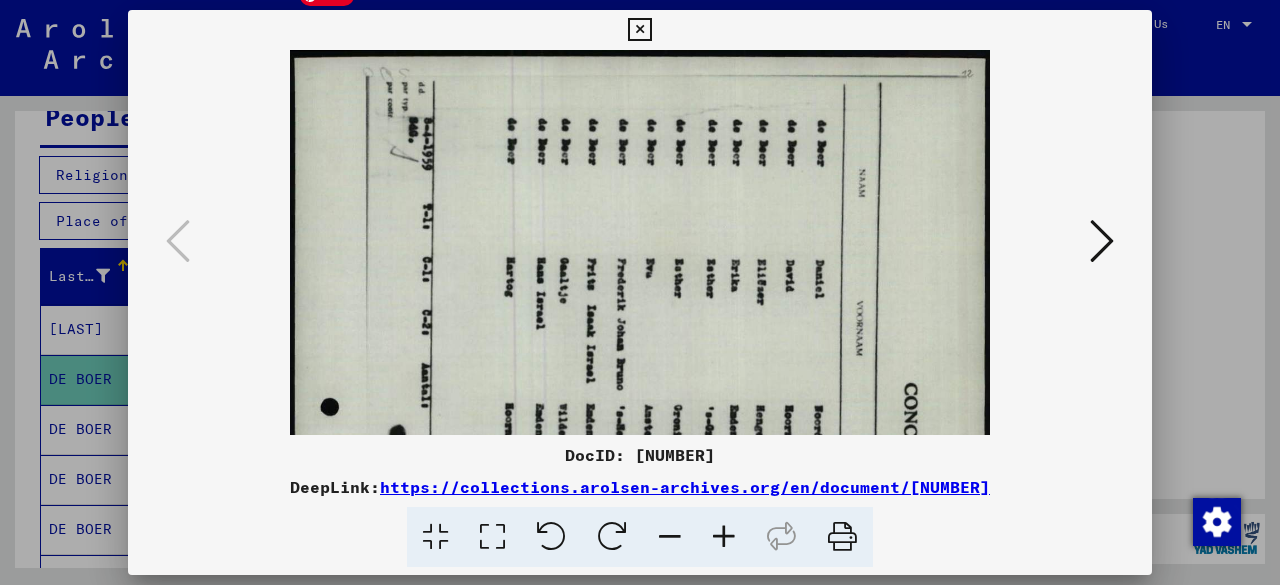 scroll, scrollTop: 0, scrollLeft: 0, axis: both 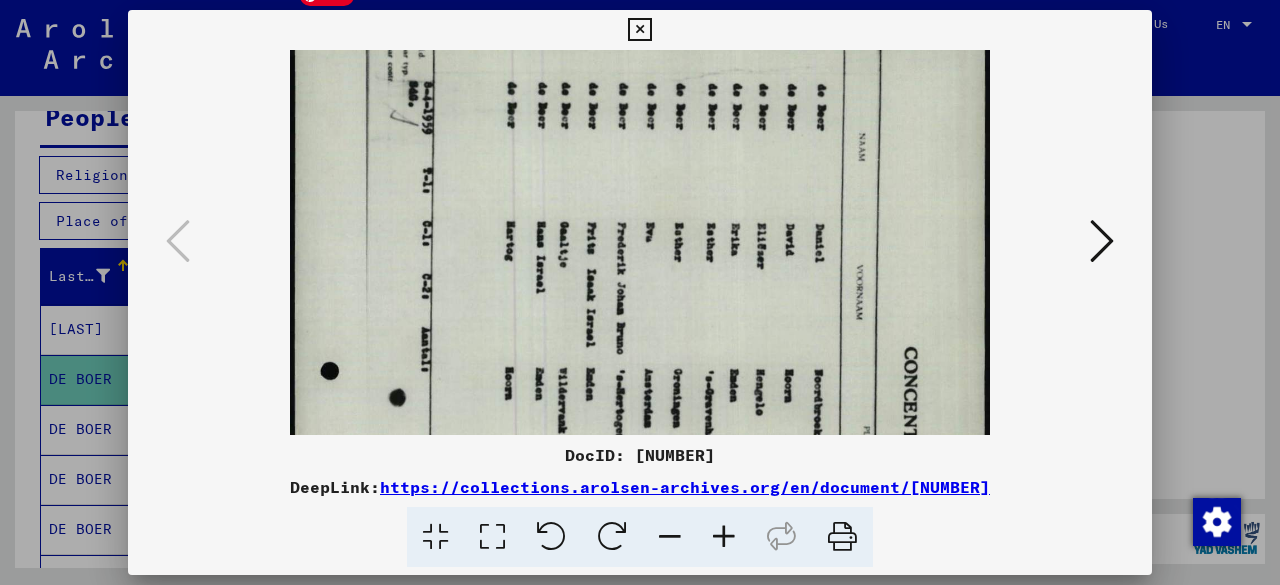 drag, startPoint x: 483, startPoint y: 213, endPoint x: 591, endPoint y: 295, distance: 135.60236 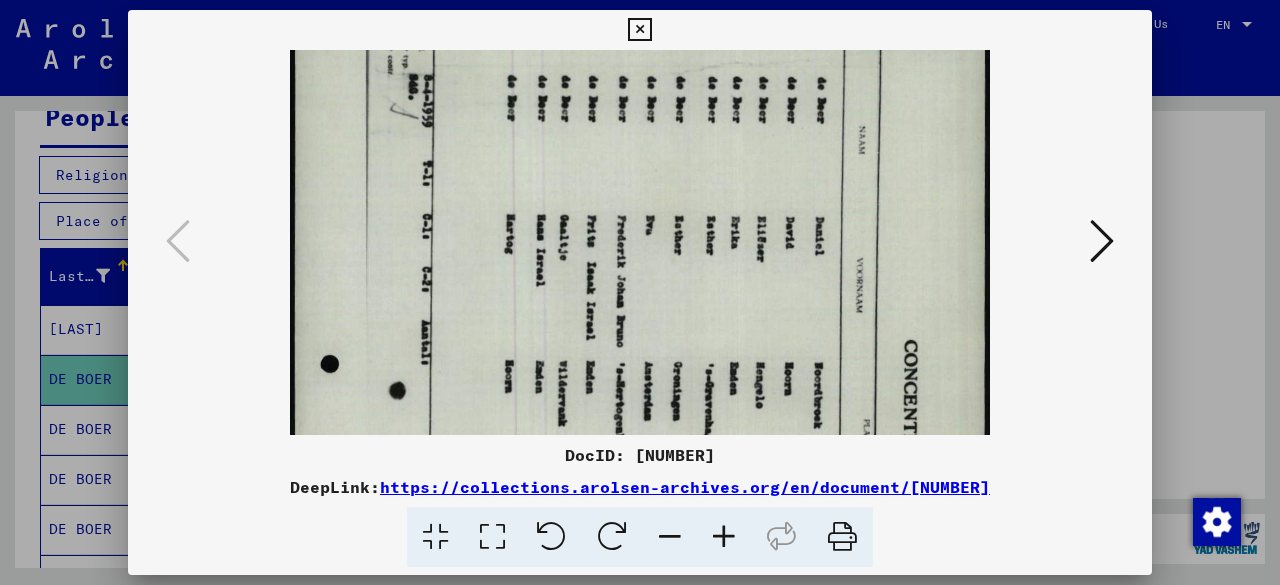 click at bounding box center [670, 537] 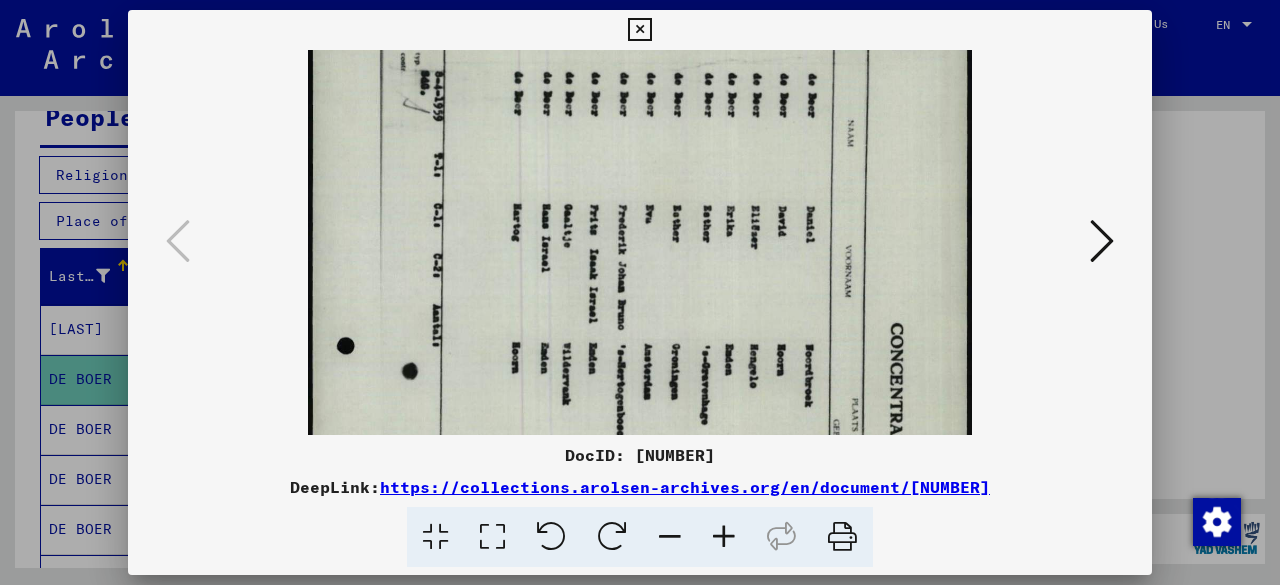 click at bounding box center (670, 537) 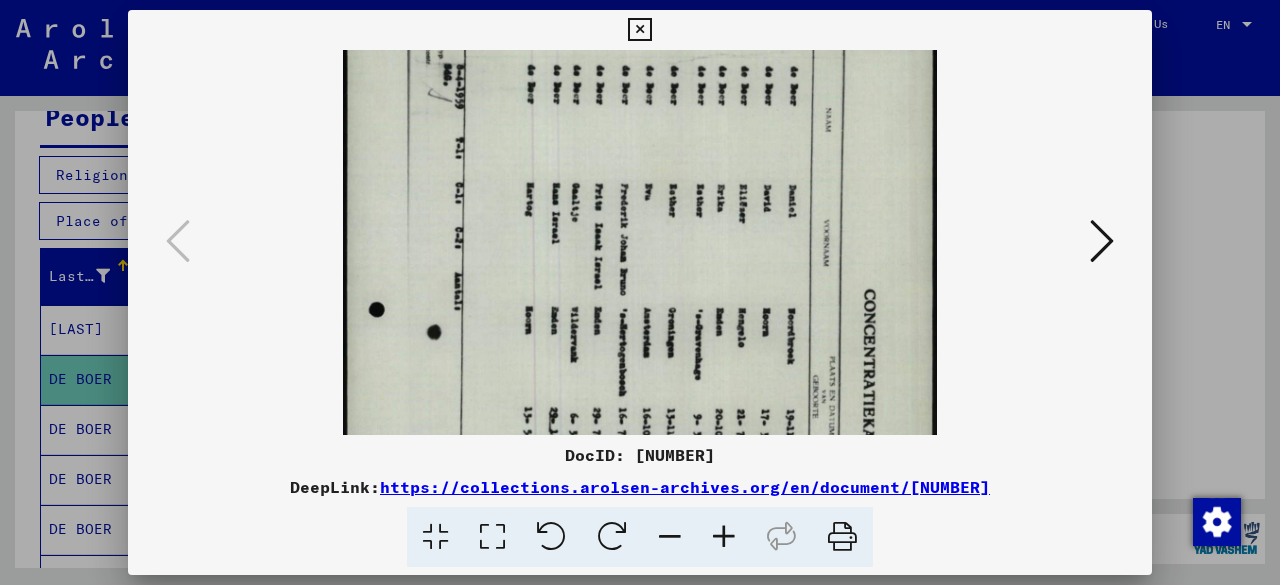 click at bounding box center [670, 537] 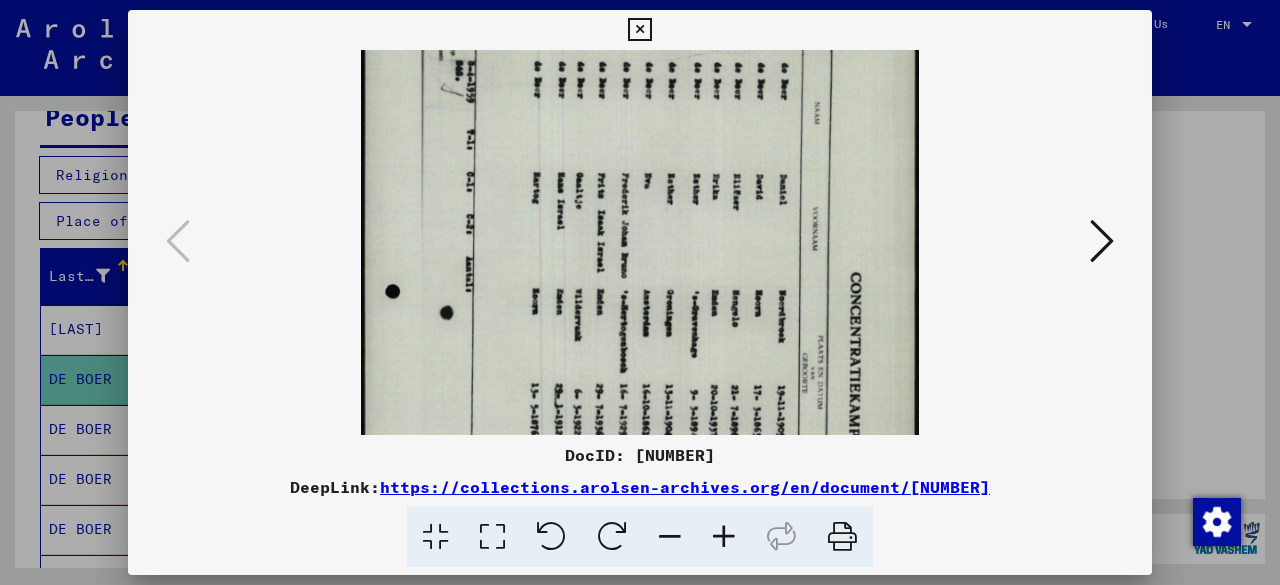 click at bounding box center (670, 537) 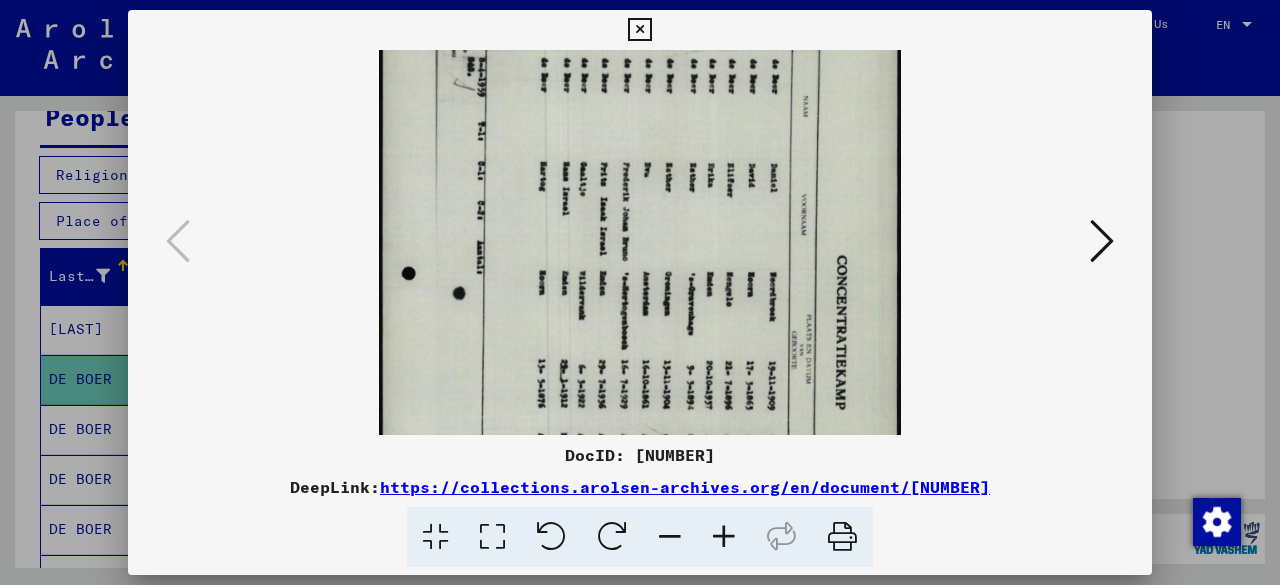 click at bounding box center [670, 537] 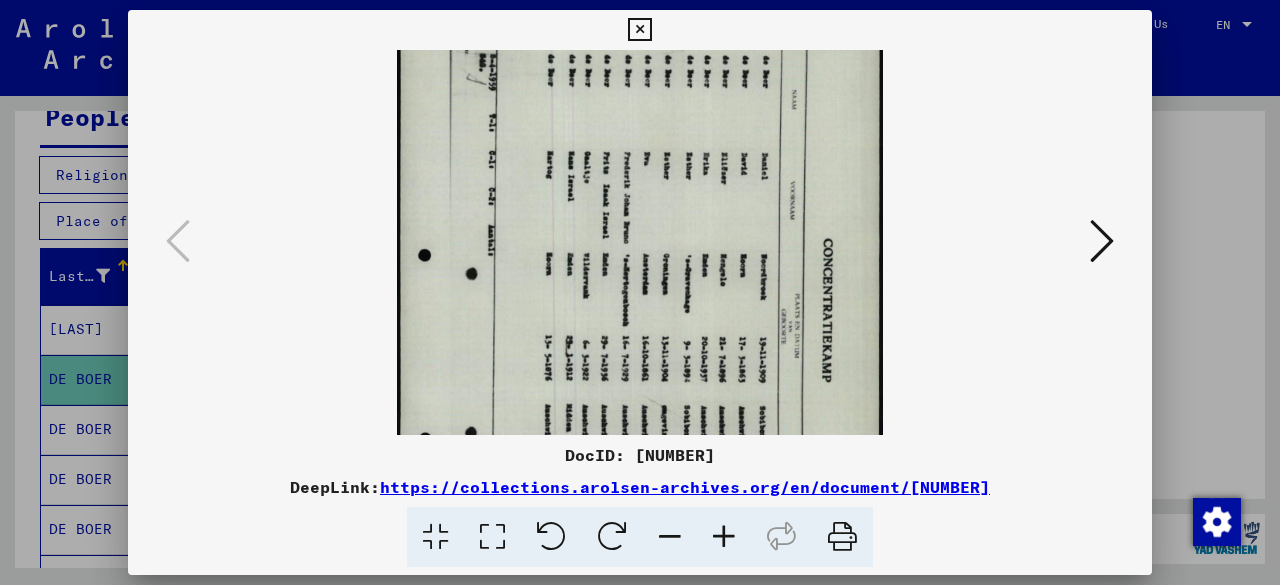 click at bounding box center [670, 537] 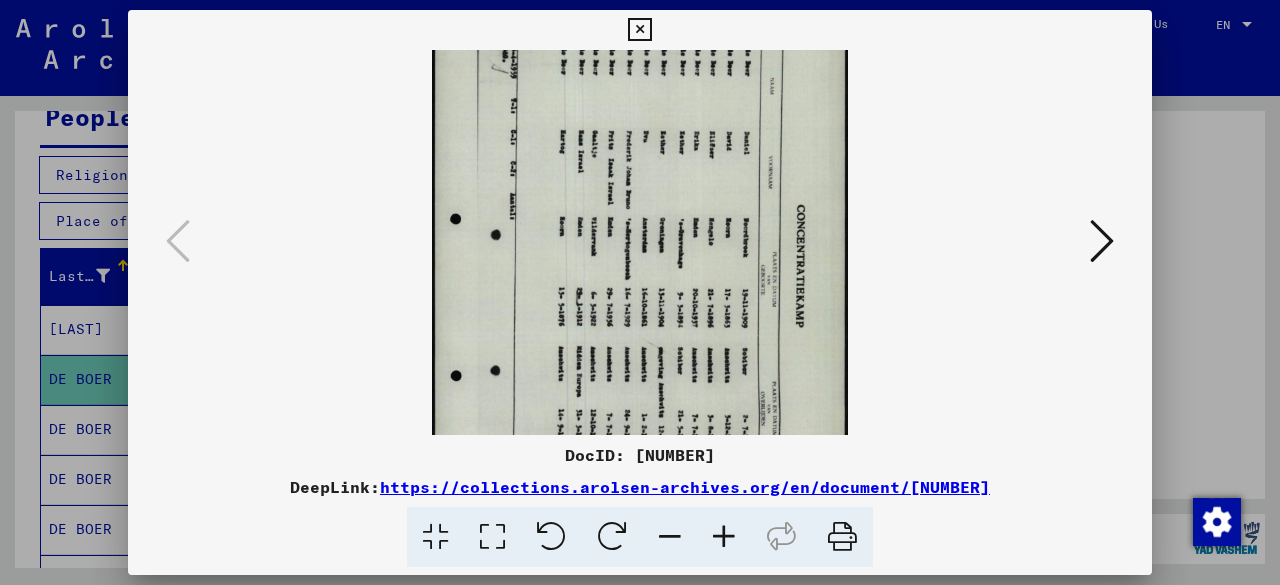 click at bounding box center (670, 537) 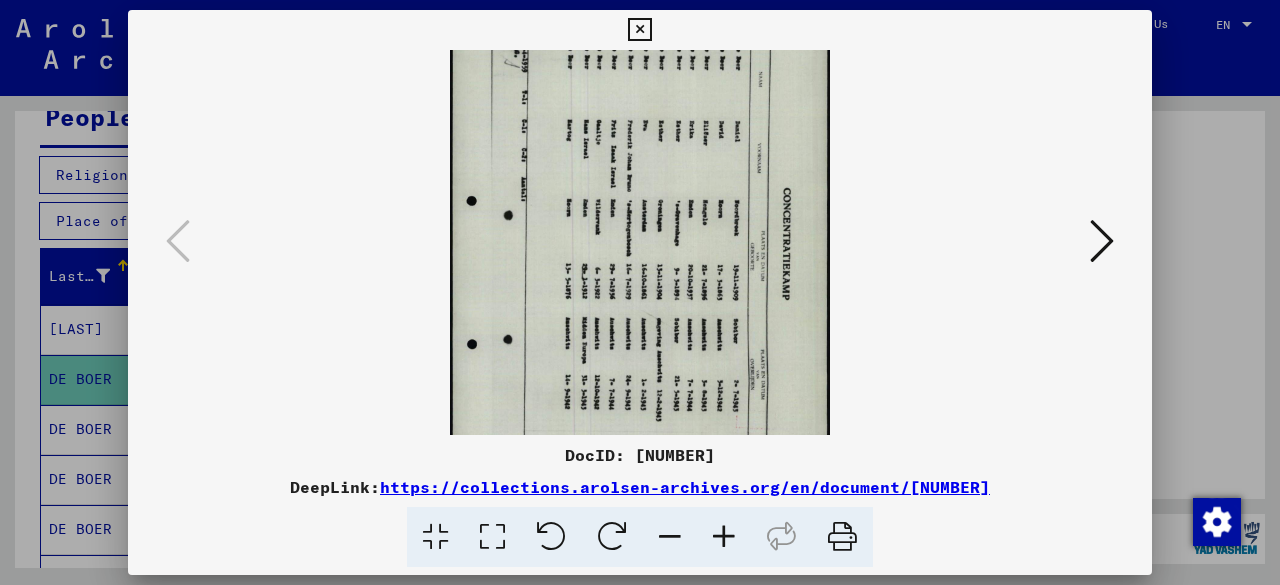 click at bounding box center (670, 537) 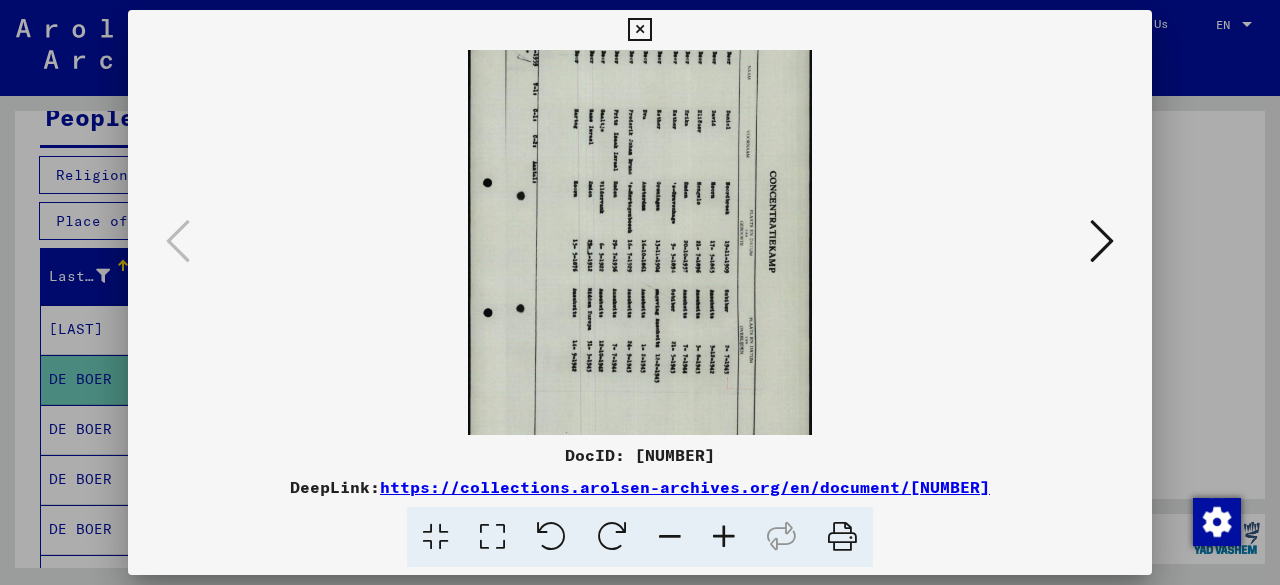 click at bounding box center (670, 537) 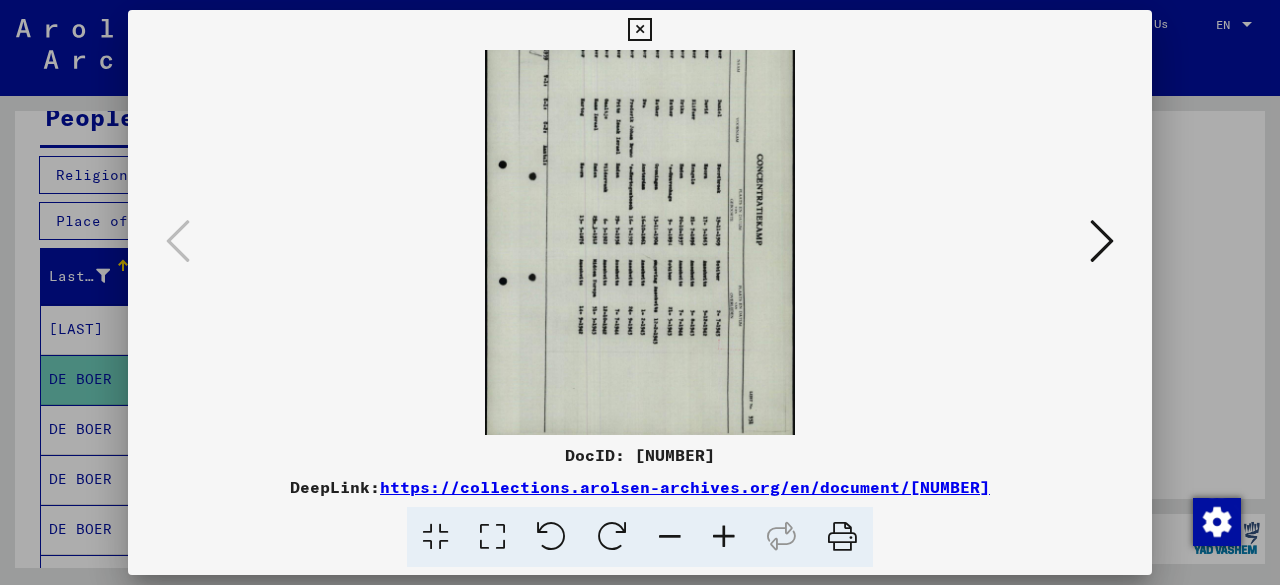 click at bounding box center [670, 537] 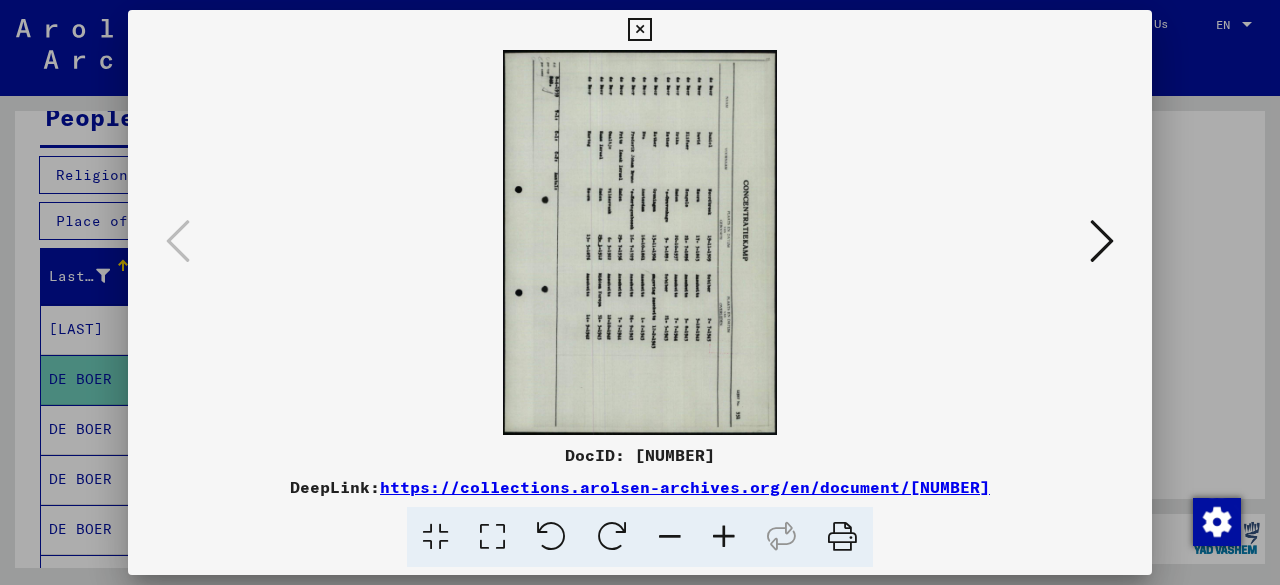 scroll, scrollTop: 0, scrollLeft: 0, axis: both 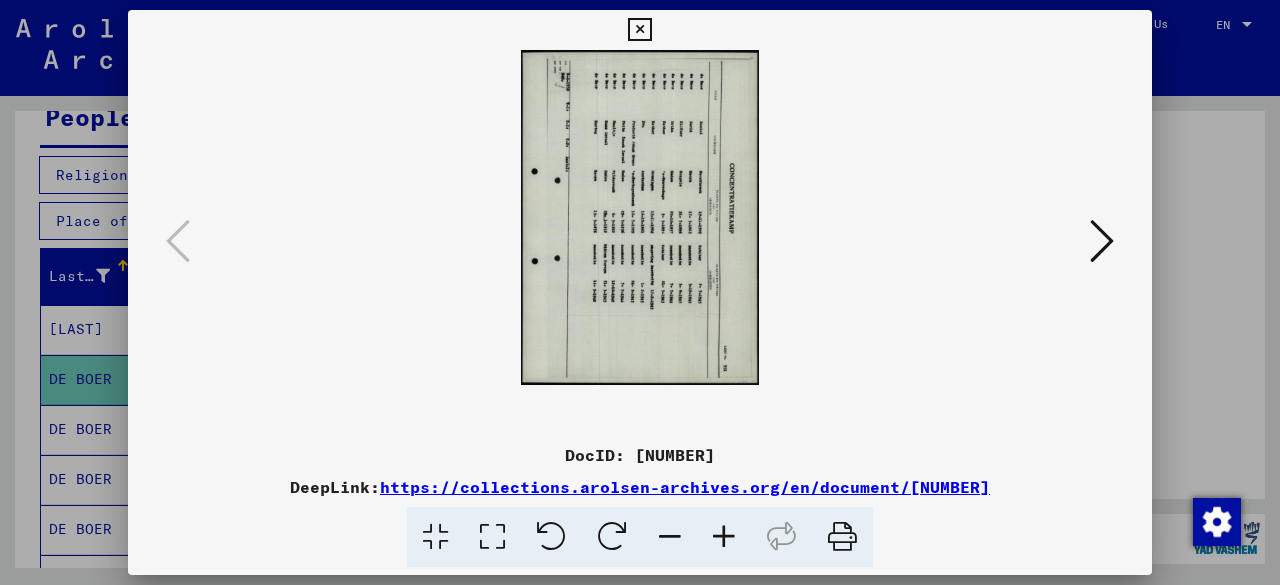 click at bounding box center [724, 537] 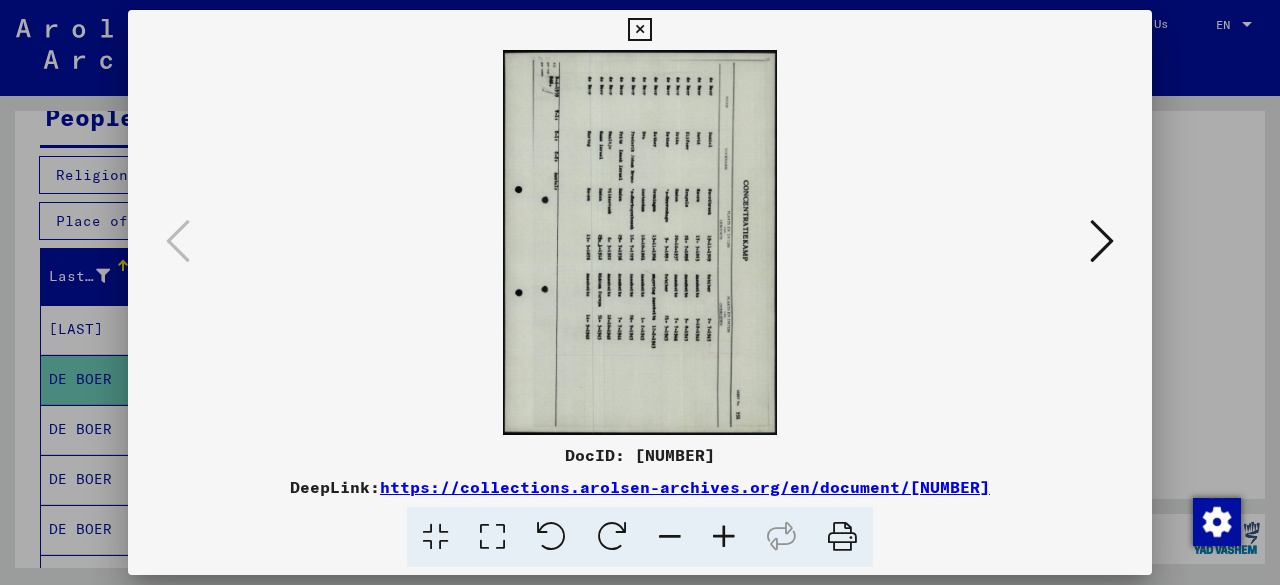 click at bounding box center [724, 537] 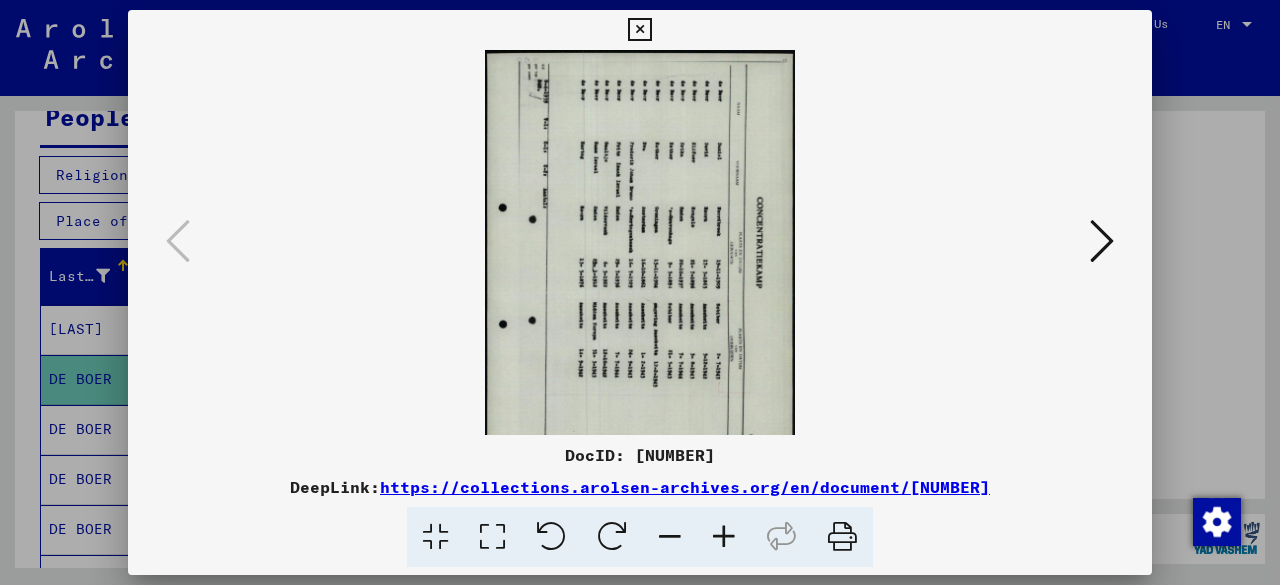 click at bounding box center [670, 537] 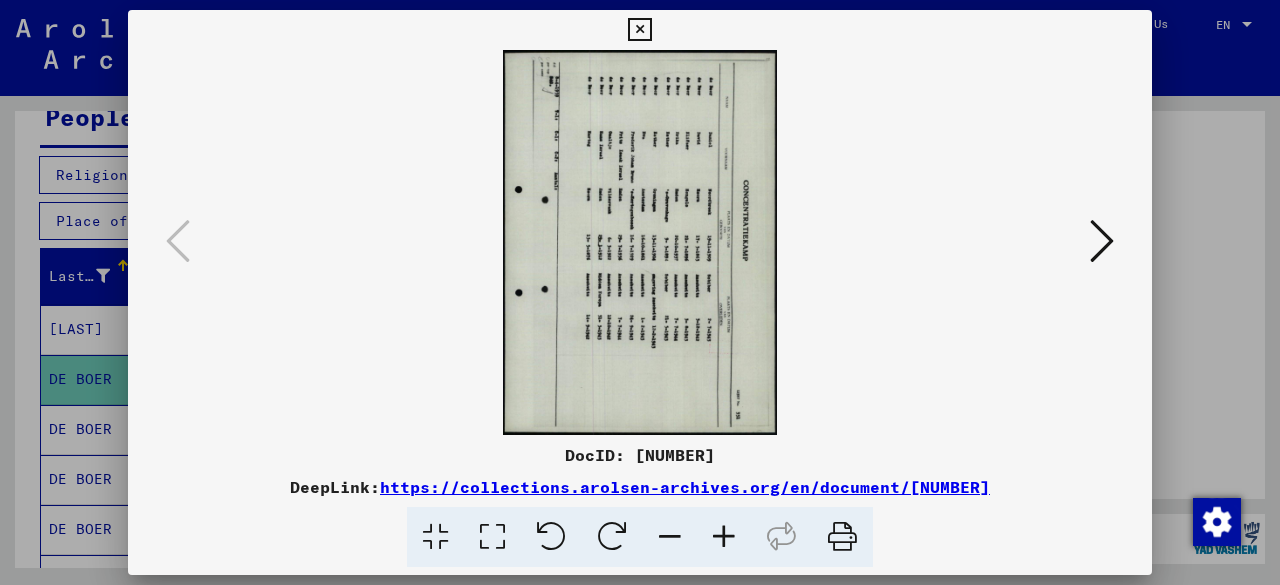 click at bounding box center (724, 537) 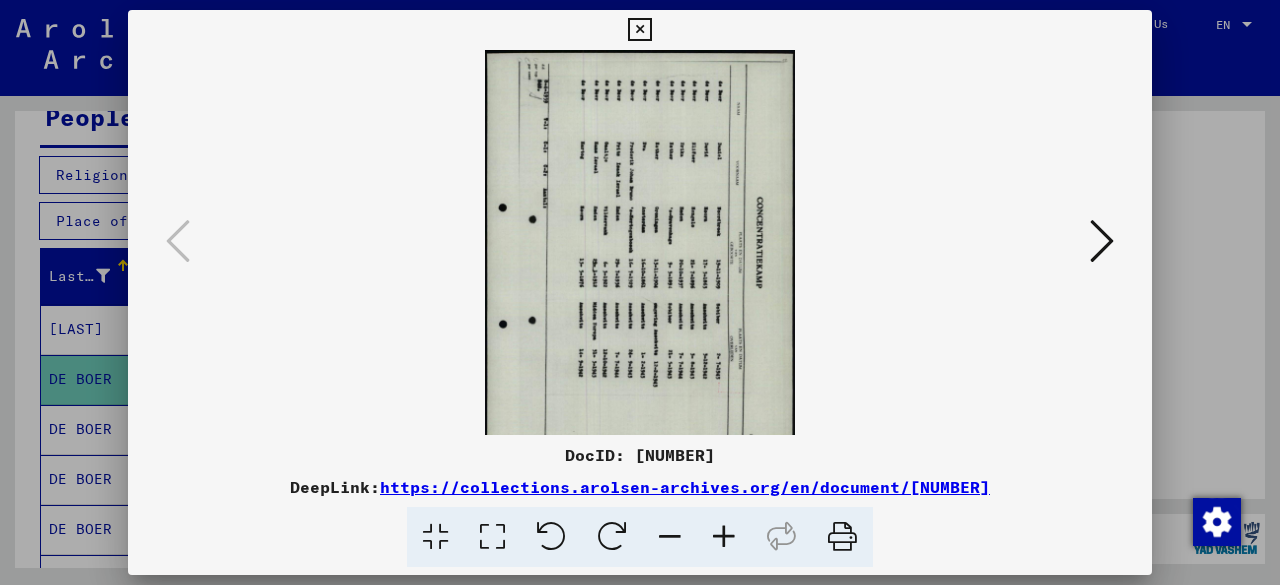 click at bounding box center (1102, 241) 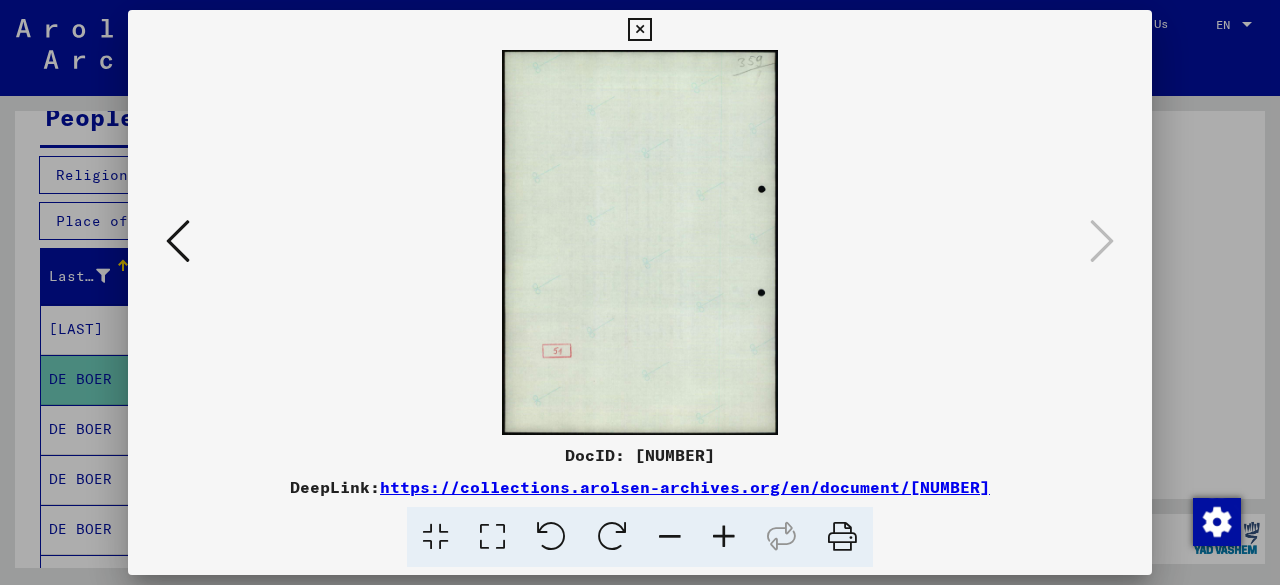 click at bounding box center (178, 241) 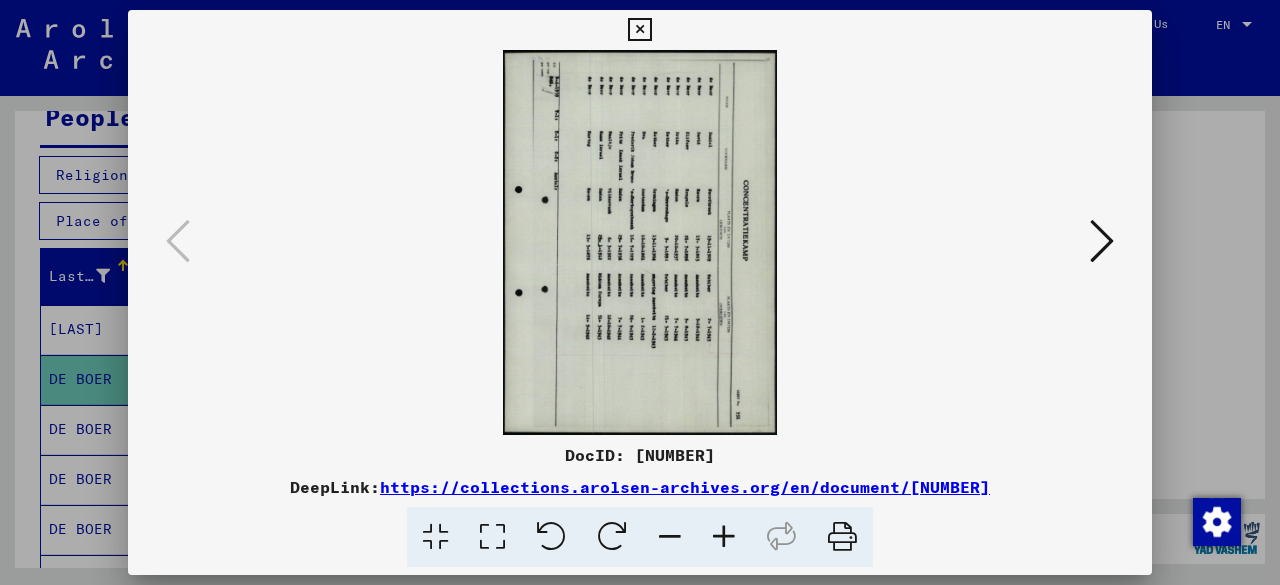 click at bounding box center [639, 30] 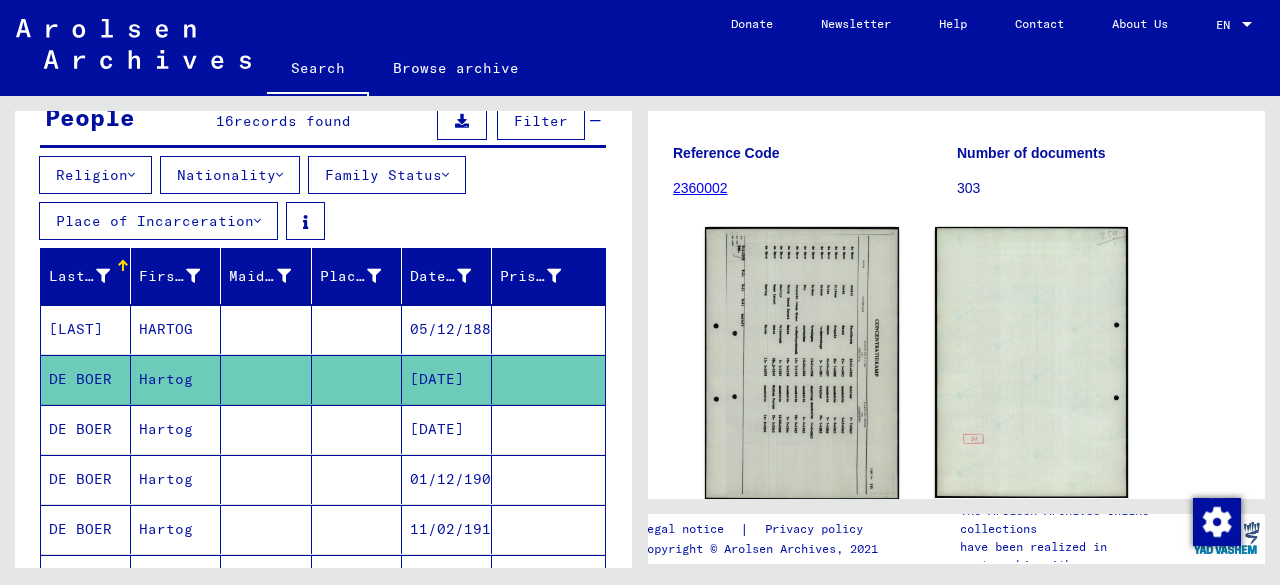 click on "05/12/1887" at bounding box center [447, 379] 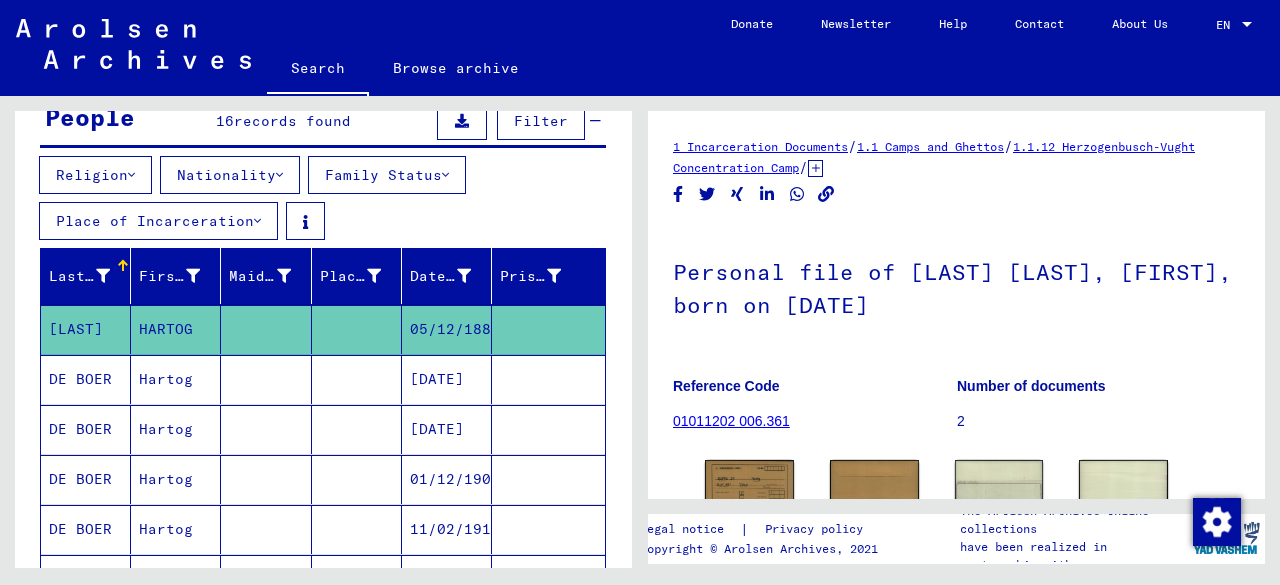scroll, scrollTop: 0, scrollLeft: 0, axis: both 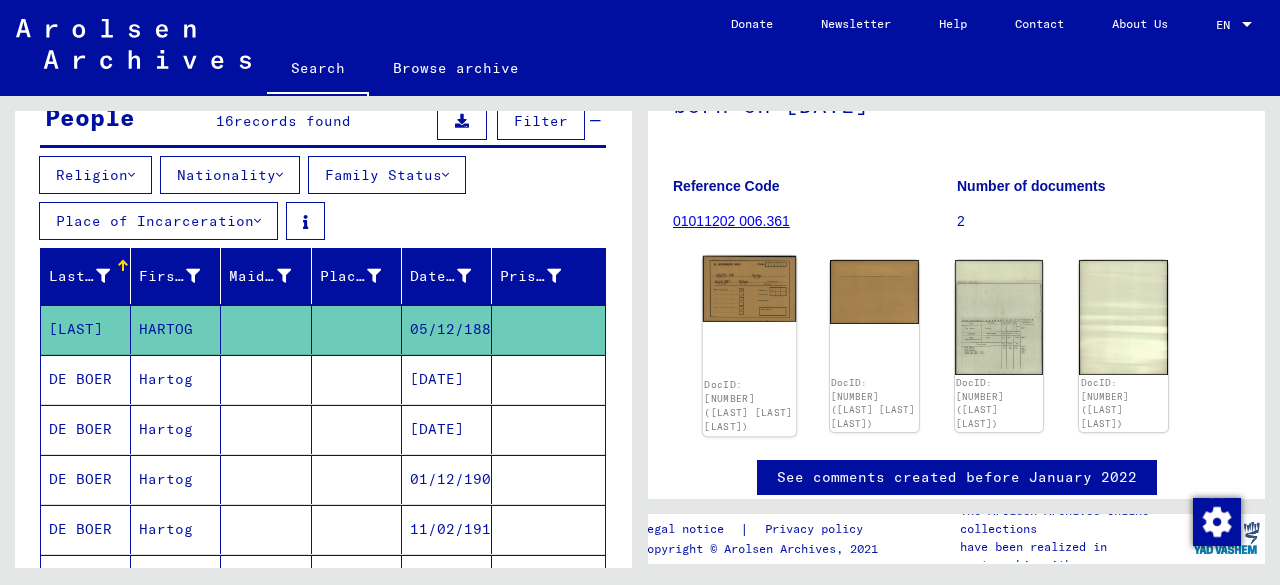click 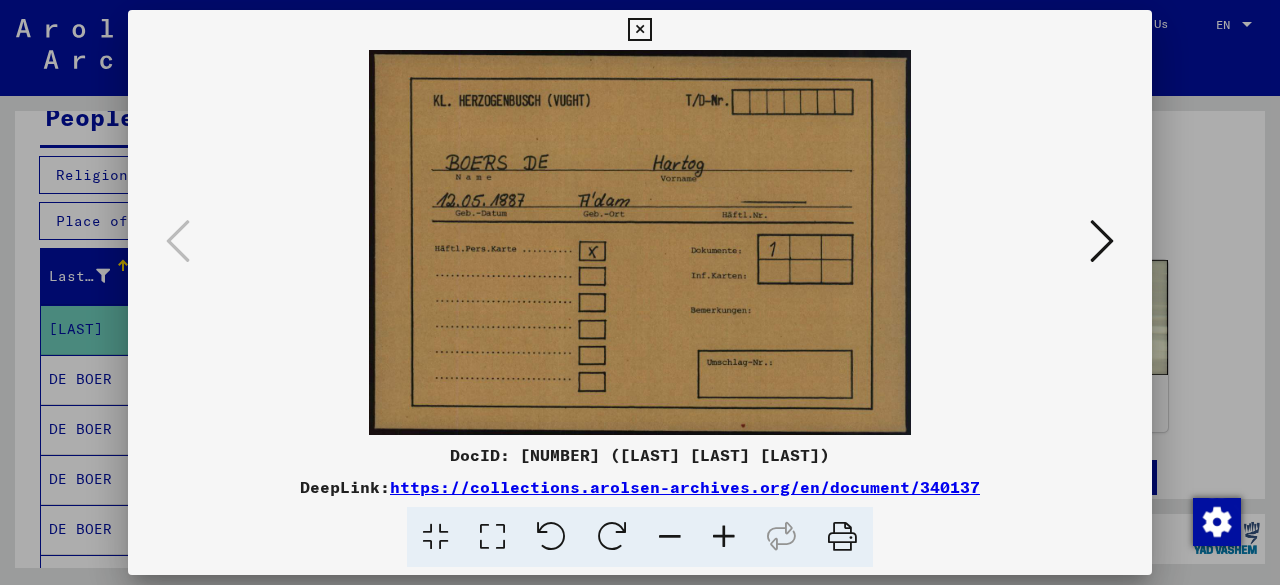 click at bounding box center (1102, 241) 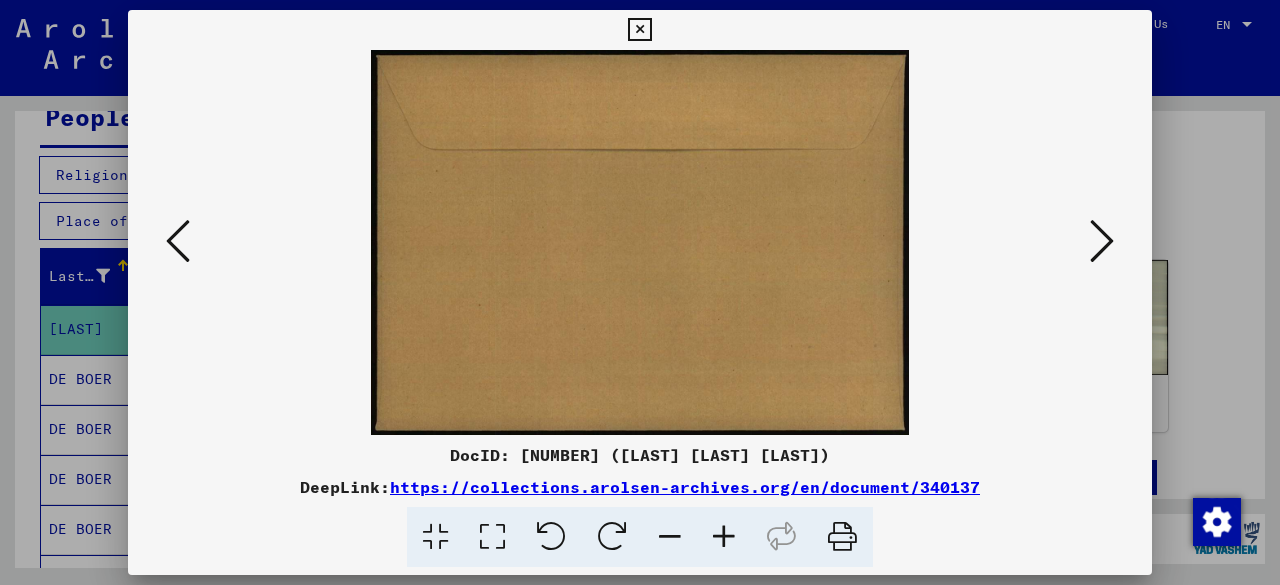 click at bounding box center (1102, 241) 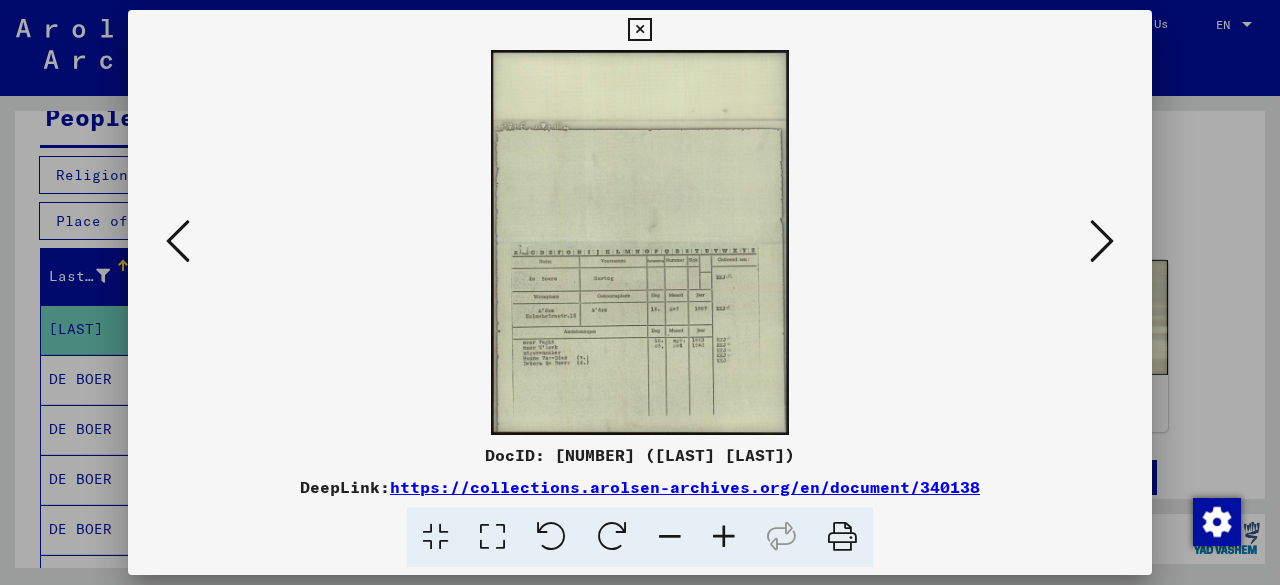 click at bounding box center (724, 537) 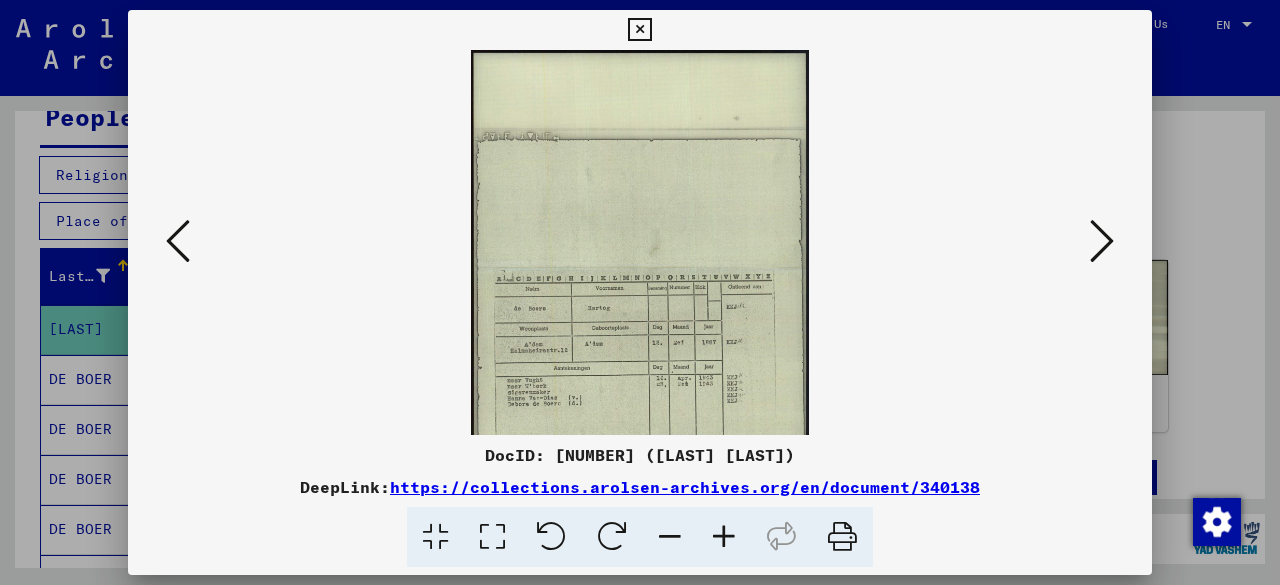 click at bounding box center [724, 537] 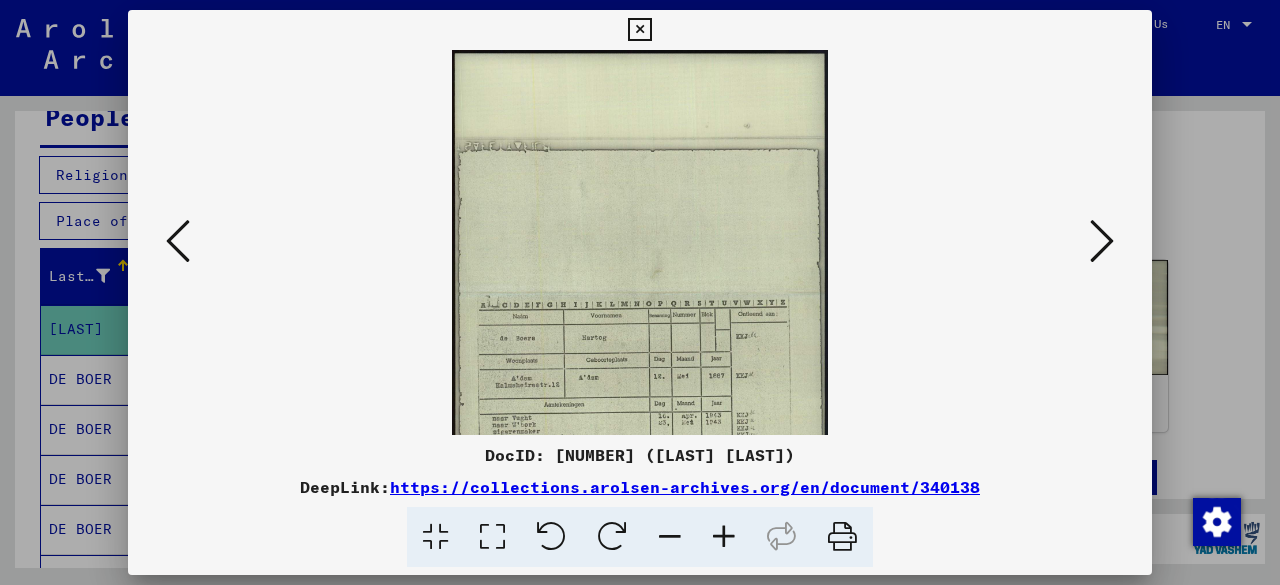 click at bounding box center (724, 537) 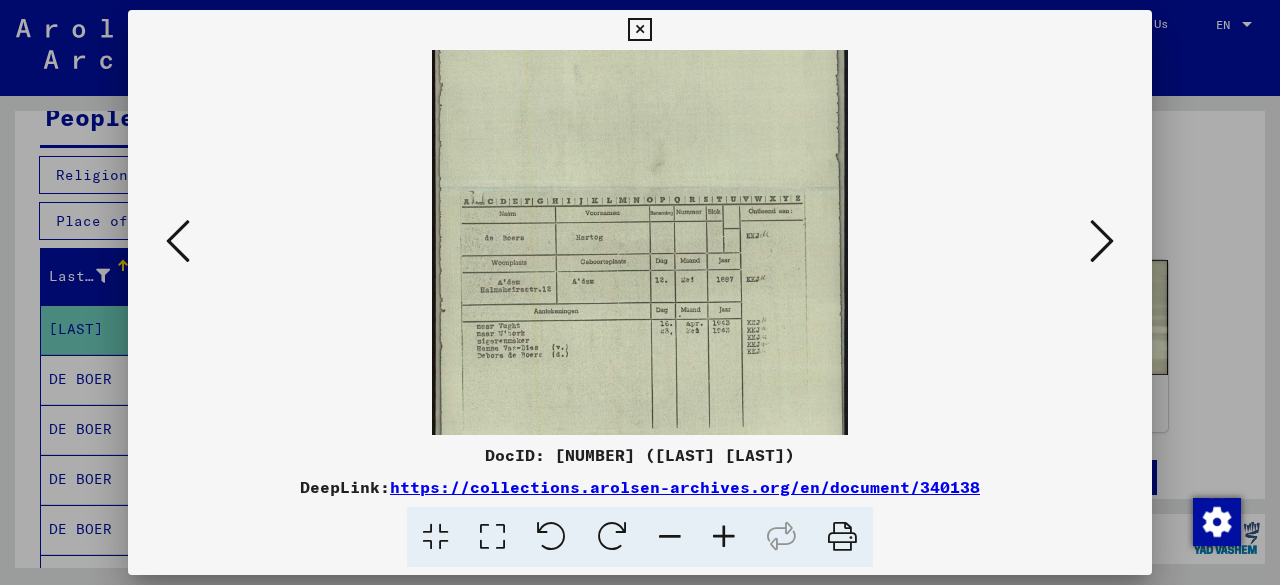 scroll, scrollTop: 150, scrollLeft: 0, axis: vertical 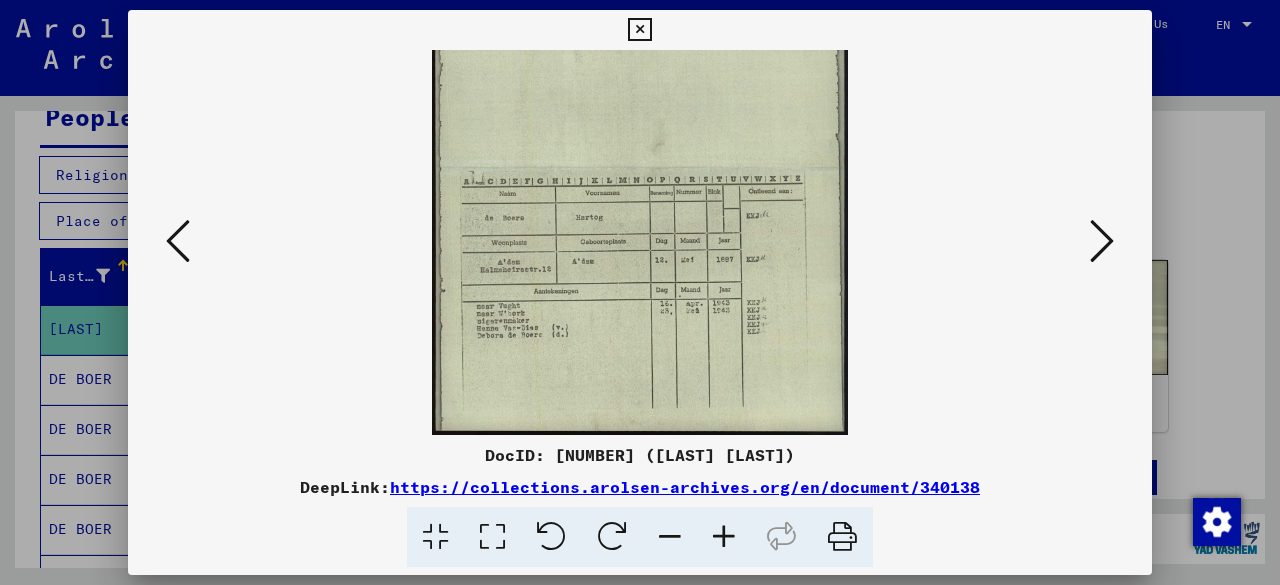 drag, startPoint x: 639, startPoint y: 377, endPoint x: 668, endPoint y: 156, distance: 222.89459 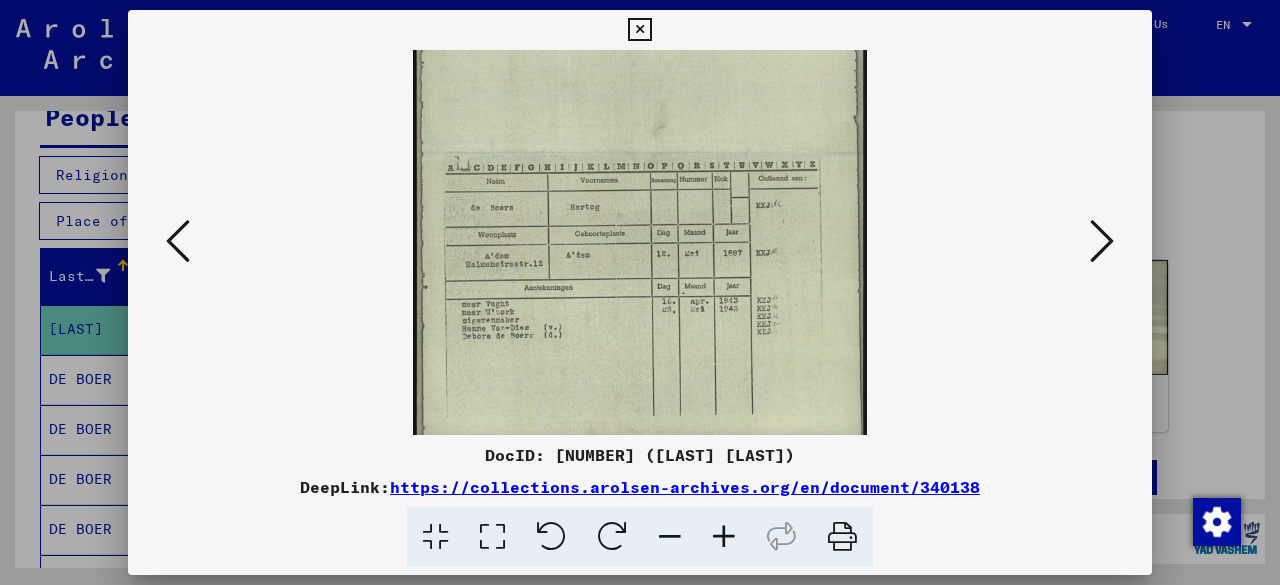 scroll, scrollTop: 200, scrollLeft: 0, axis: vertical 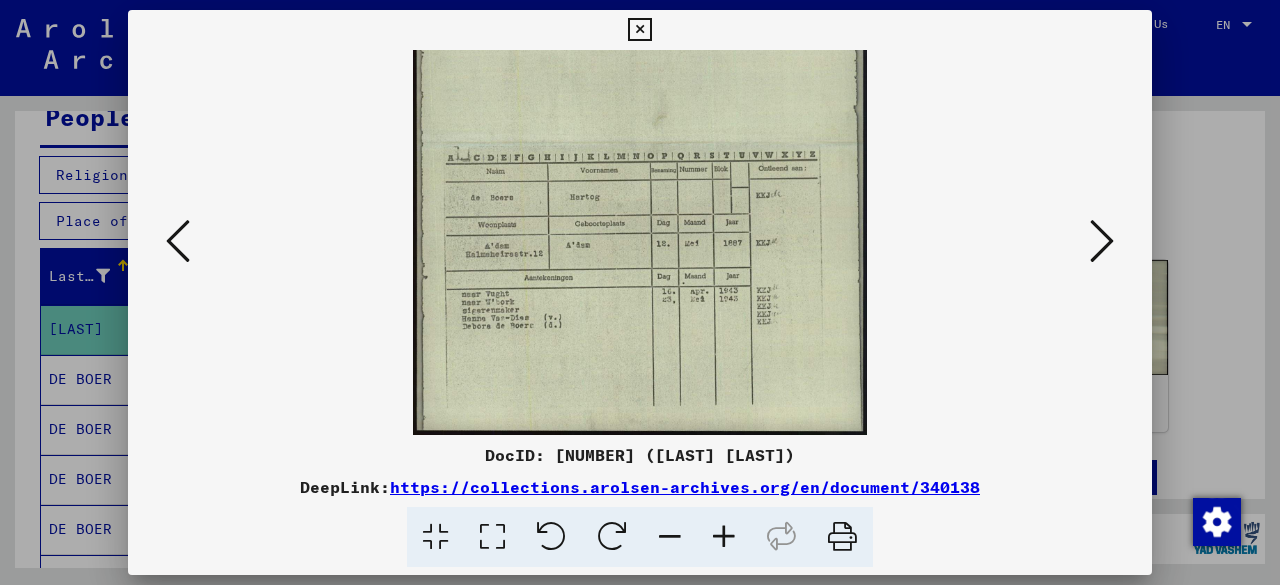 drag, startPoint x: 645, startPoint y: 331, endPoint x: 660, endPoint y: 189, distance: 142.79005 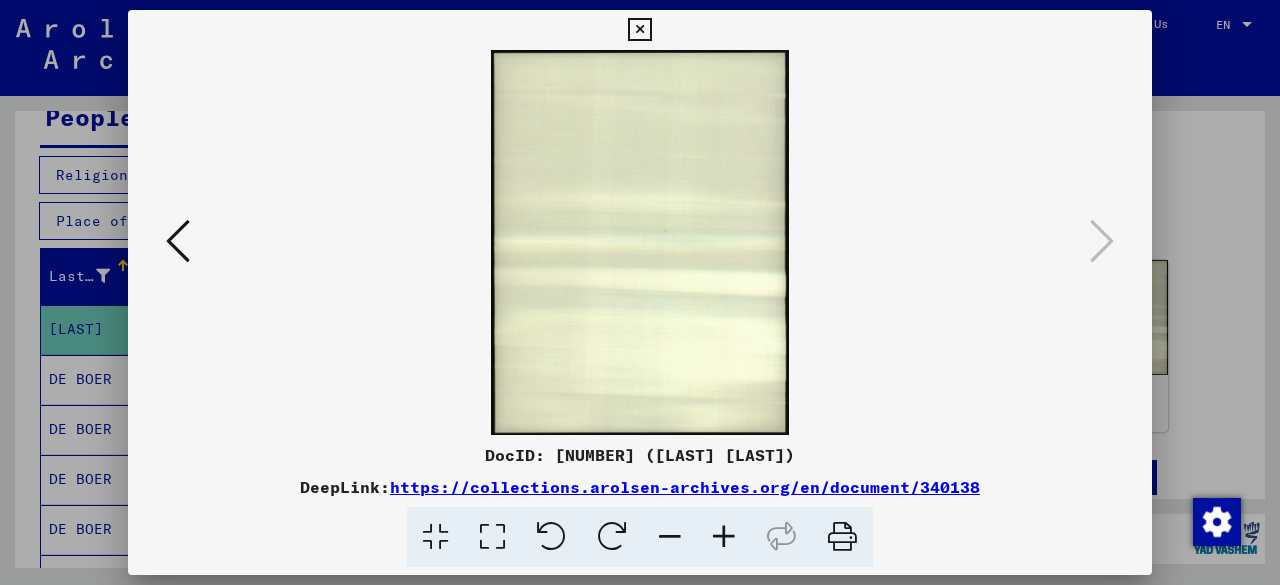scroll, scrollTop: 0, scrollLeft: 0, axis: both 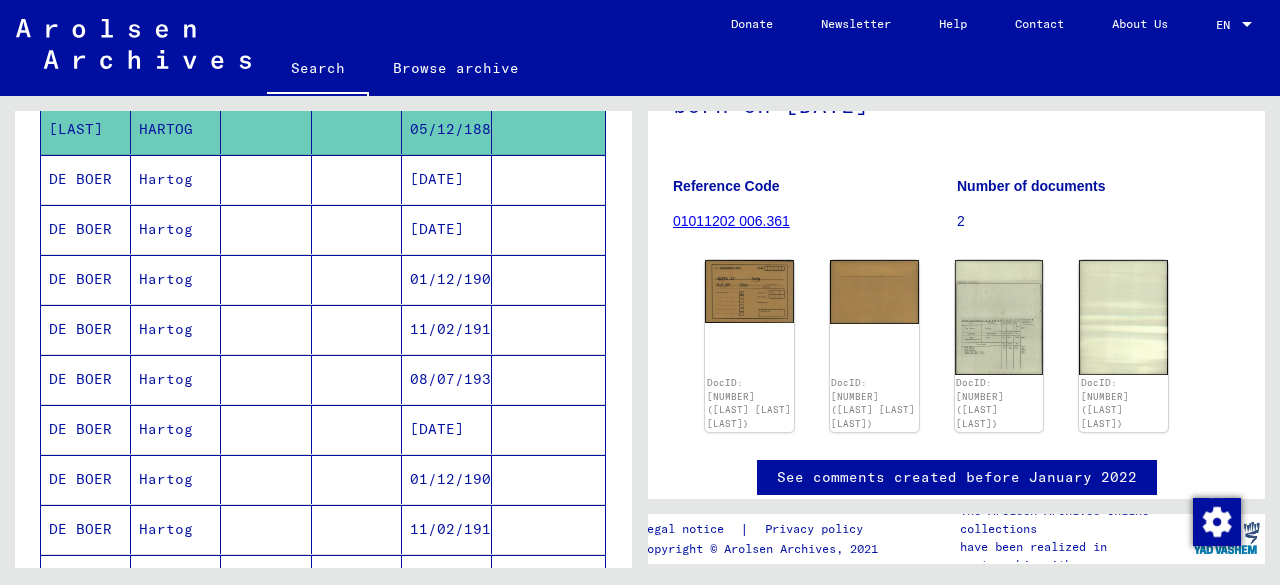 click on "Hartog" at bounding box center [176, 479] 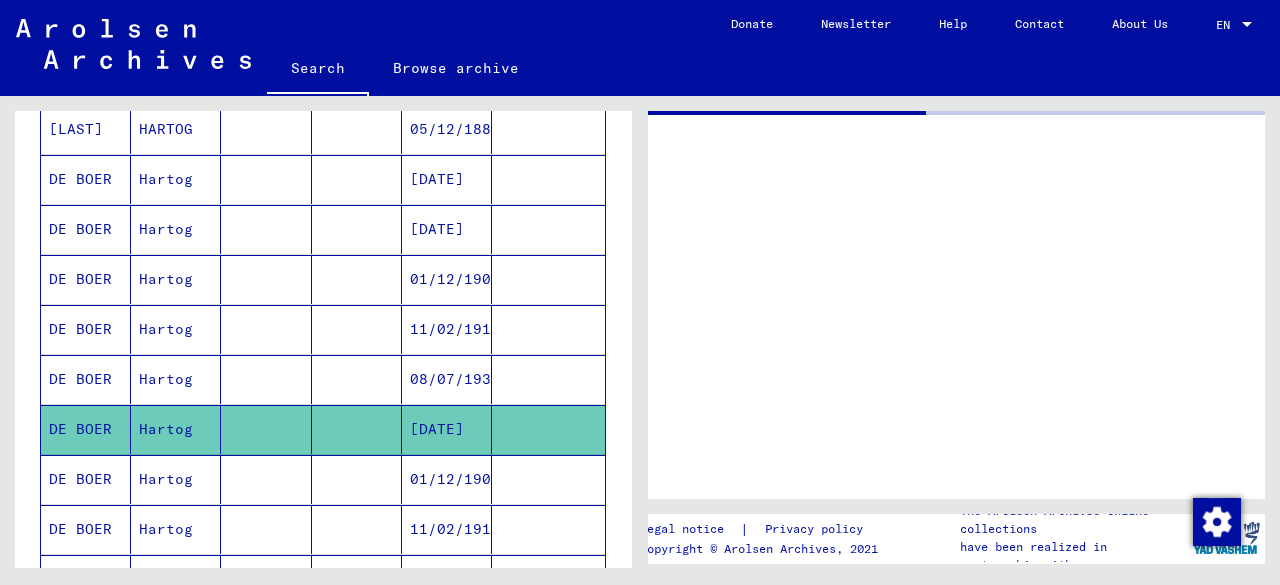scroll, scrollTop: 0, scrollLeft: 0, axis: both 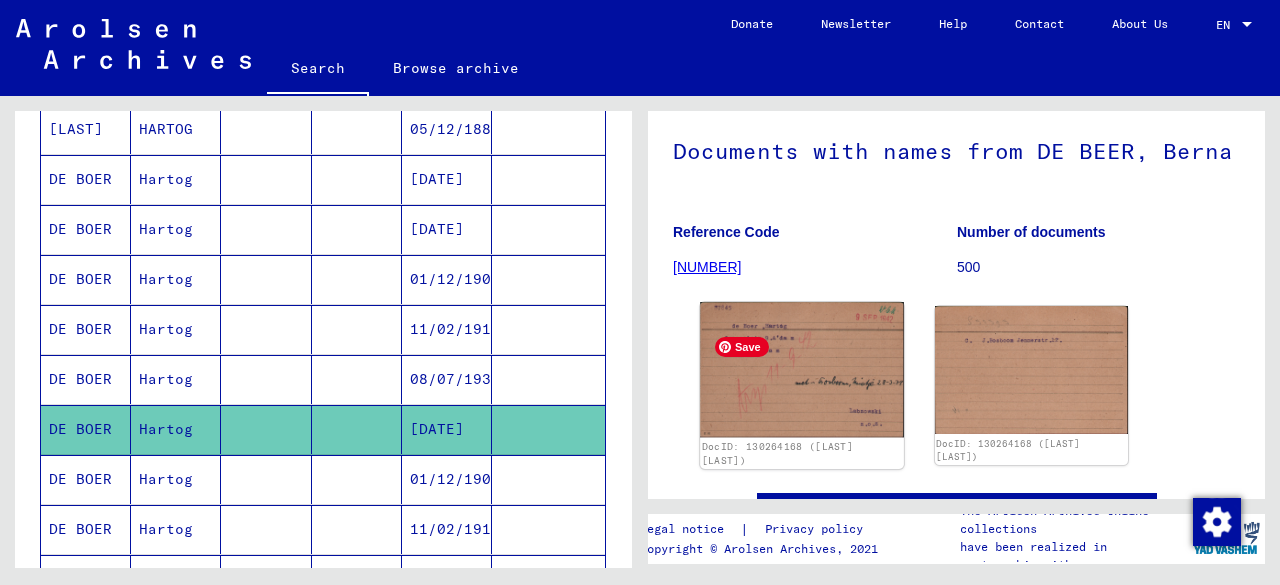 click 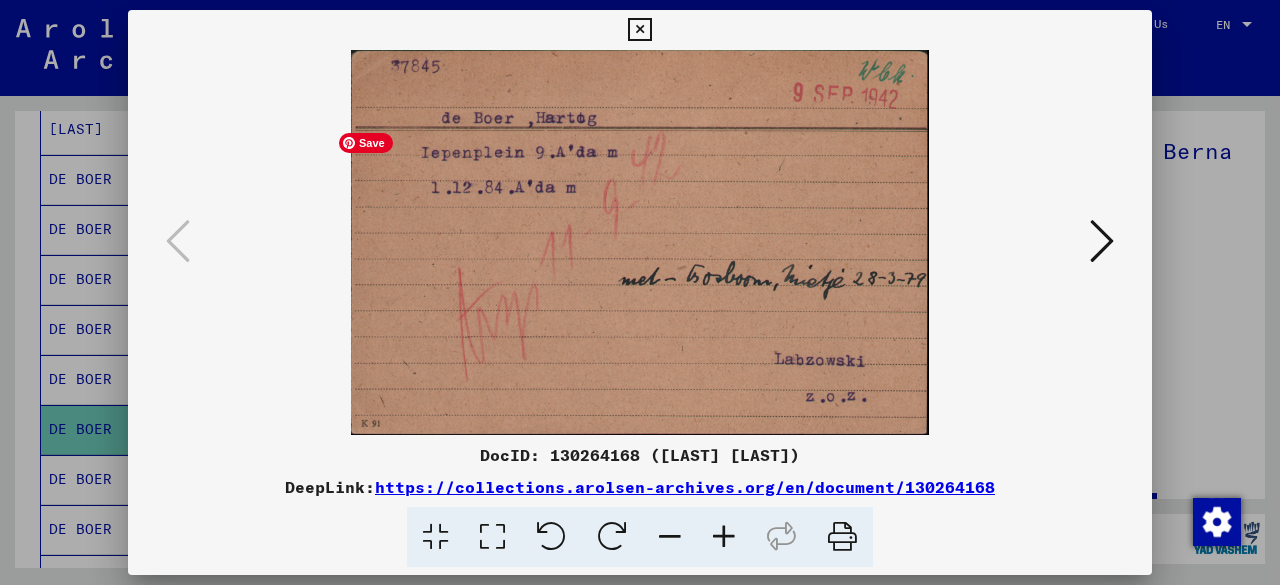 click at bounding box center [640, 242] 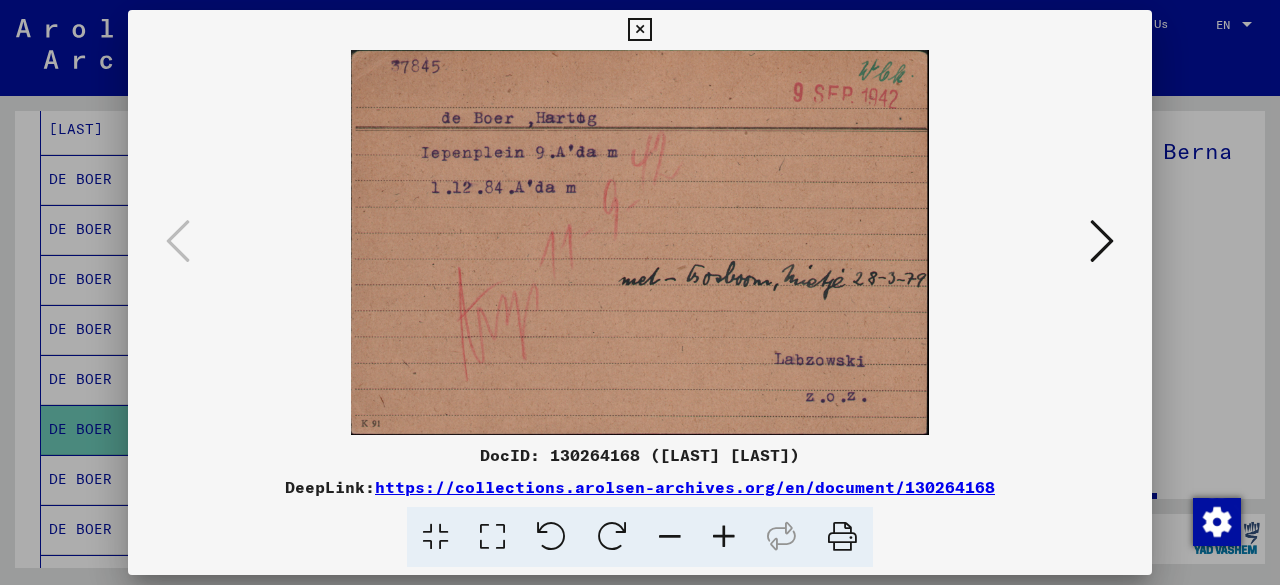 click at bounding box center (1102, 241) 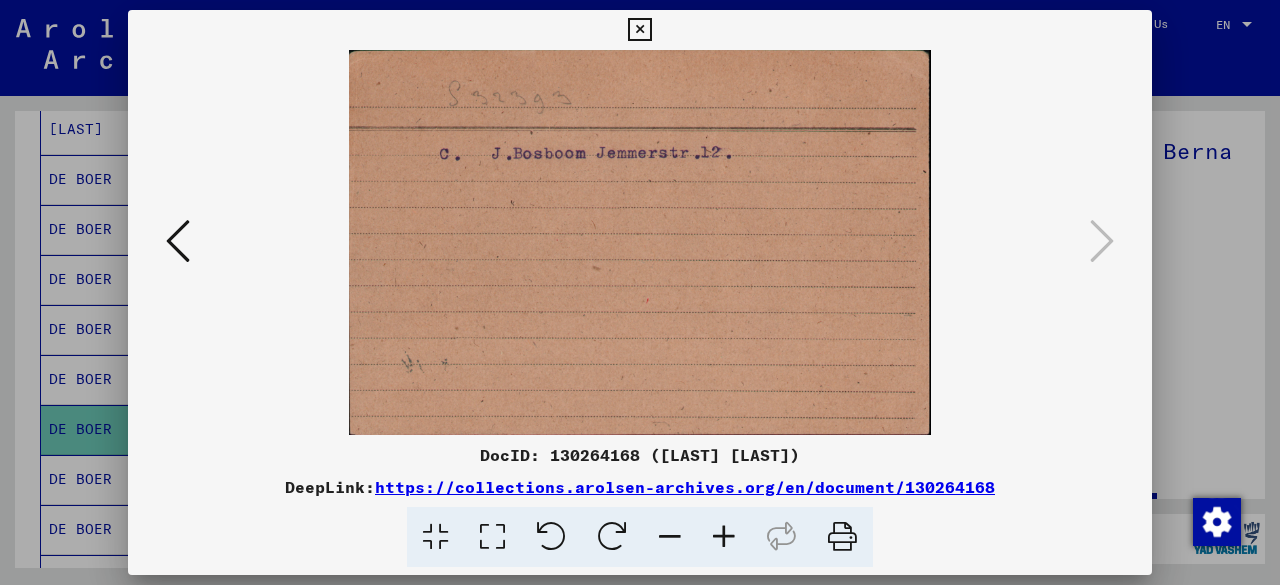 click at bounding box center (639, 30) 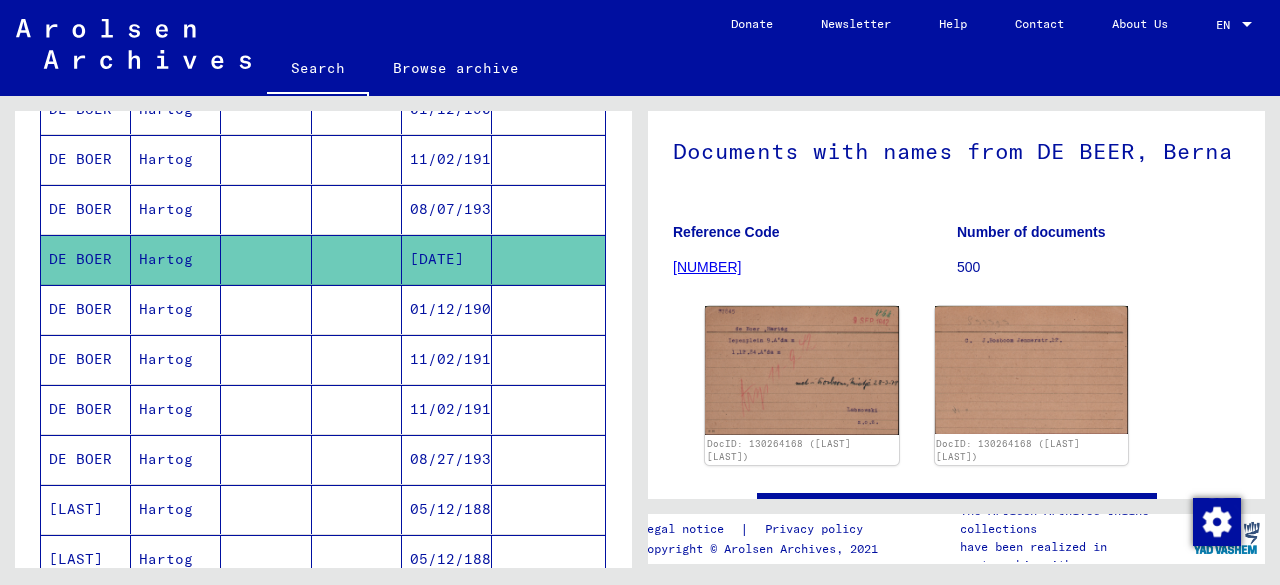 scroll, scrollTop: 600, scrollLeft: 0, axis: vertical 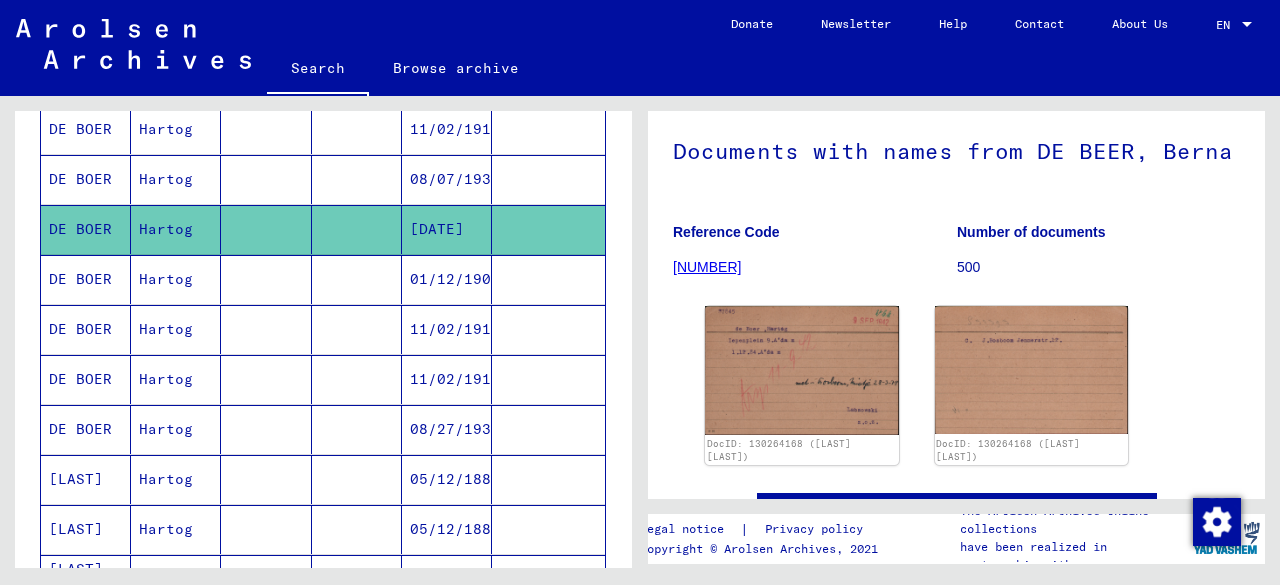 click on "05/12/1887" at bounding box center (447, 529) 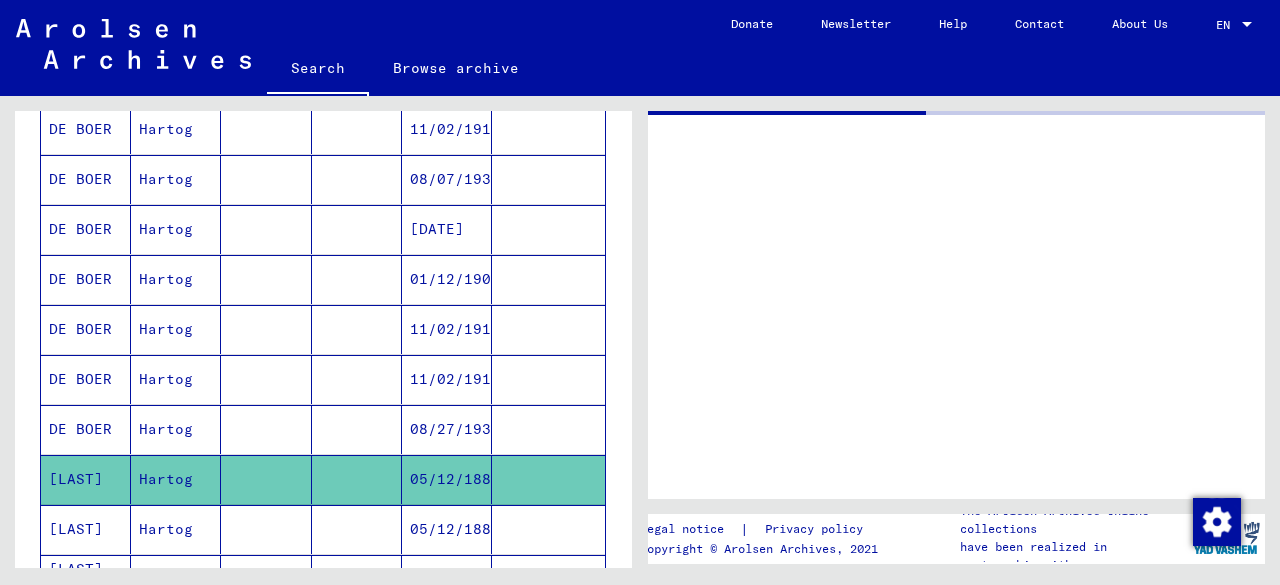 click on "05/12/1887" 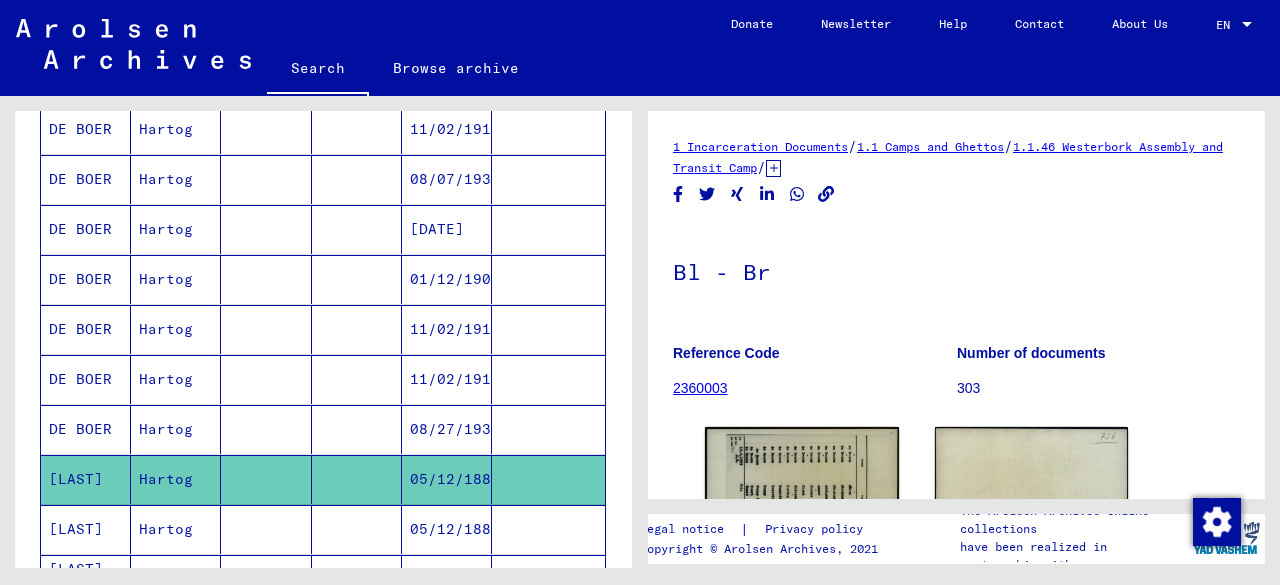 scroll, scrollTop: 0, scrollLeft: 0, axis: both 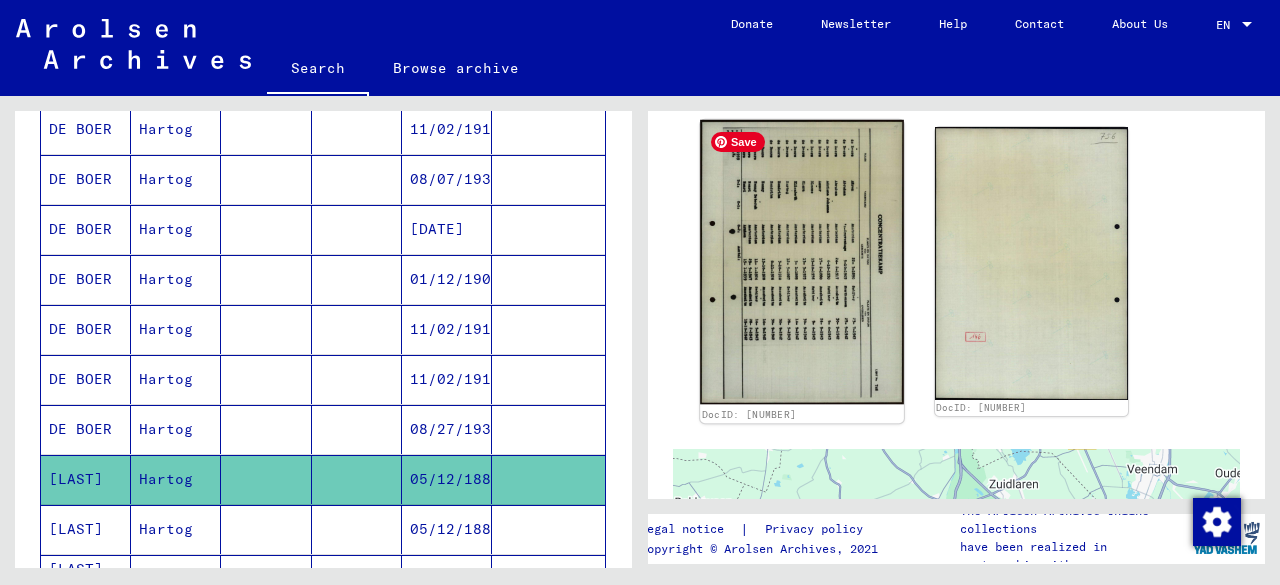 click 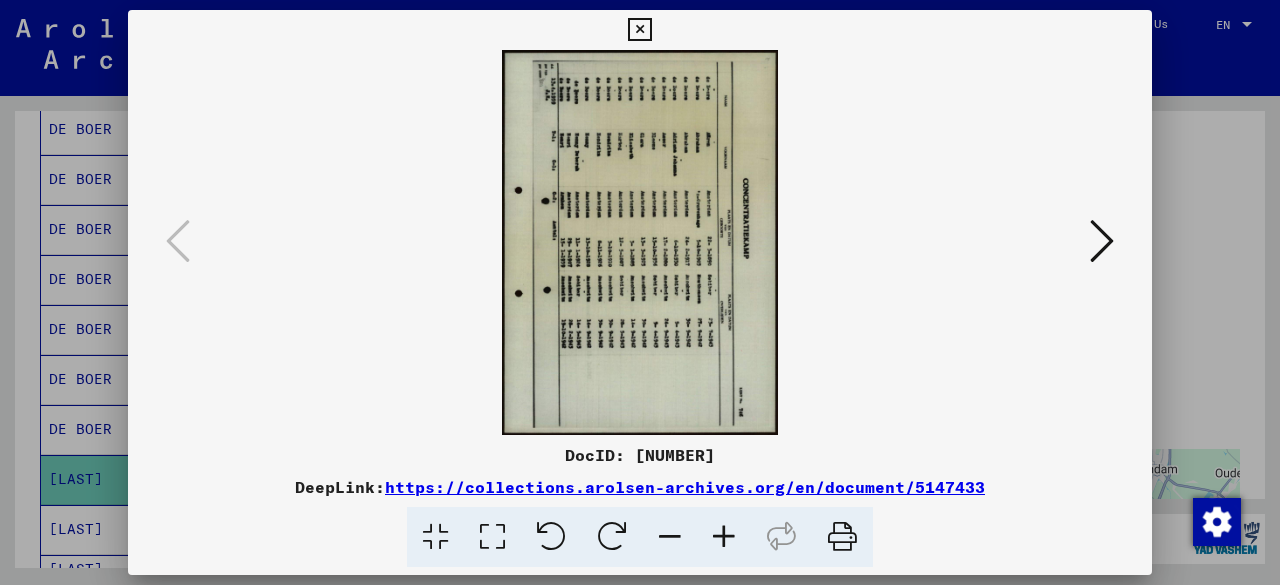 click at bounding box center [724, 537] 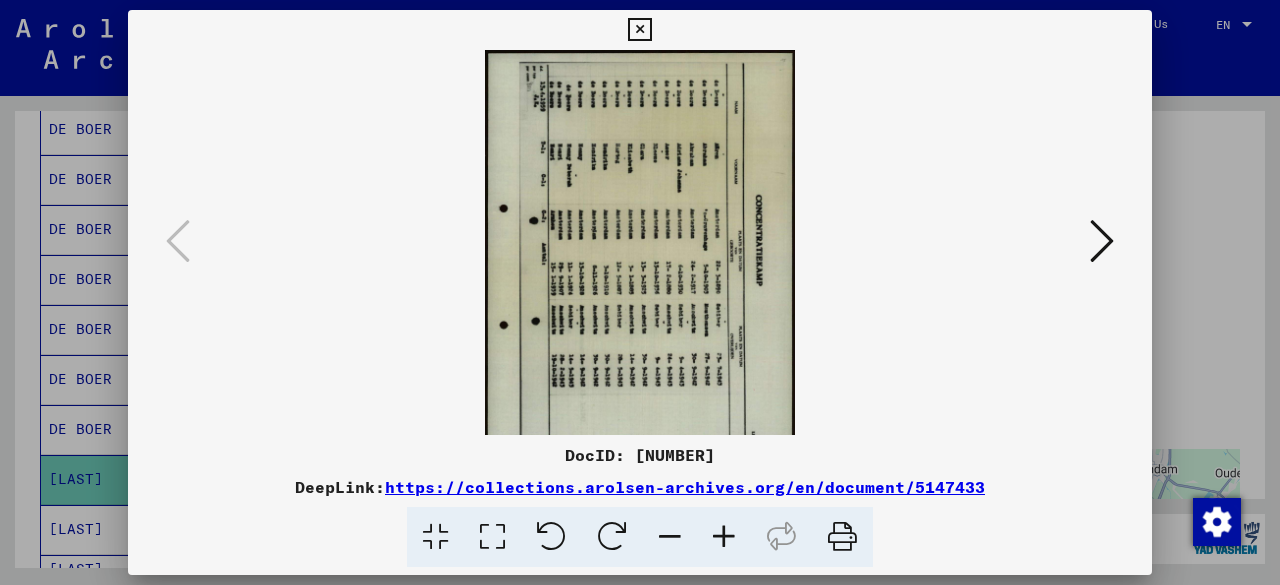 click at bounding box center (724, 537) 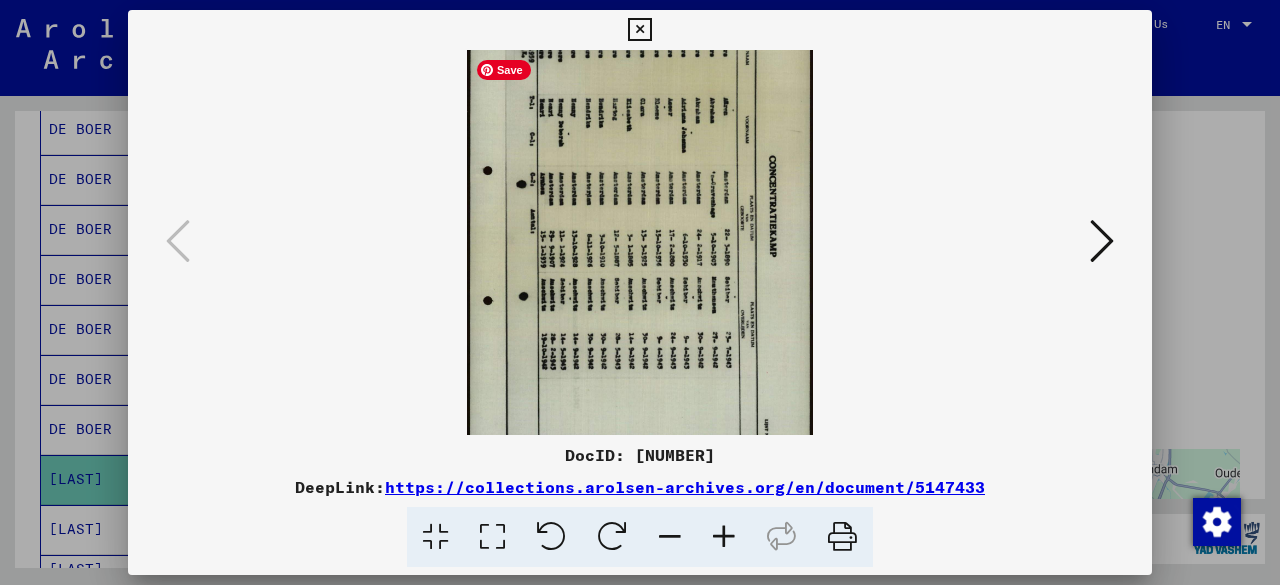 scroll, scrollTop: 100, scrollLeft: 0, axis: vertical 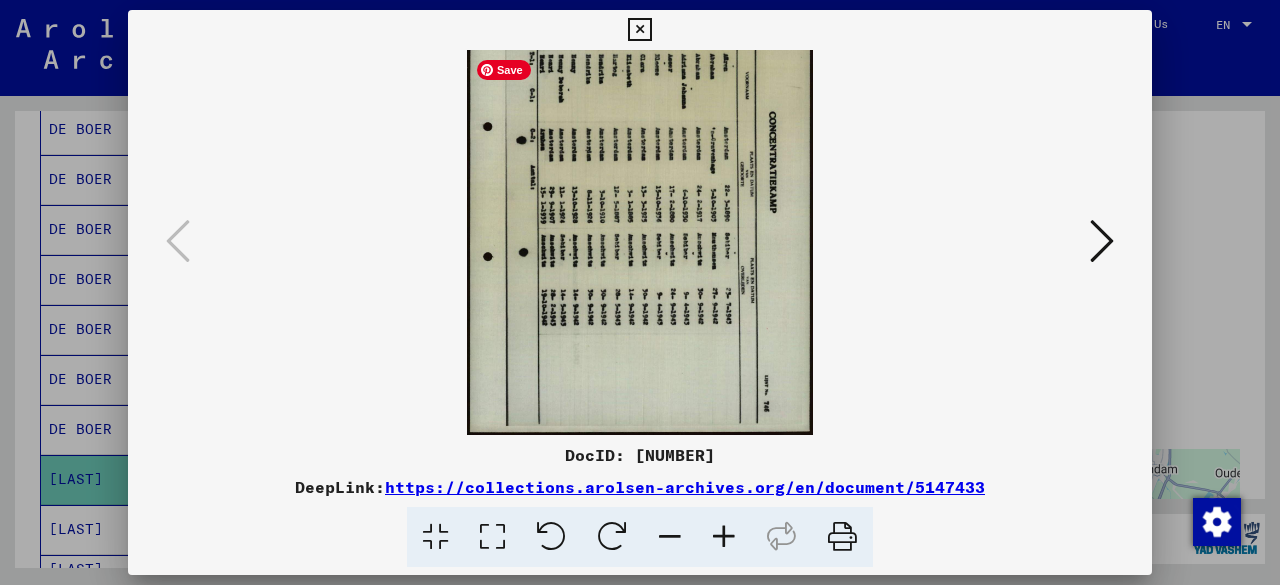drag, startPoint x: 662, startPoint y: 363, endPoint x: 674, endPoint y: 241, distance: 122.588745 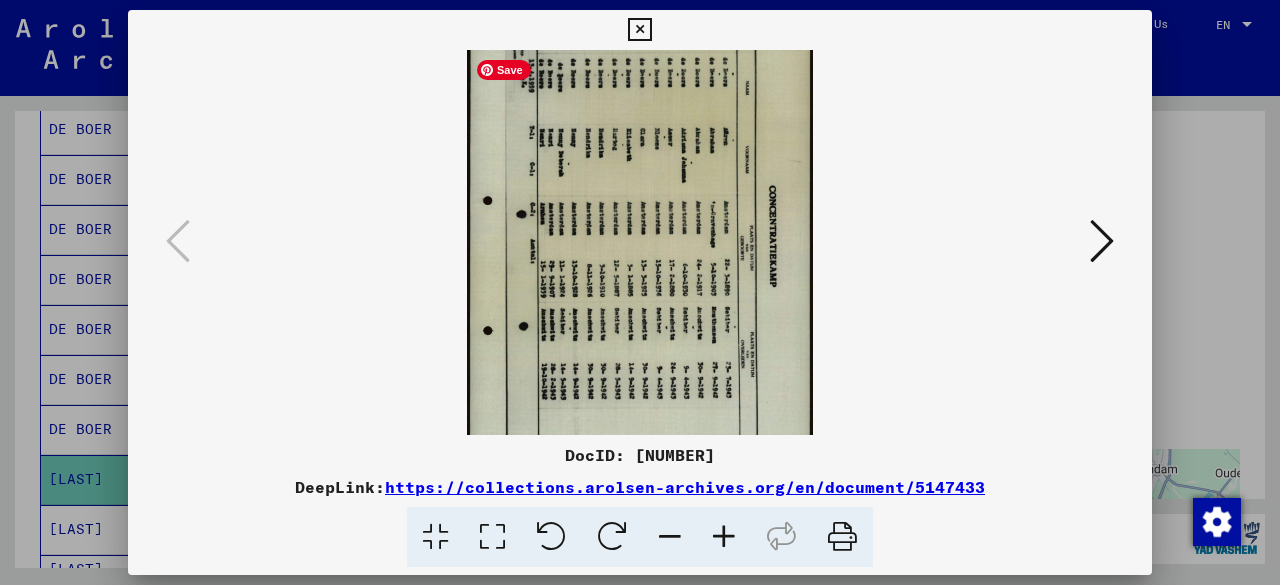 scroll, scrollTop: 0, scrollLeft: 0, axis: both 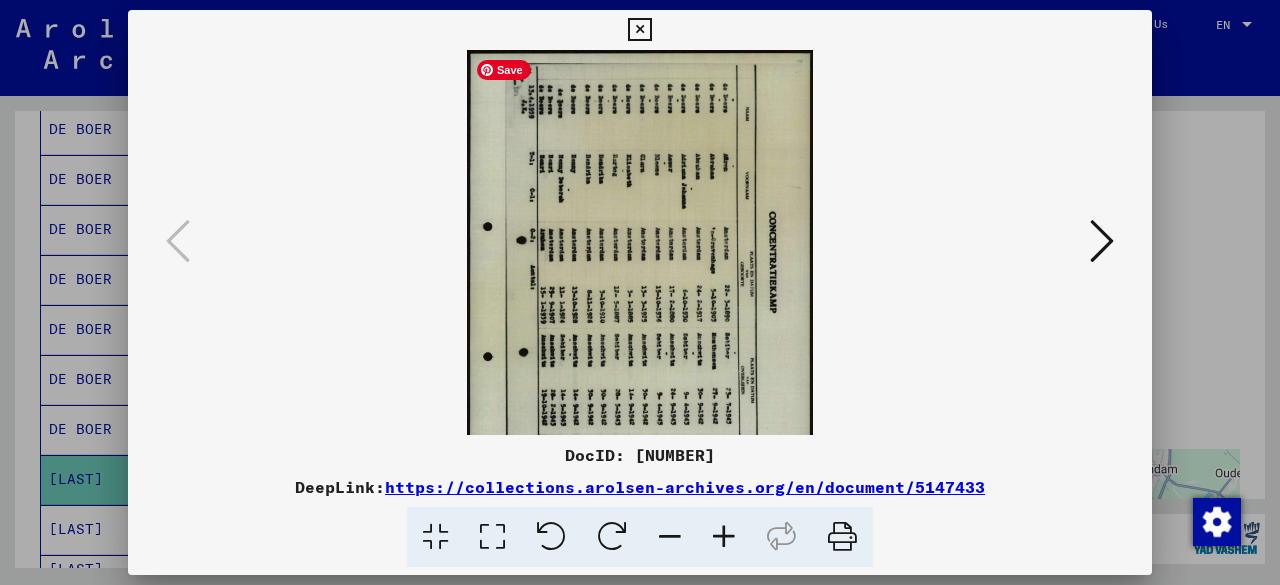 drag, startPoint x: 633, startPoint y: 131, endPoint x: 691, endPoint y: 275, distance: 155.24174 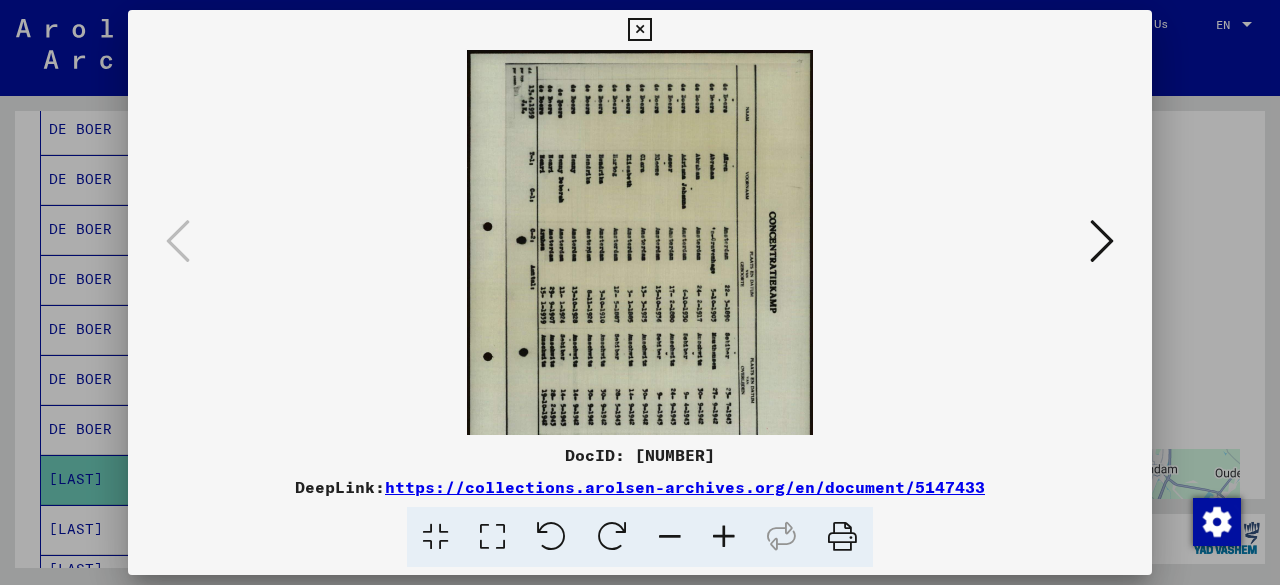 click at bounding box center [724, 537] 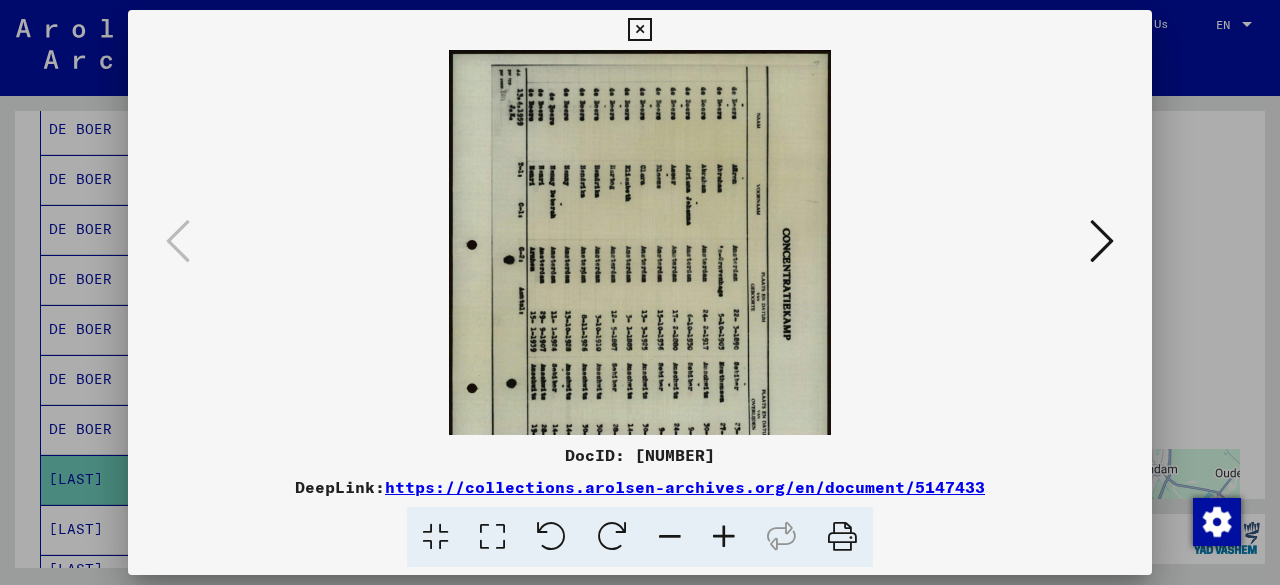 click at bounding box center (724, 537) 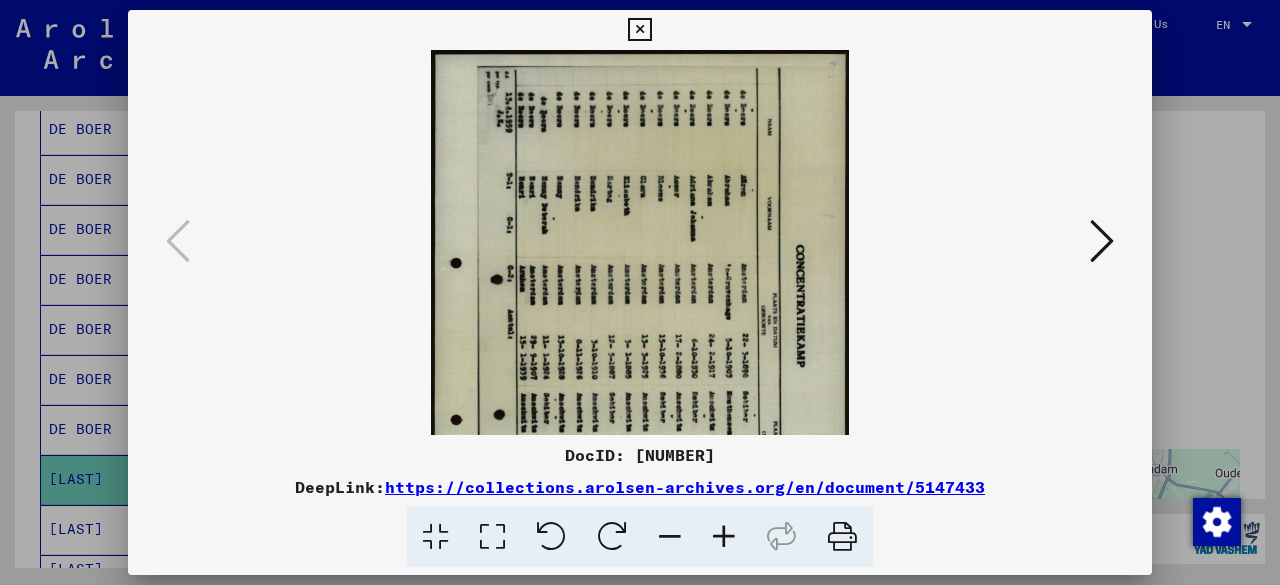 click at bounding box center [724, 537] 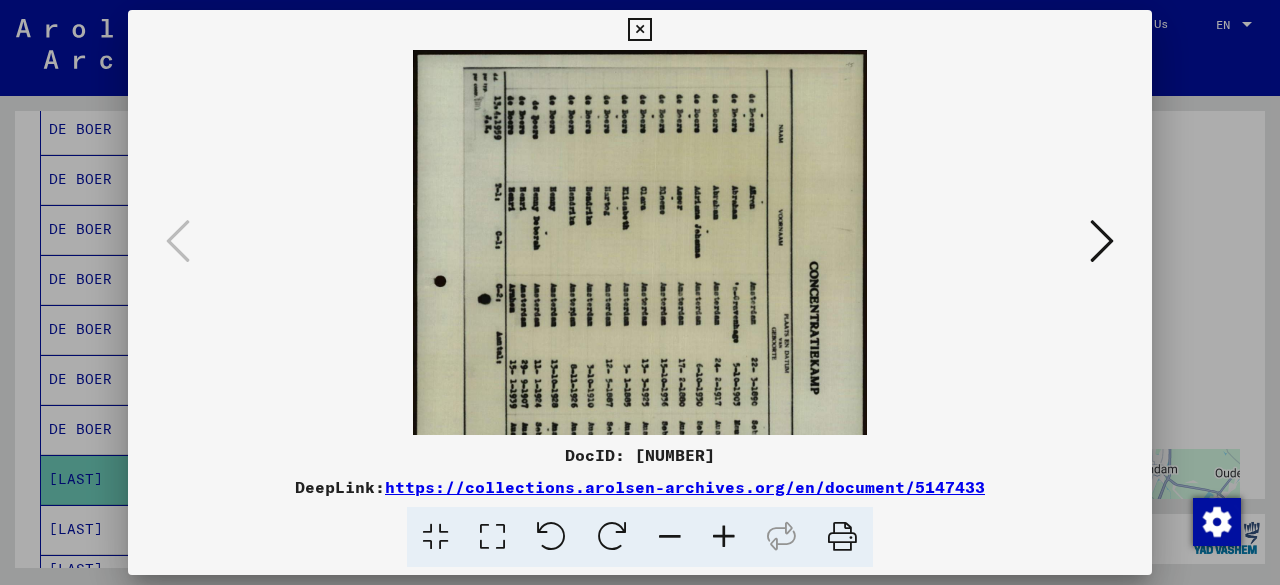 click at bounding box center (724, 537) 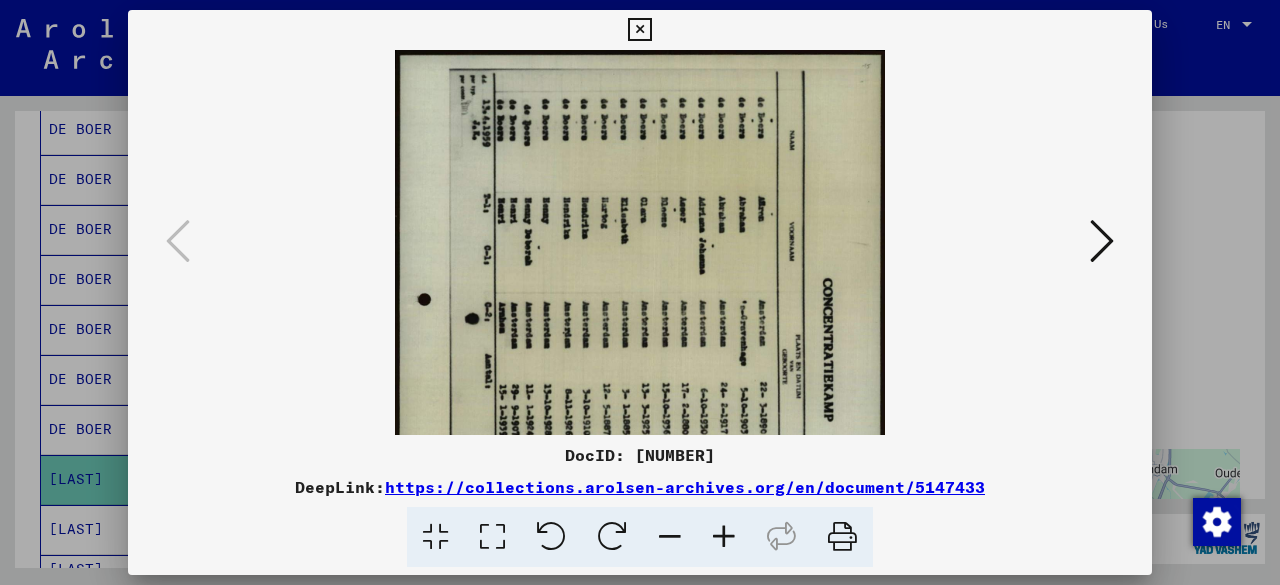 click at bounding box center (724, 537) 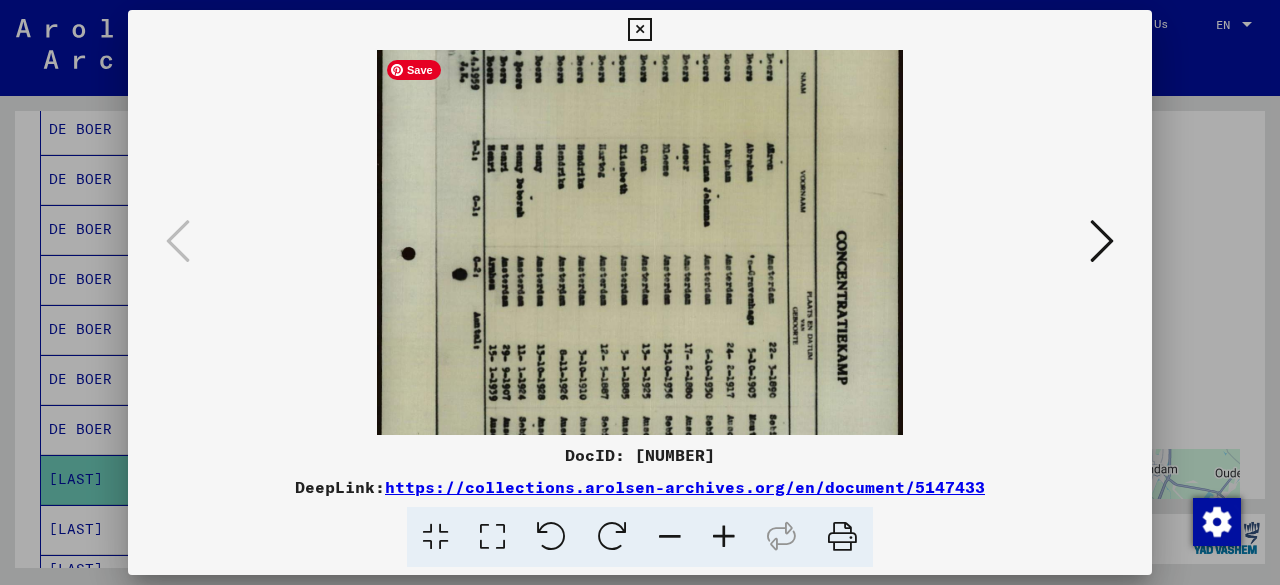 scroll, scrollTop: 66, scrollLeft: 0, axis: vertical 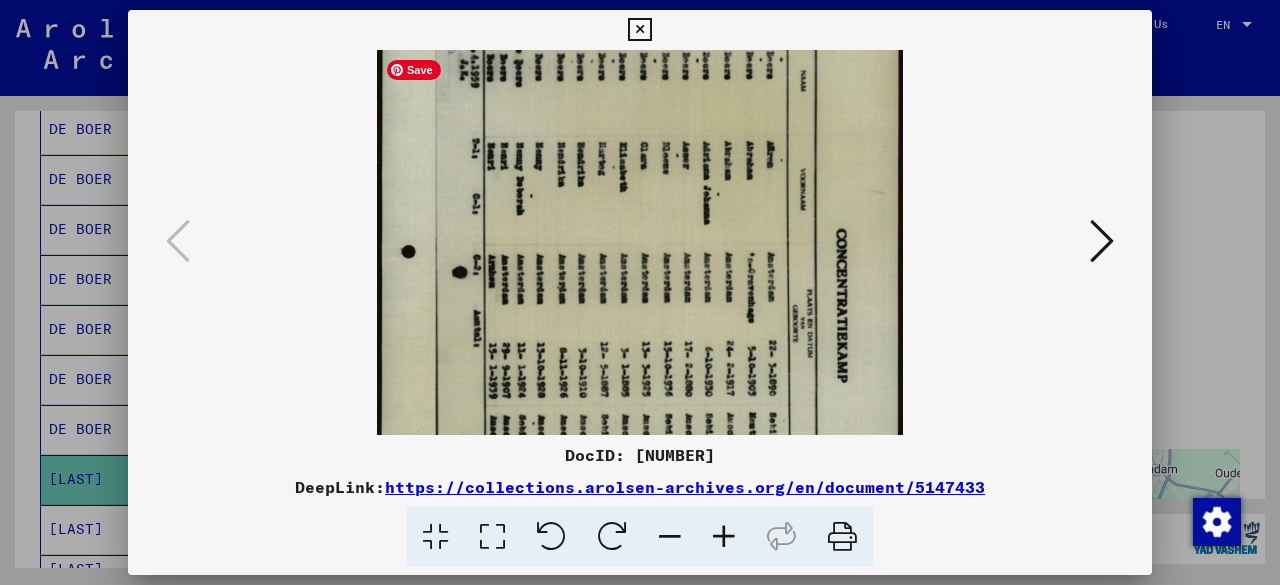 drag, startPoint x: 745, startPoint y: 352, endPoint x: 746, endPoint y: 290, distance: 62.008064 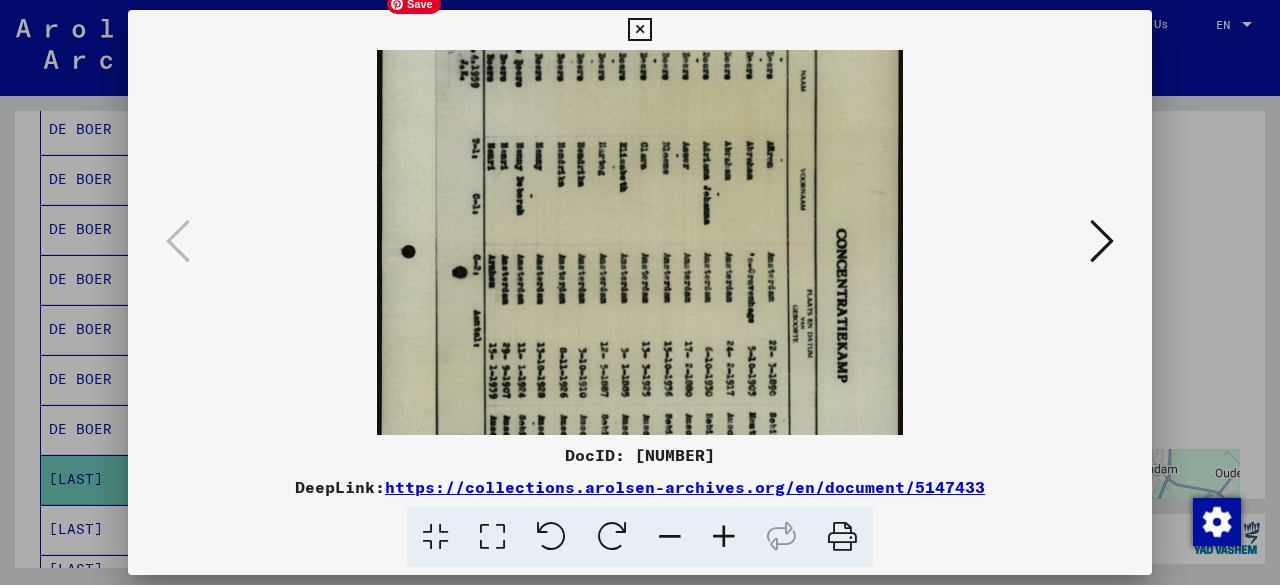 click at bounding box center (639, 351) 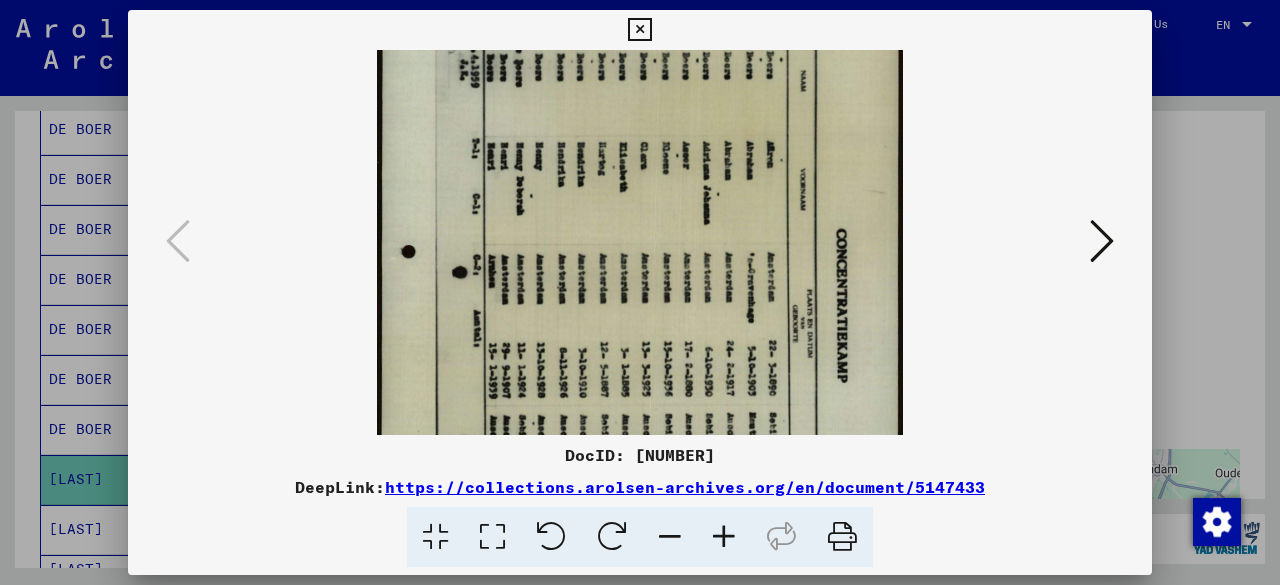 click at bounding box center (670, 537) 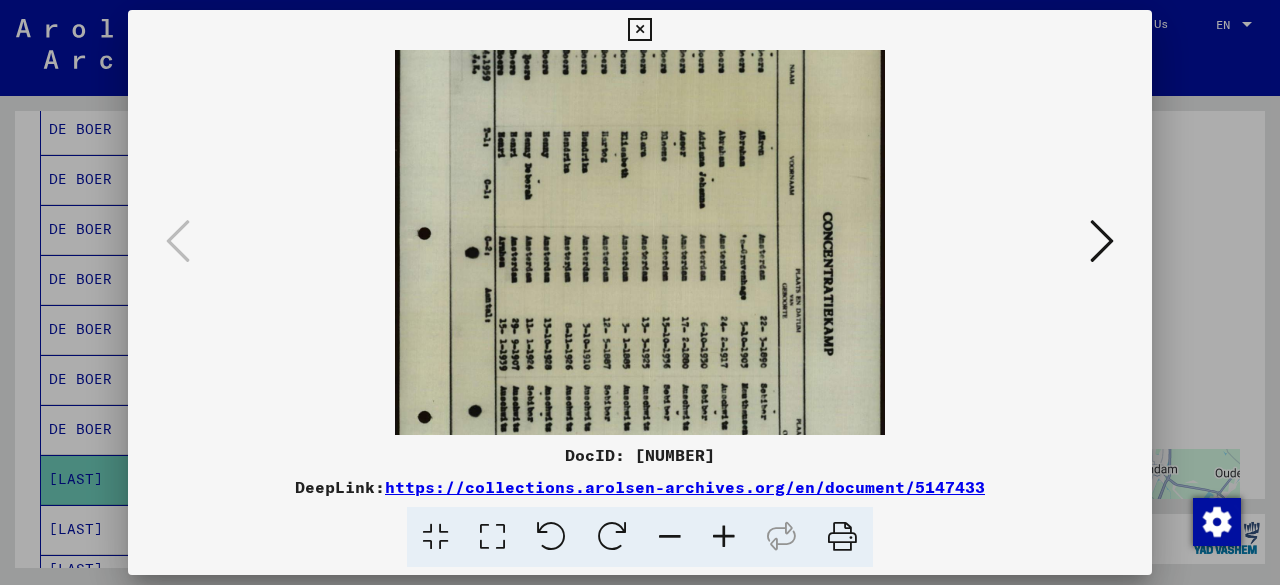 click at bounding box center (670, 537) 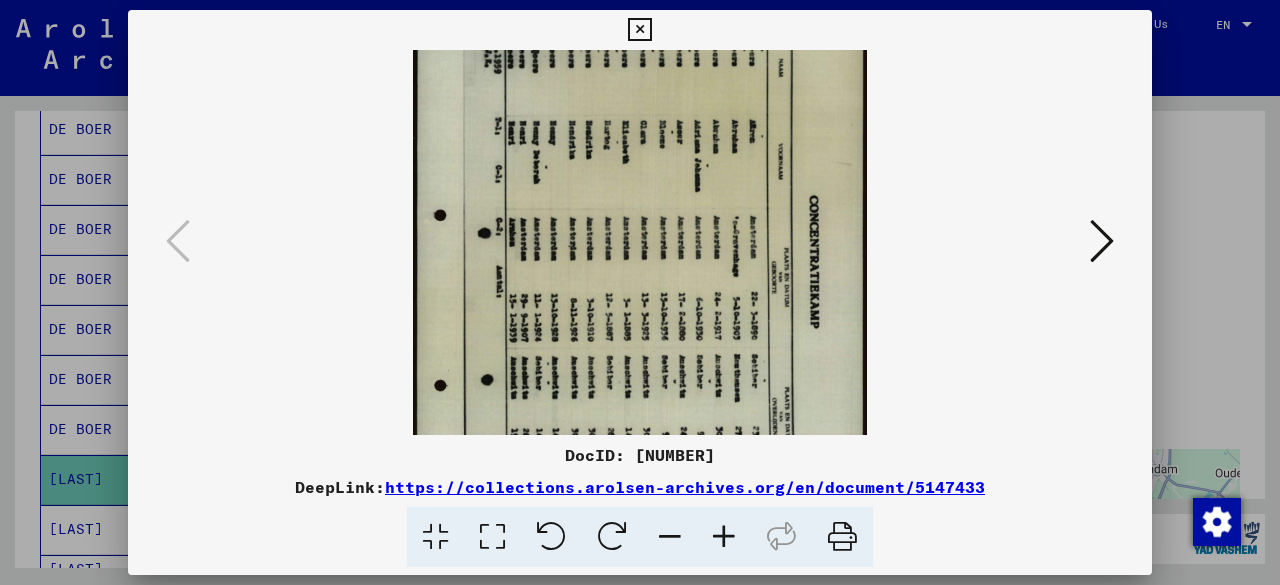 click at bounding box center (670, 537) 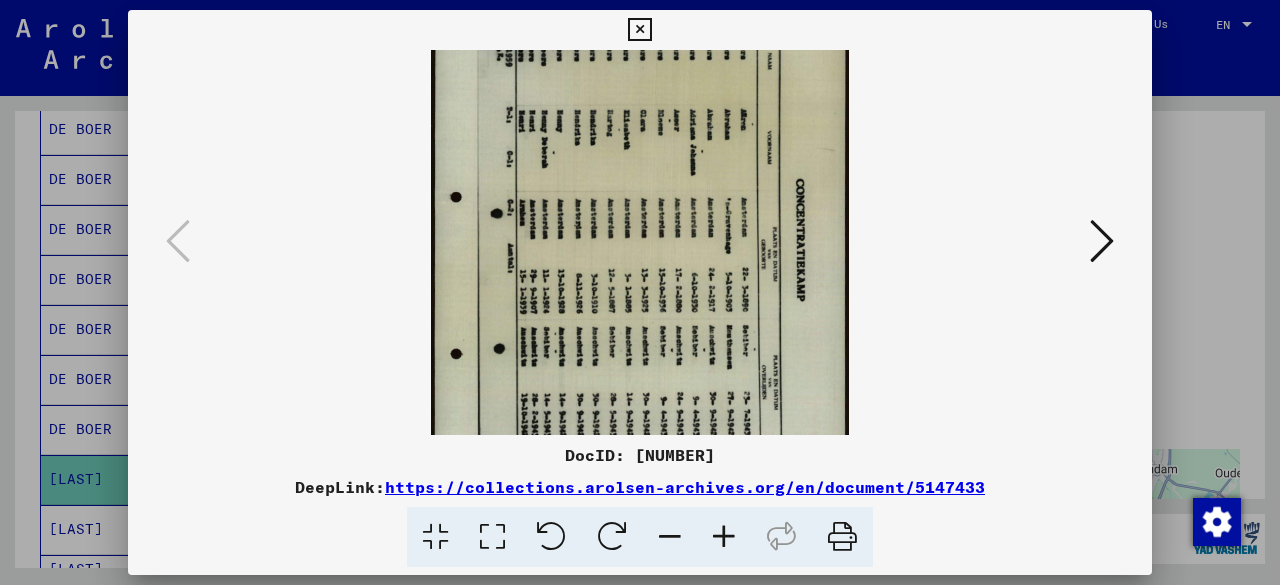 click at bounding box center [1102, 241] 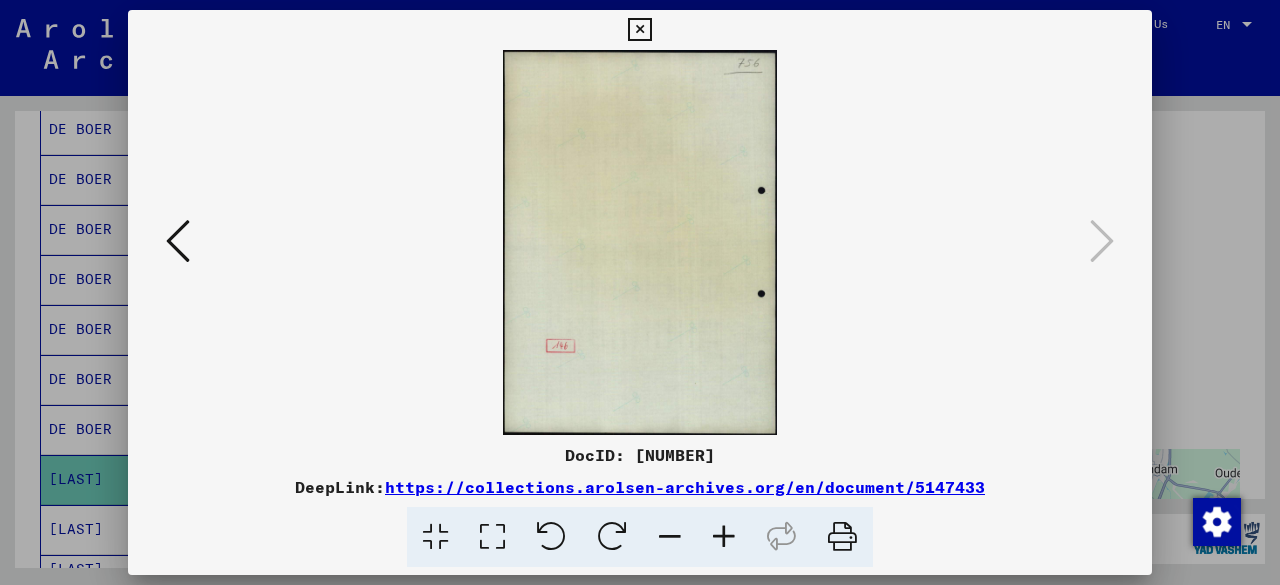 scroll, scrollTop: 0, scrollLeft: 0, axis: both 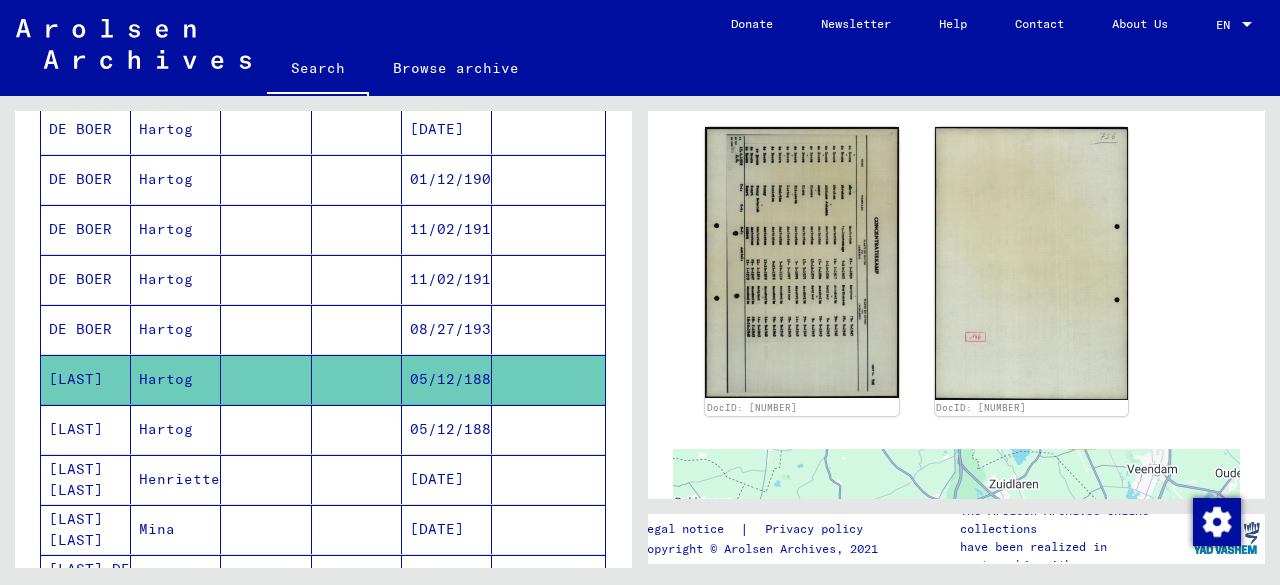 click on "05/12/1887" at bounding box center (447, 479) 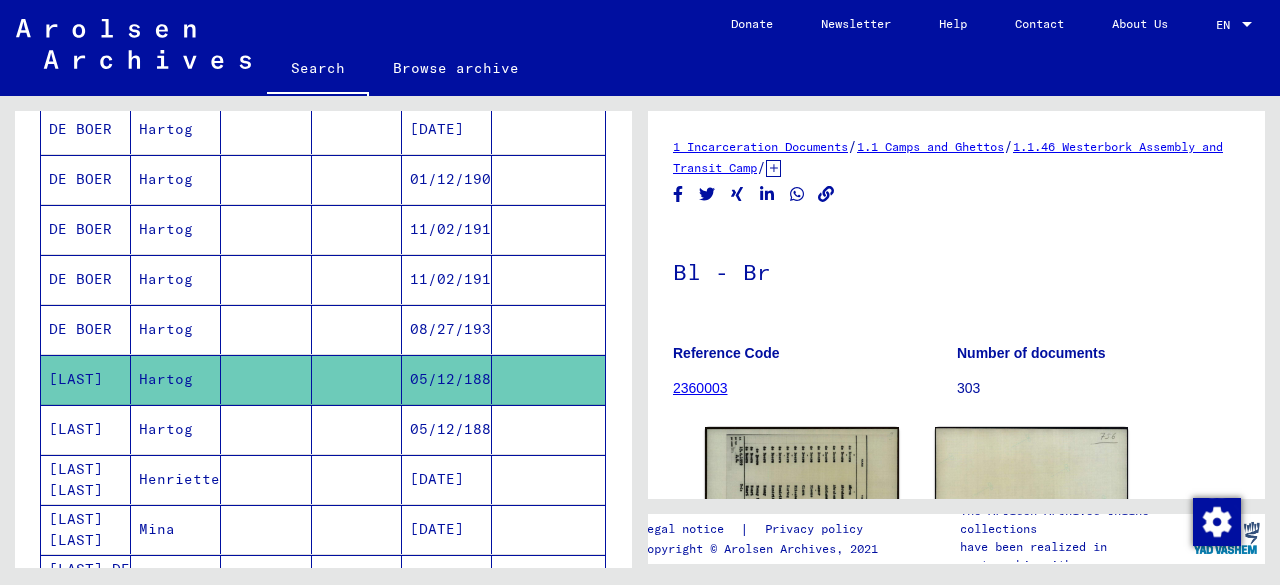 click on "05/12/1887" at bounding box center (447, 479) 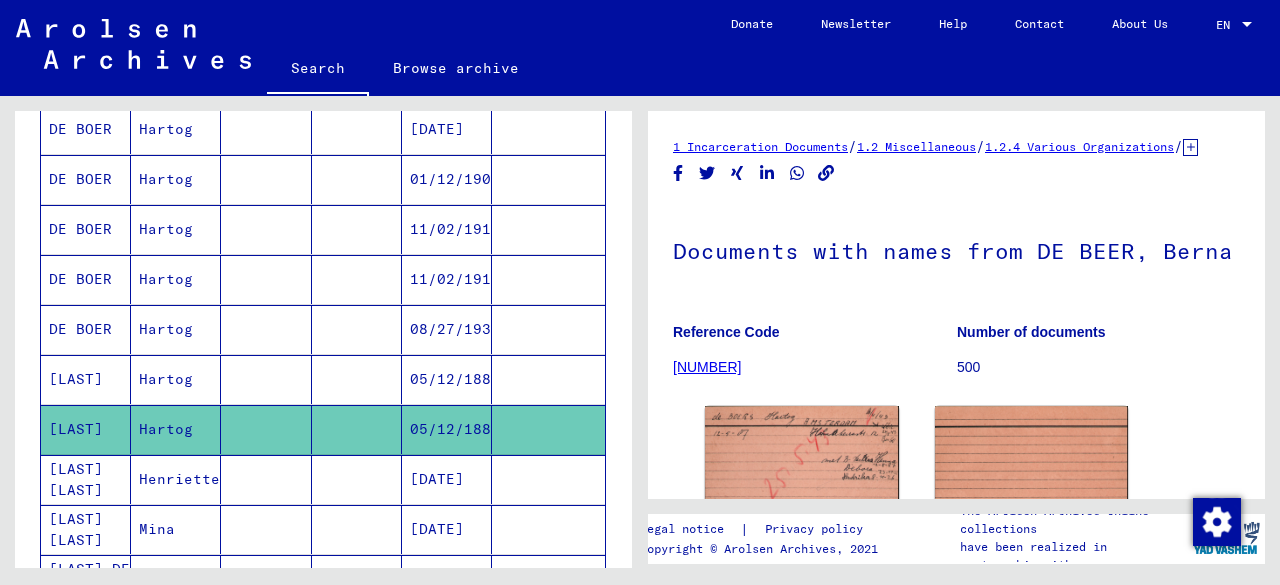 scroll, scrollTop: 0, scrollLeft: 0, axis: both 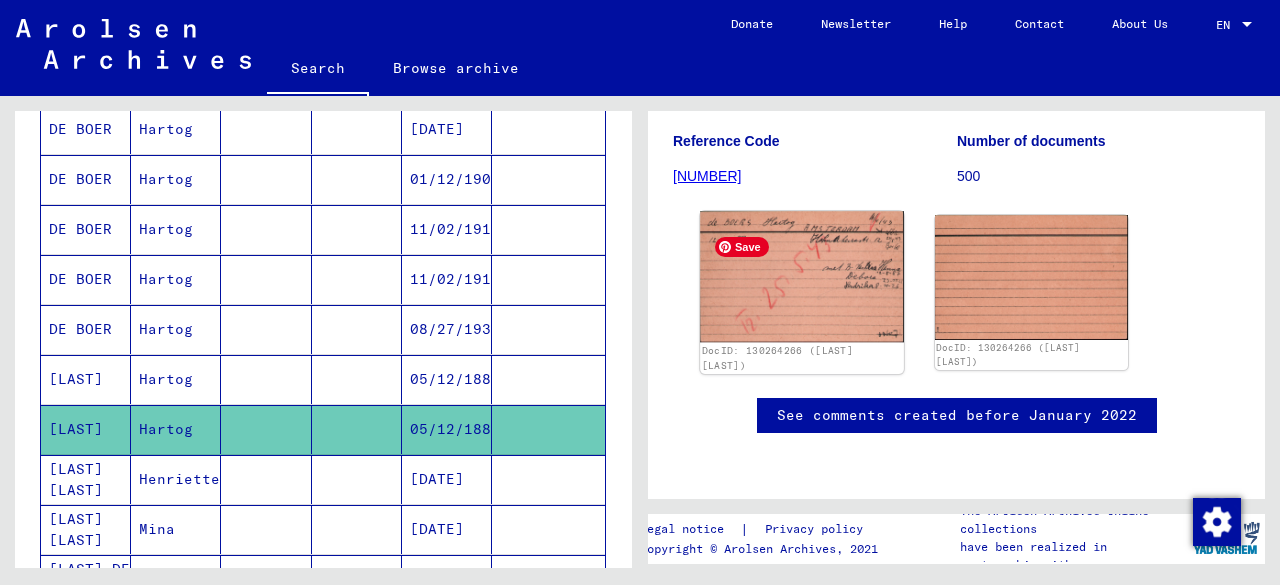 click 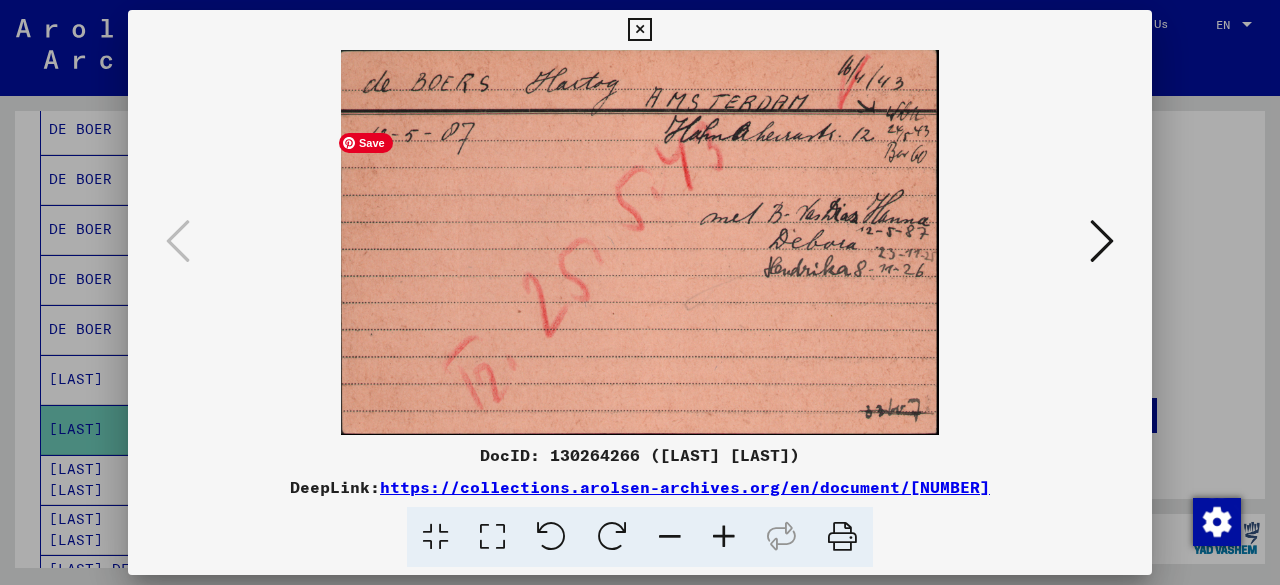 click at bounding box center [640, 242] 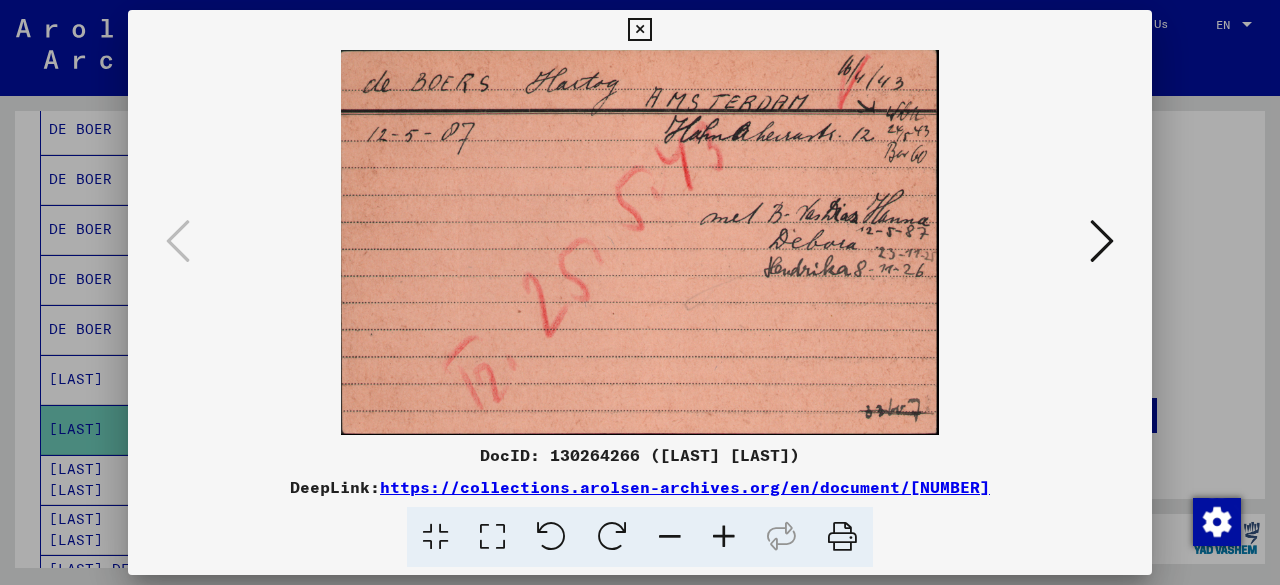 click at bounding box center [639, 30] 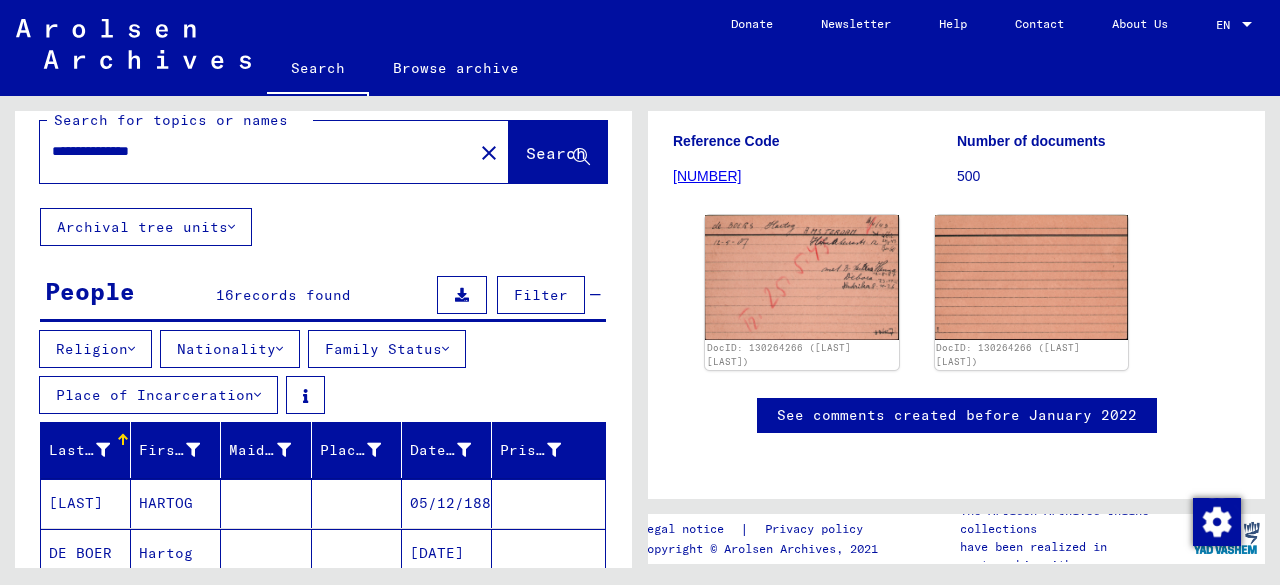 scroll, scrollTop: 0, scrollLeft: 0, axis: both 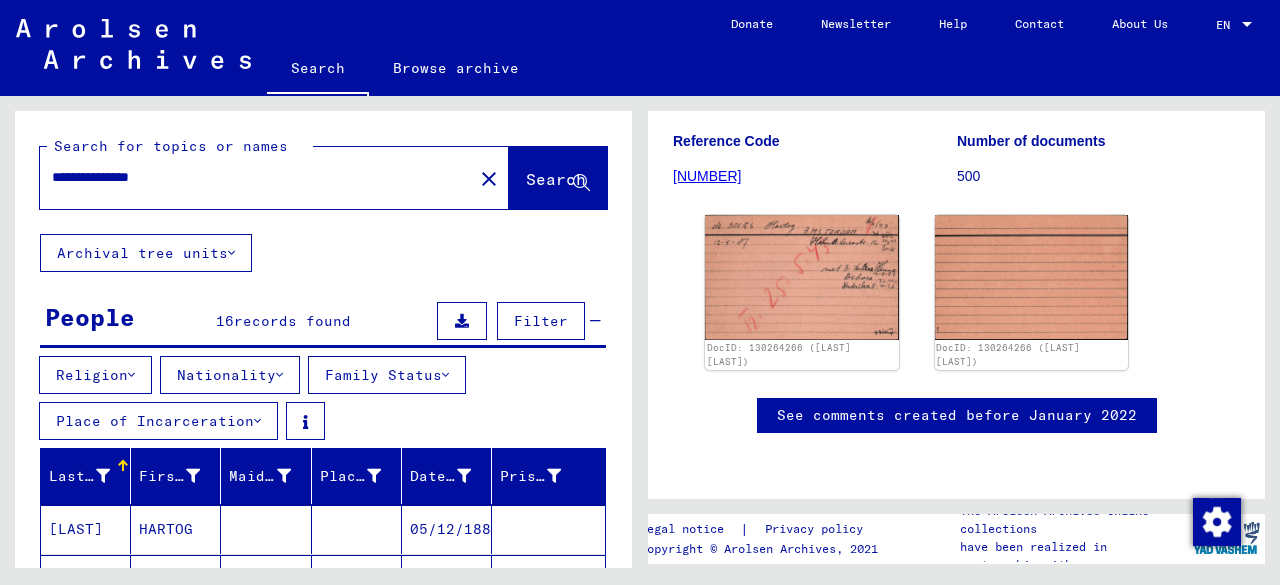 drag, startPoint x: 136, startPoint y: 176, endPoint x: 109, endPoint y: 169, distance: 27.89265 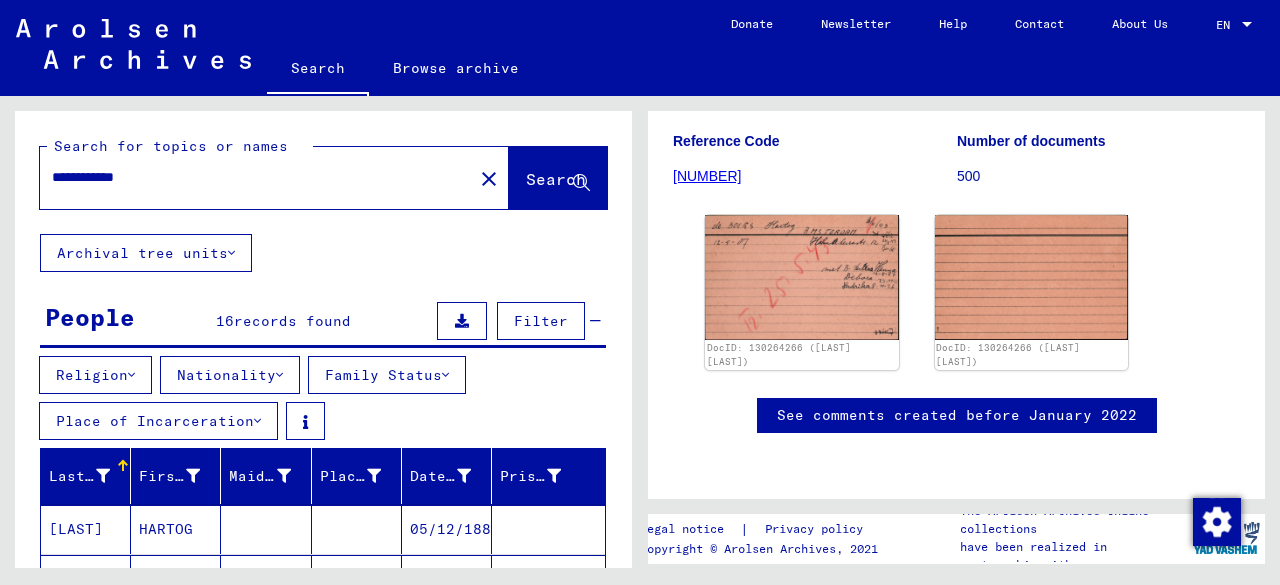 type on "**********" 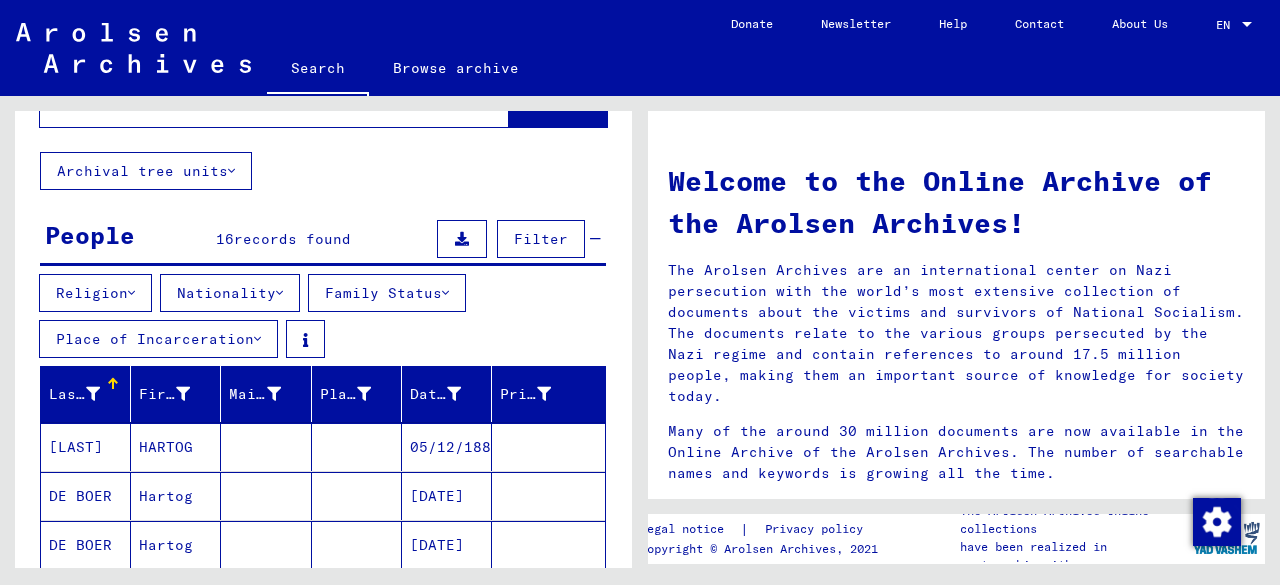 scroll, scrollTop: 200, scrollLeft: 0, axis: vertical 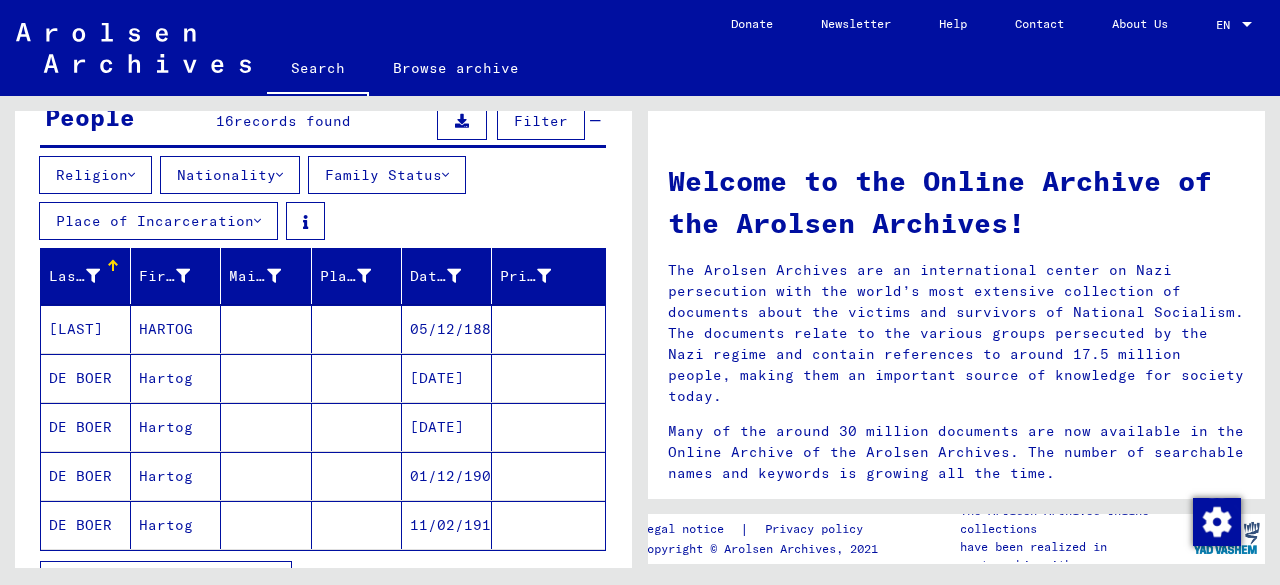 click on "Hartog" at bounding box center [176, 427] 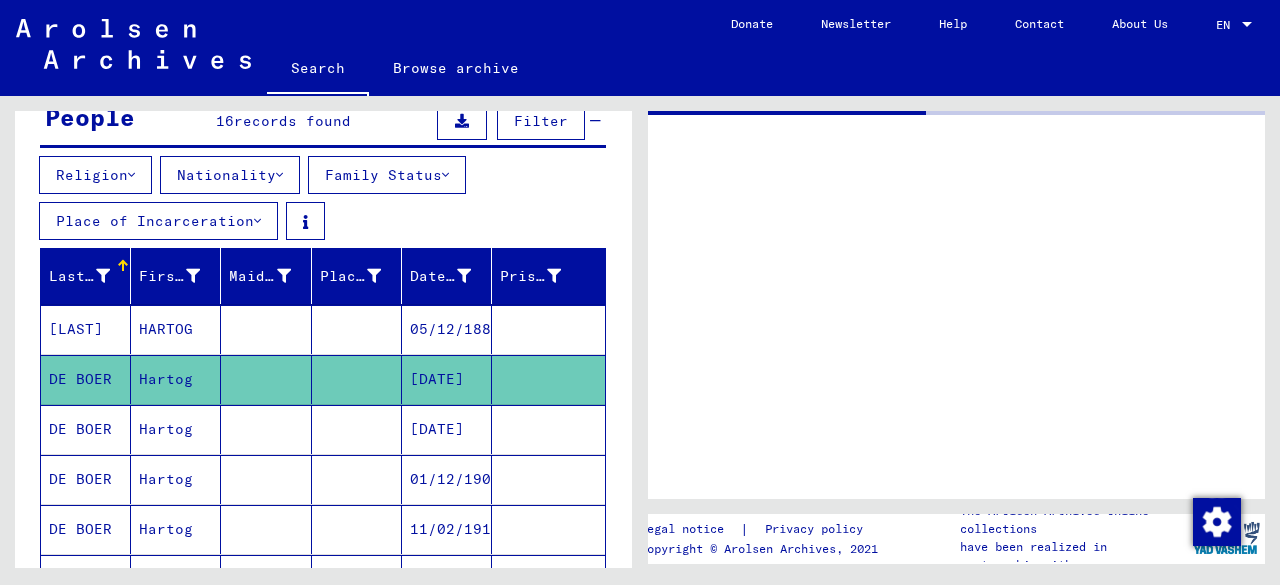 click on "Hartog" 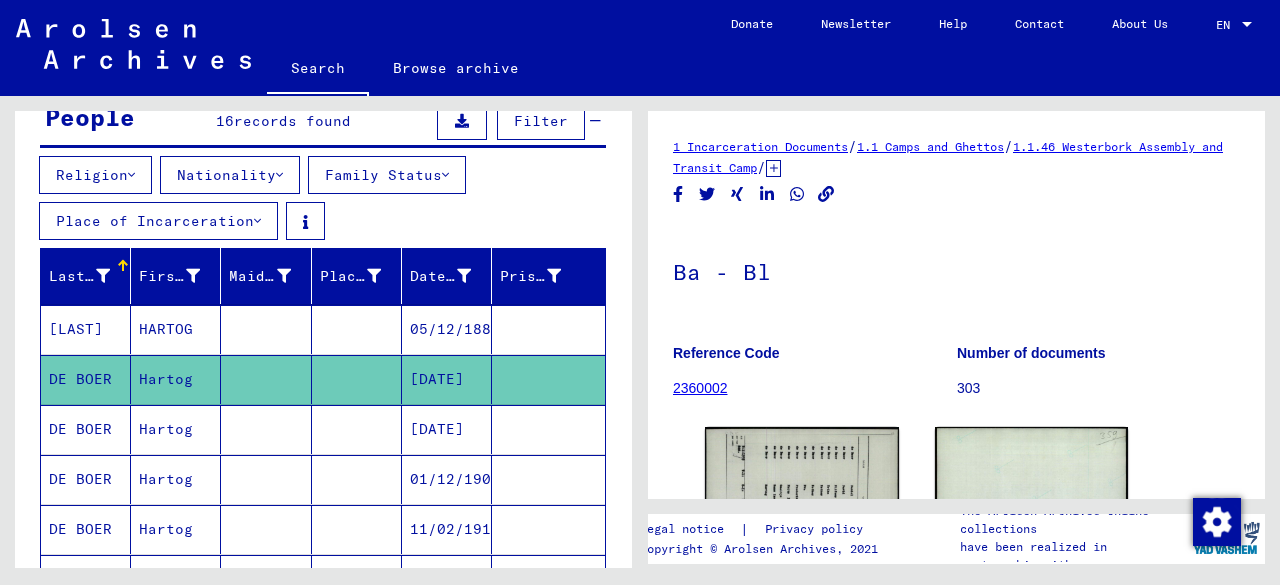 scroll, scrollTop: 0, scrollLeft: 0, axis: both 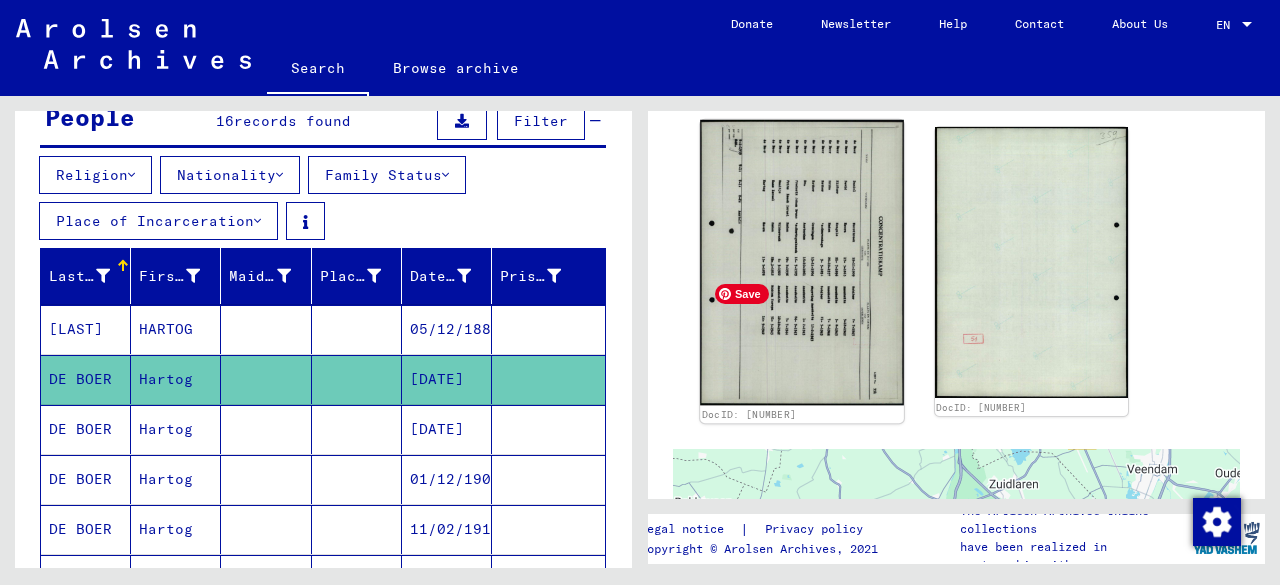click 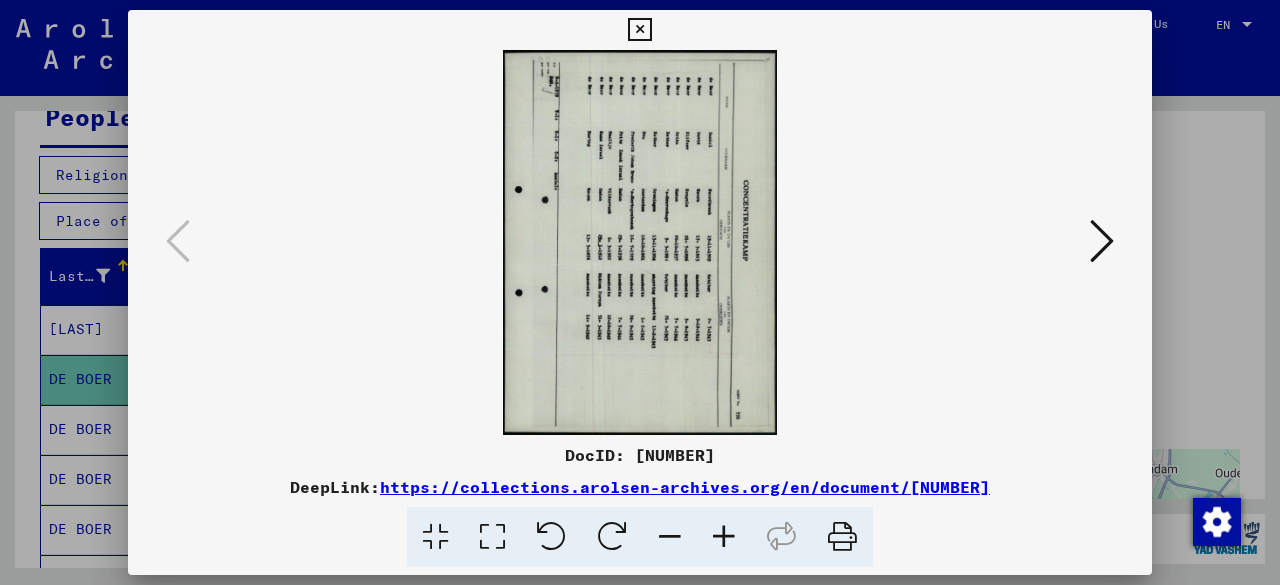 click at bounding box center [724, 537] 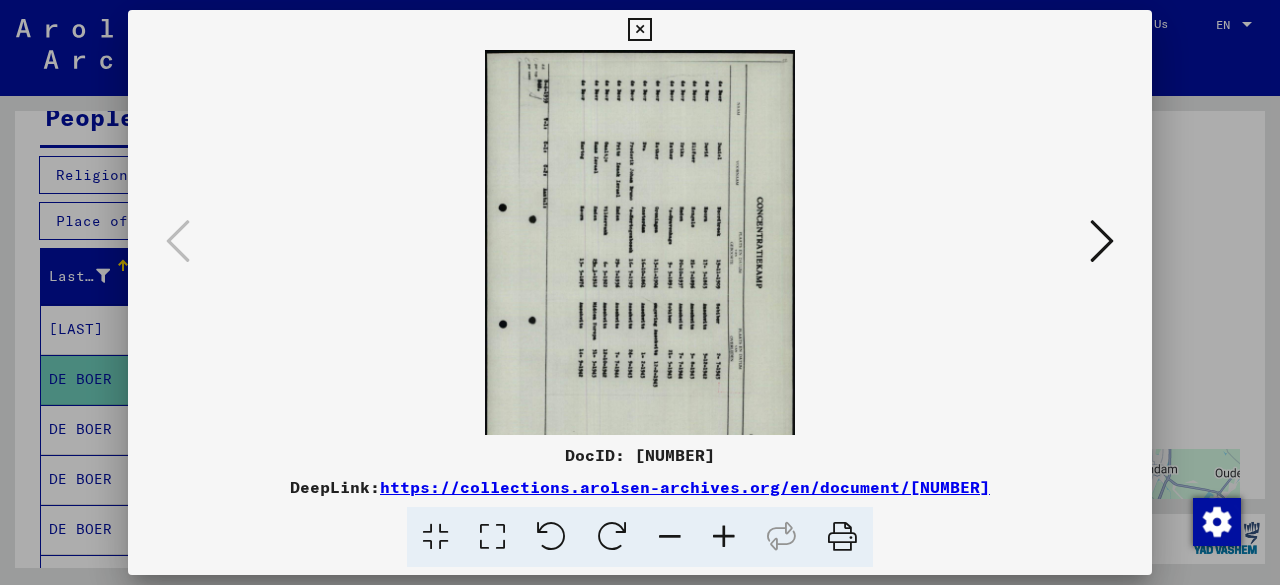 click at bounding box center [724, 537] 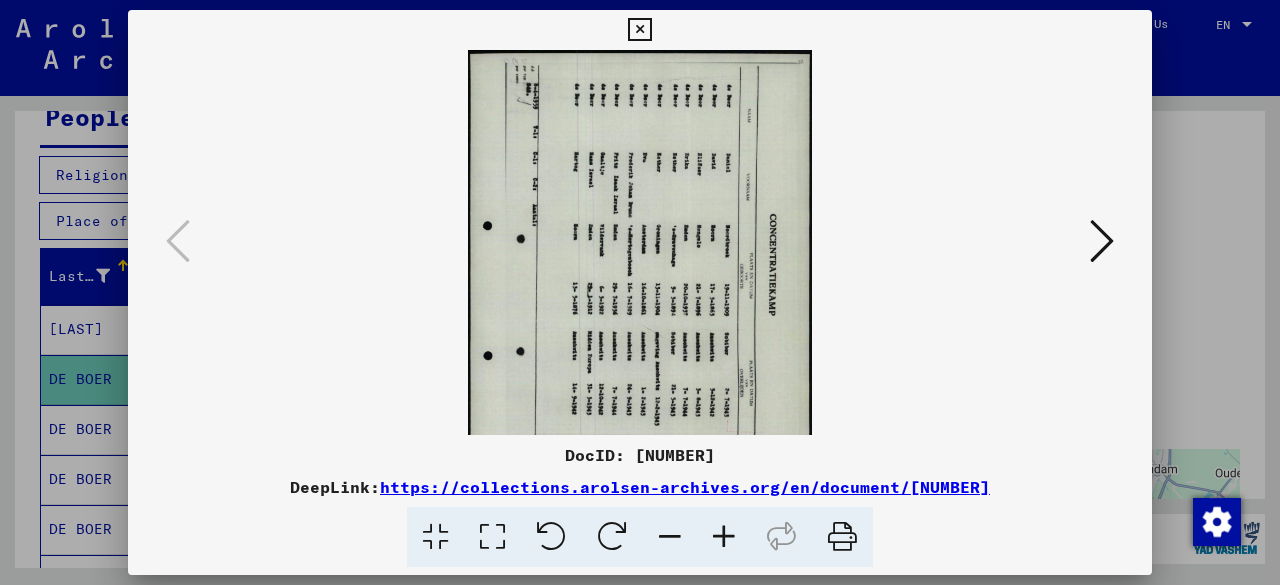 click at bounding box center (724, 537) 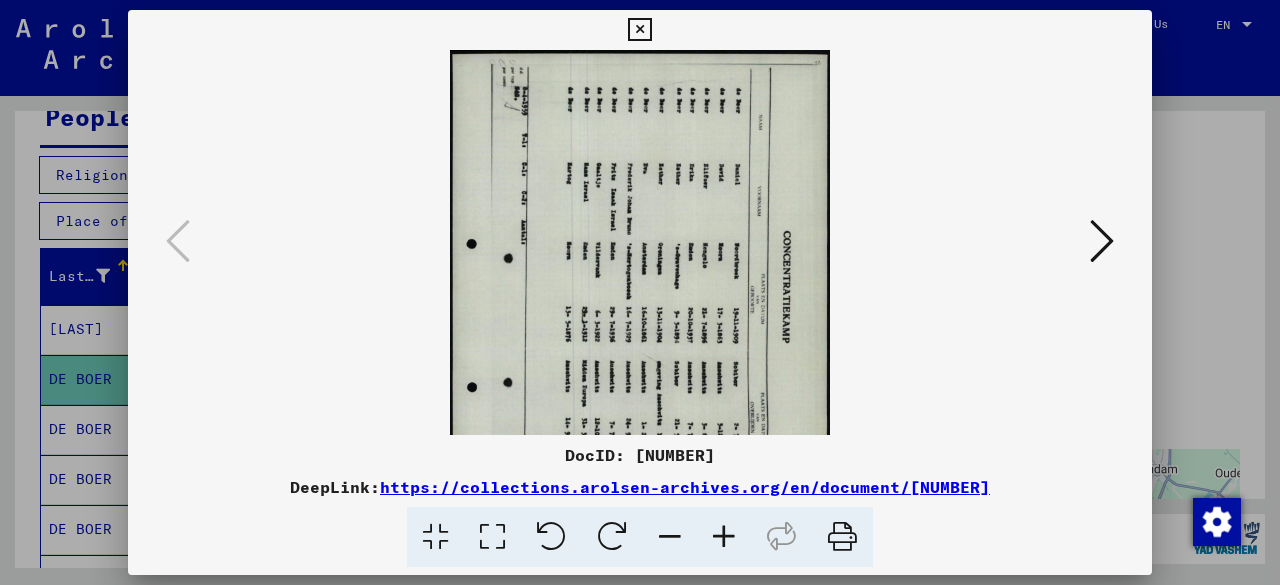 click at bounding box center [724, 537] 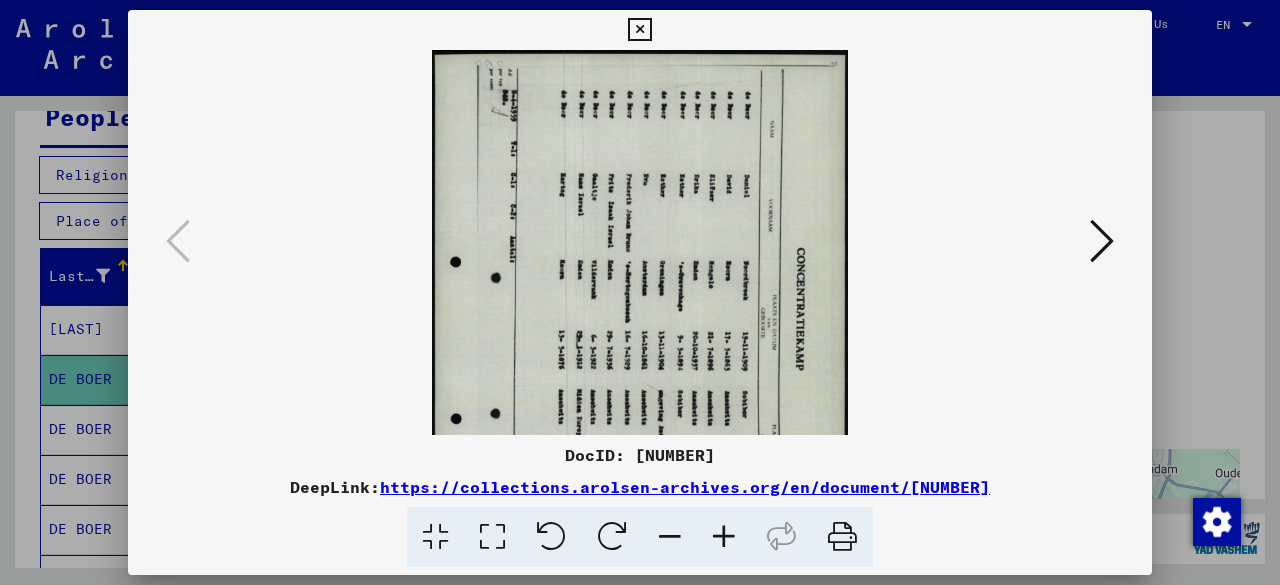click at bounding box center (724, 537) 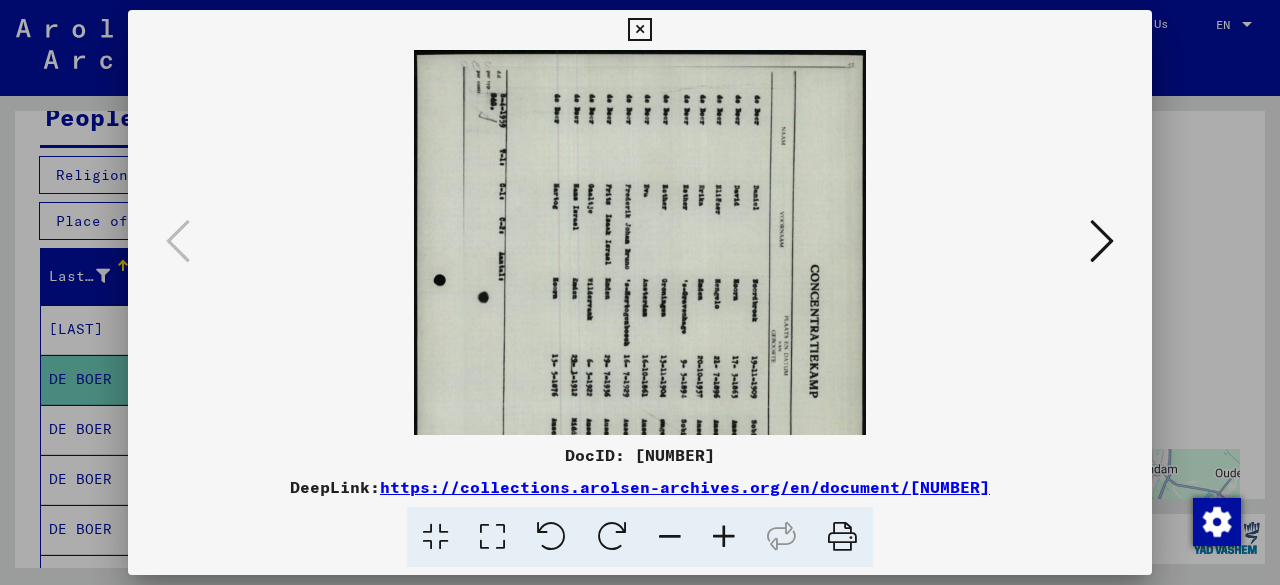 click at bounding box center (724, 537) 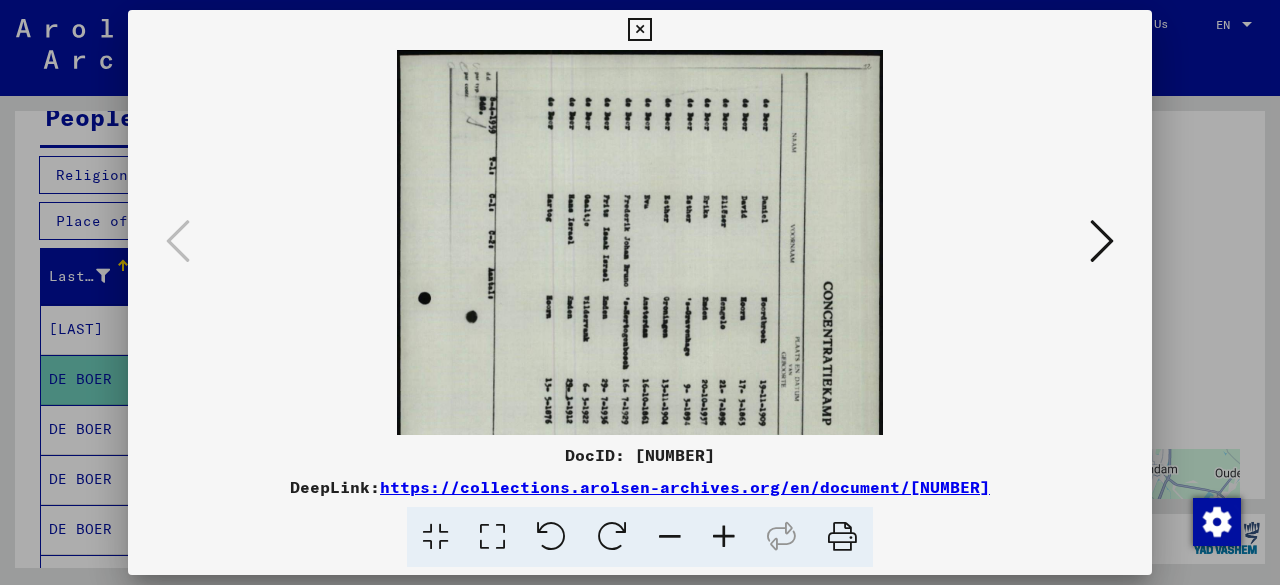 click at bounding box center [724, 537] 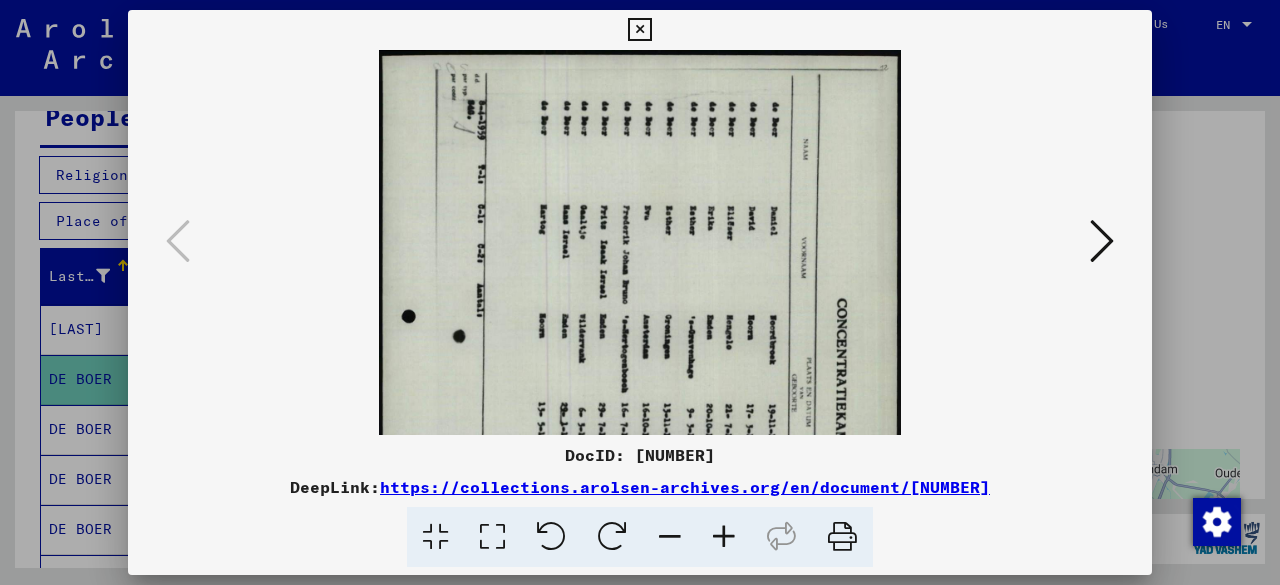 click at bounding box center [724, 537] 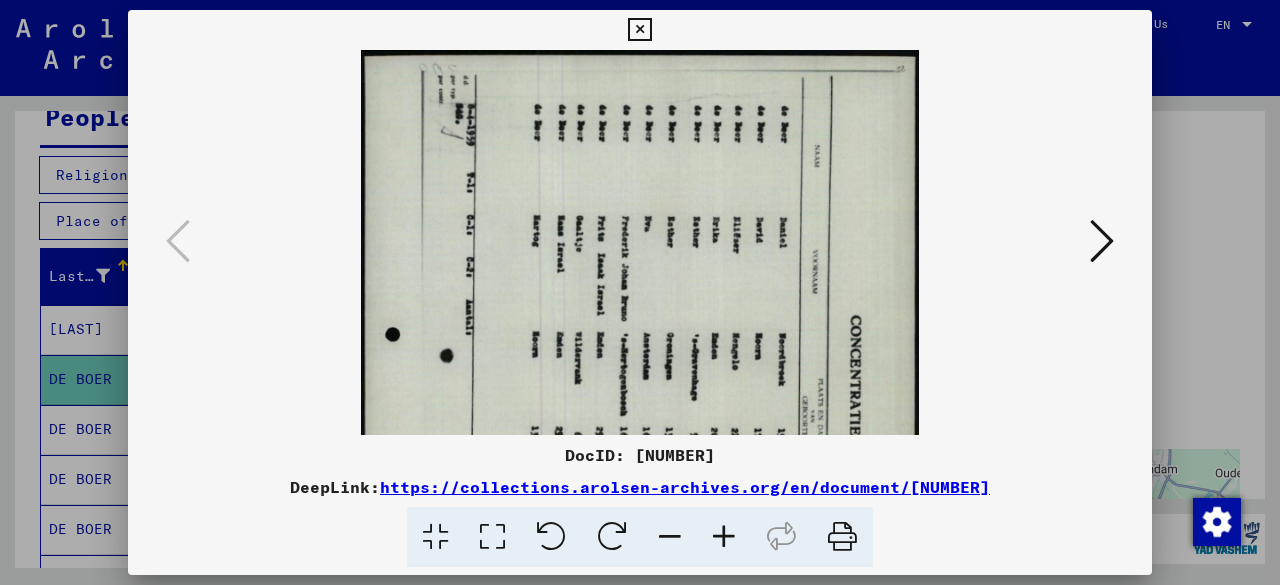 click at bounding box center [724, 537] 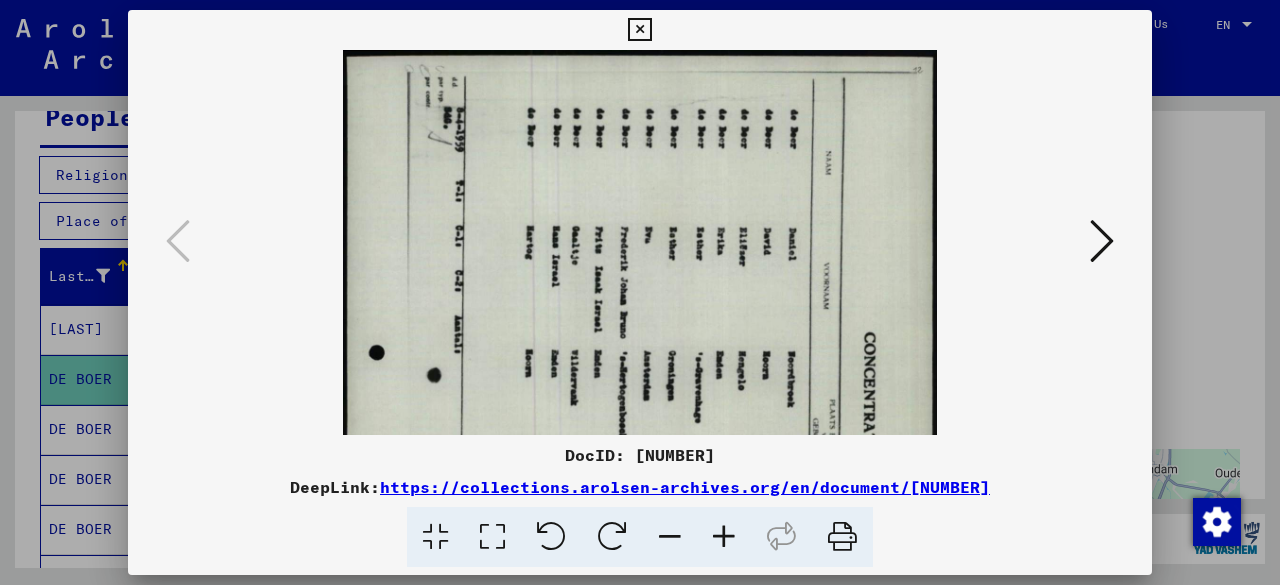 click at bounding box center (724, 537) 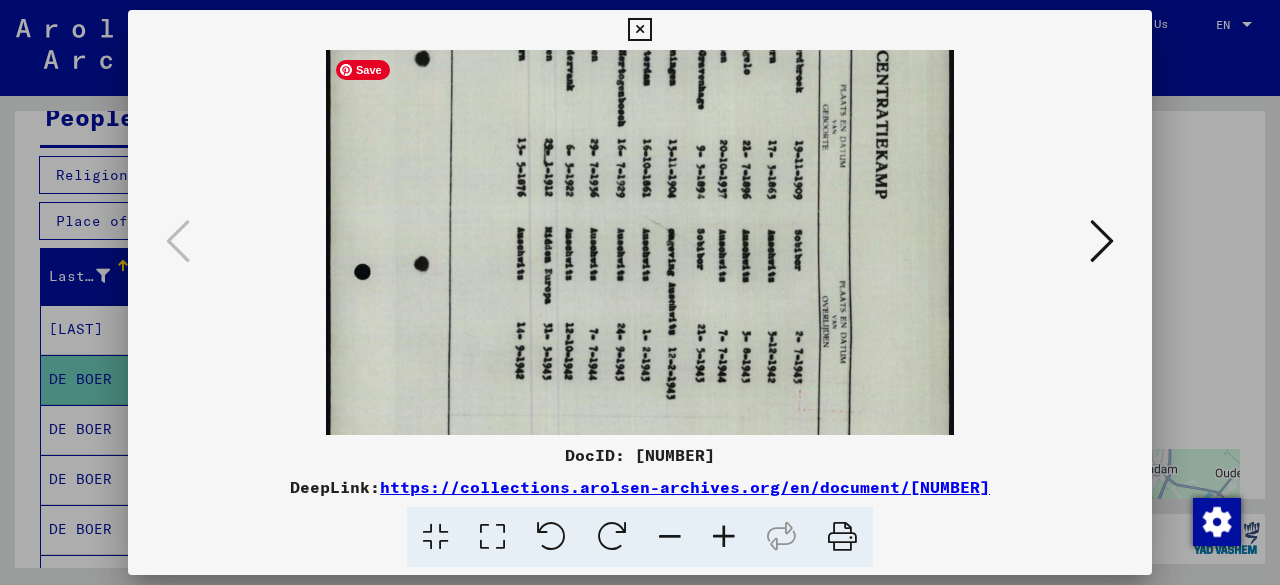 scroll, scrollTop: 338, scrollLeft: 0, axis: vertical 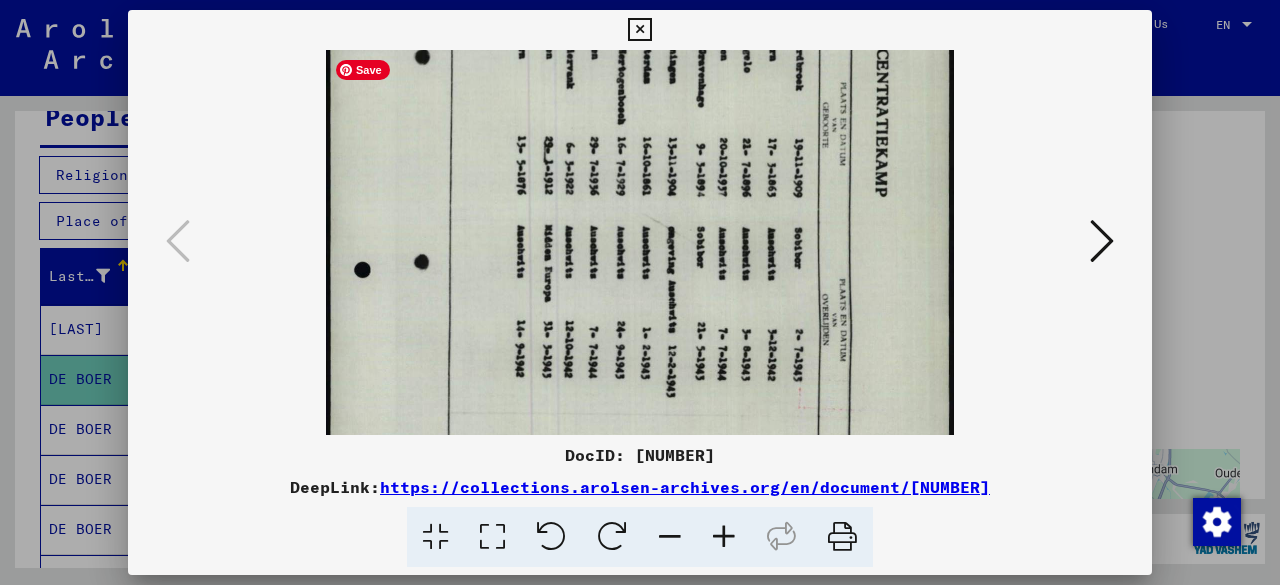drag, startPoint x: 580, startPoint y: 385, endPoint x: 556, endPoint y: 59, distance: 326.88223 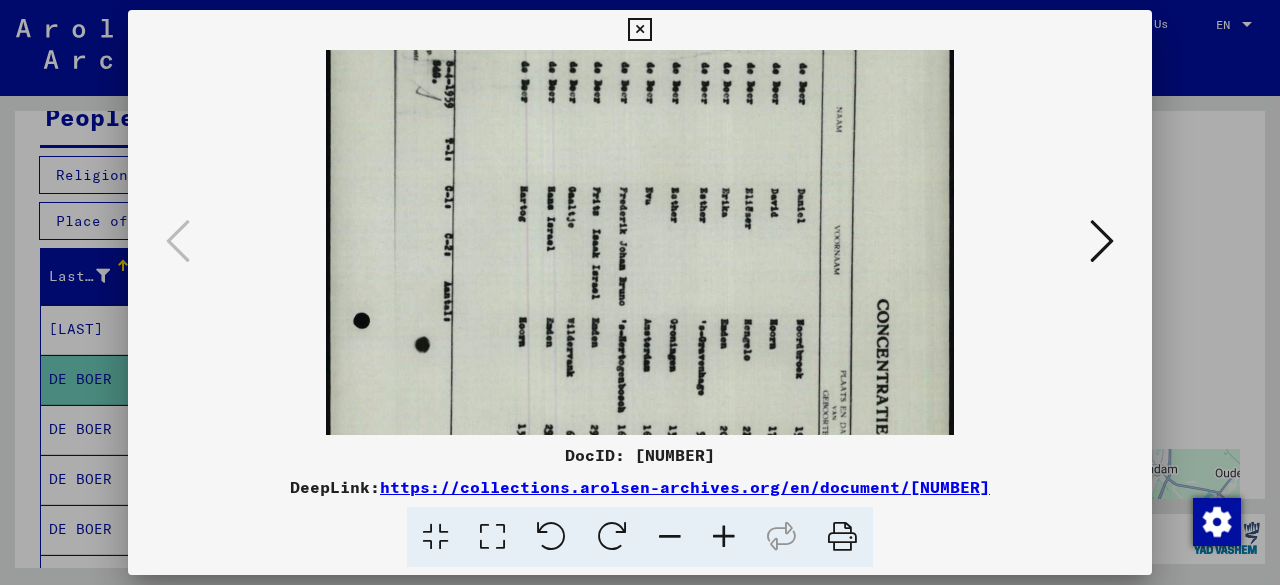 drag, startPoint x: 510, startPoint y: 165, endPoint x: 446, endPoint y: 381, distance: 225.28204 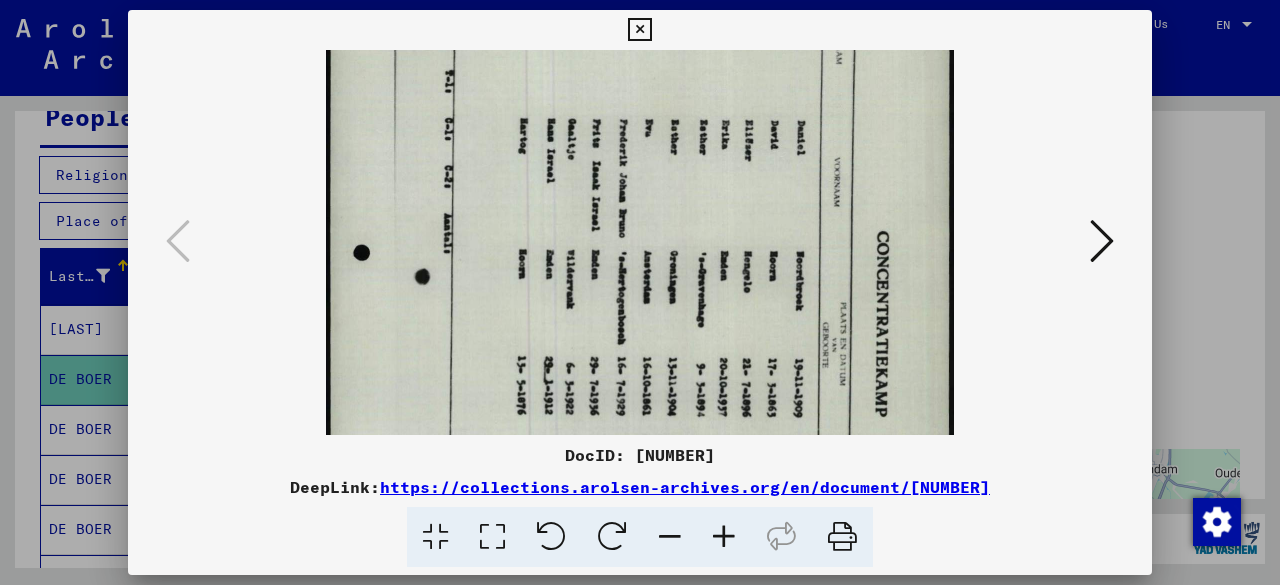 drag, startPoint x: 441, startPoint y: 369, endPoint x: 398, endPoint y: 358, distance: 44.38468 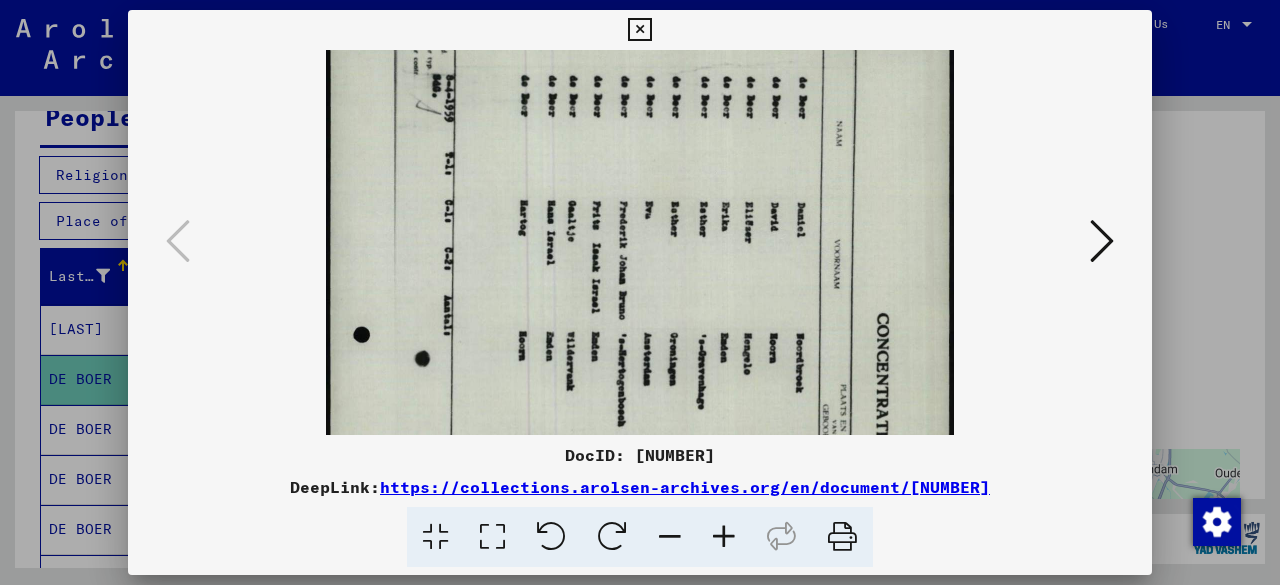 scroll, scrollTop: 0, scrollLeft: 0, axis: both 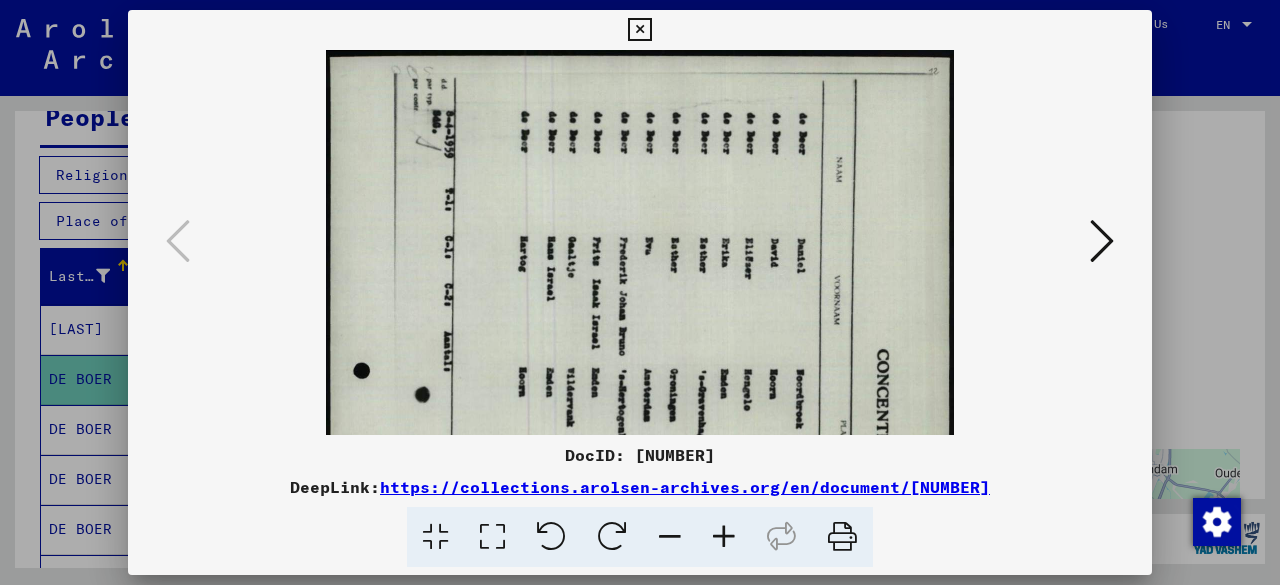 drag, startPoint x: 480, startPoint y: 93, endPoint x: 501, endPoint y: 273, distance: 181.22086 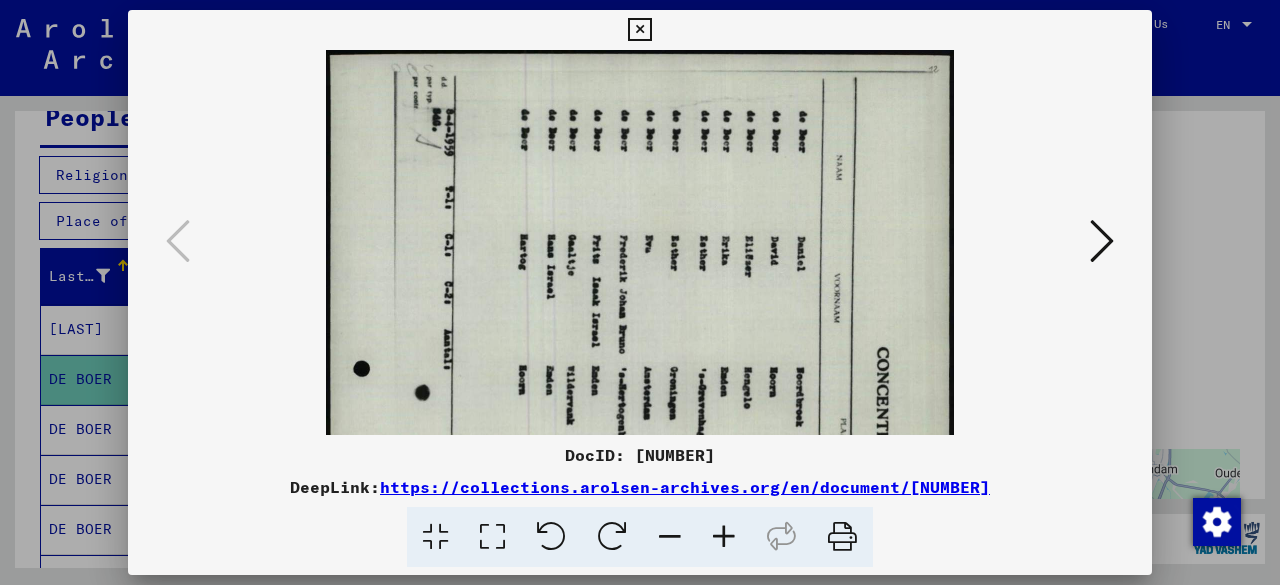 click at bounding box center [639, 30] 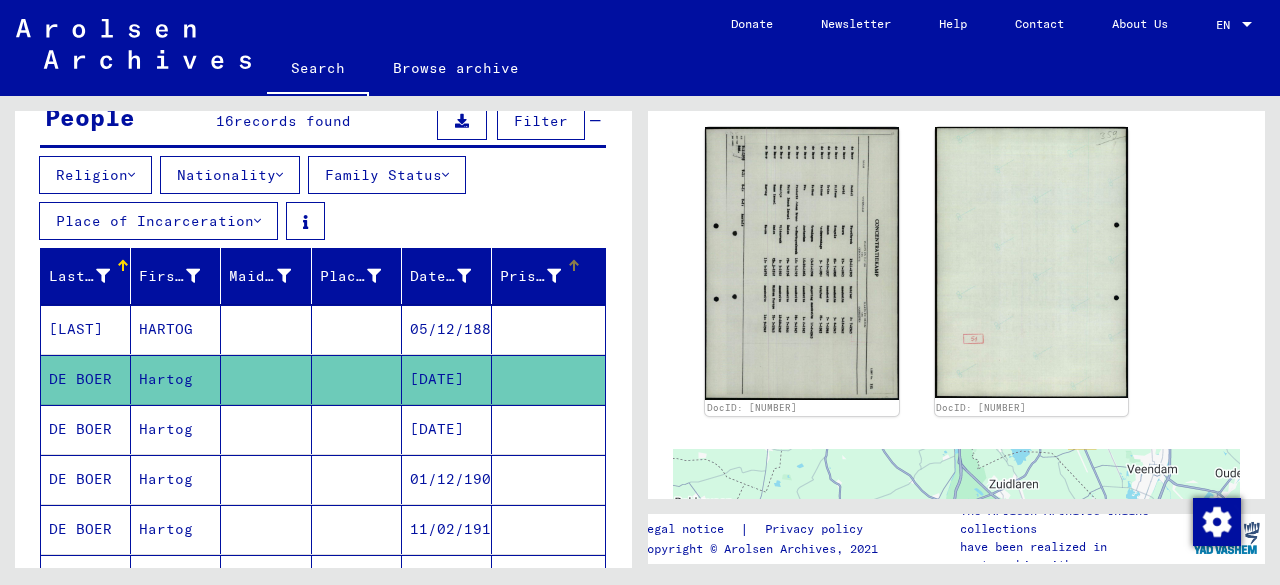 click on "Prisoner #" at bounding box center [543, 276] 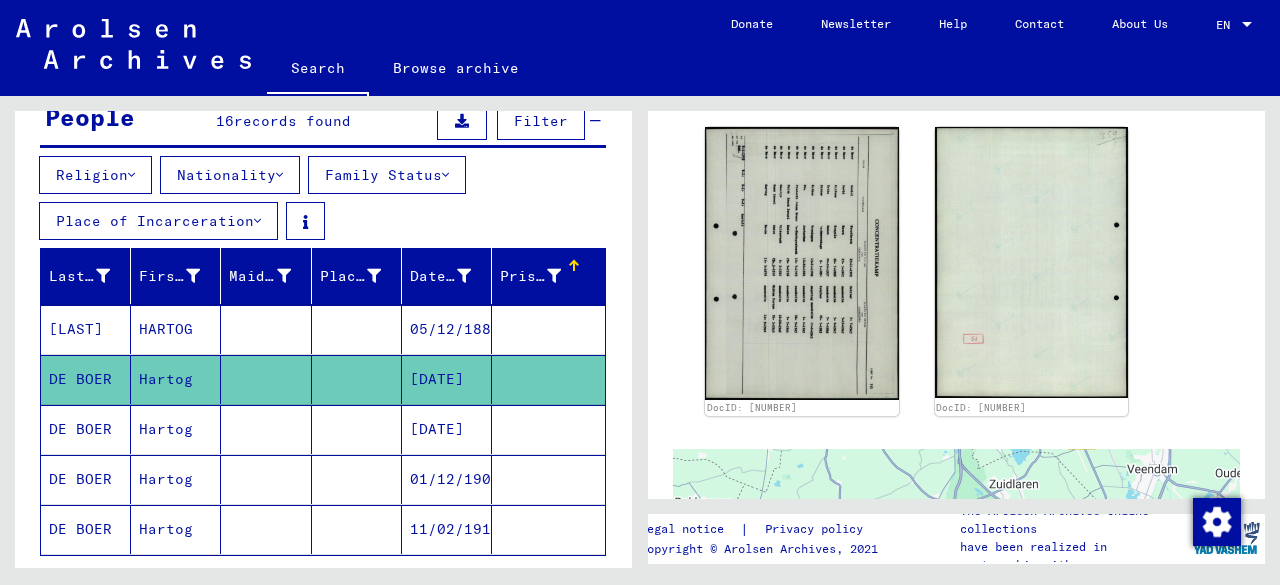 click at bounding box center (257, 221) 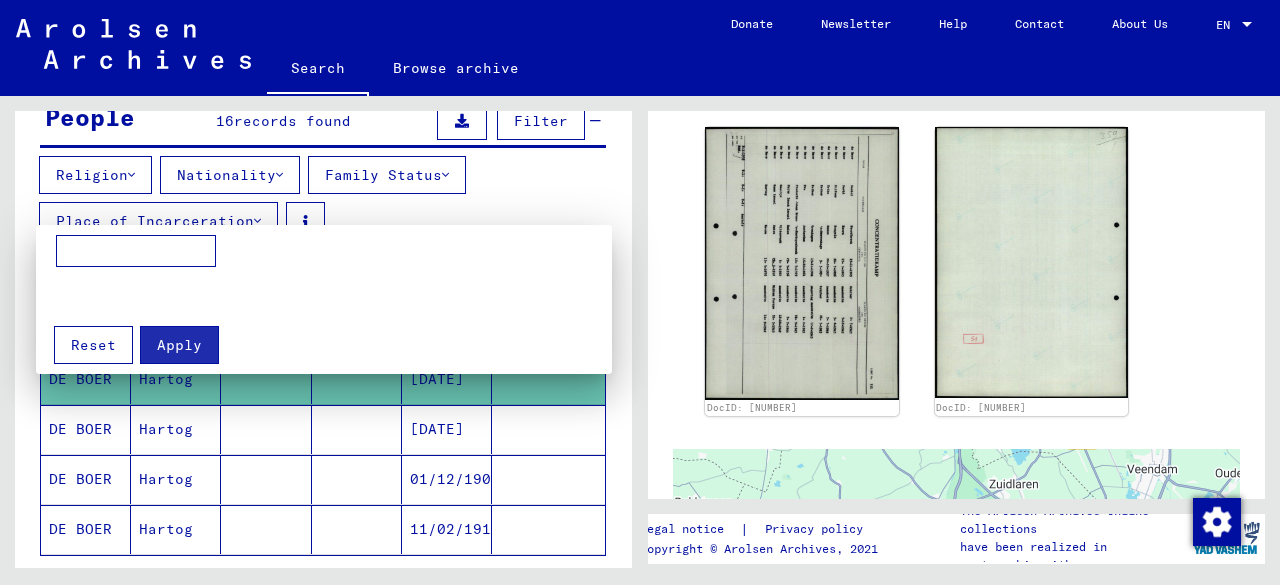 click at bounding box center [136, 251] 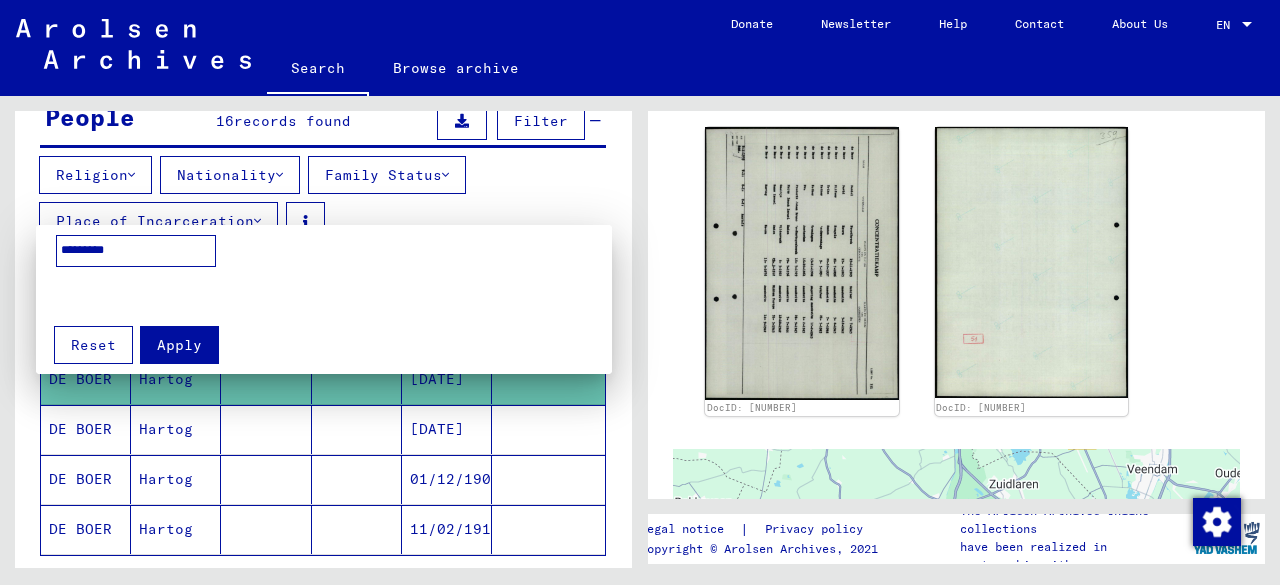 type on "*********" 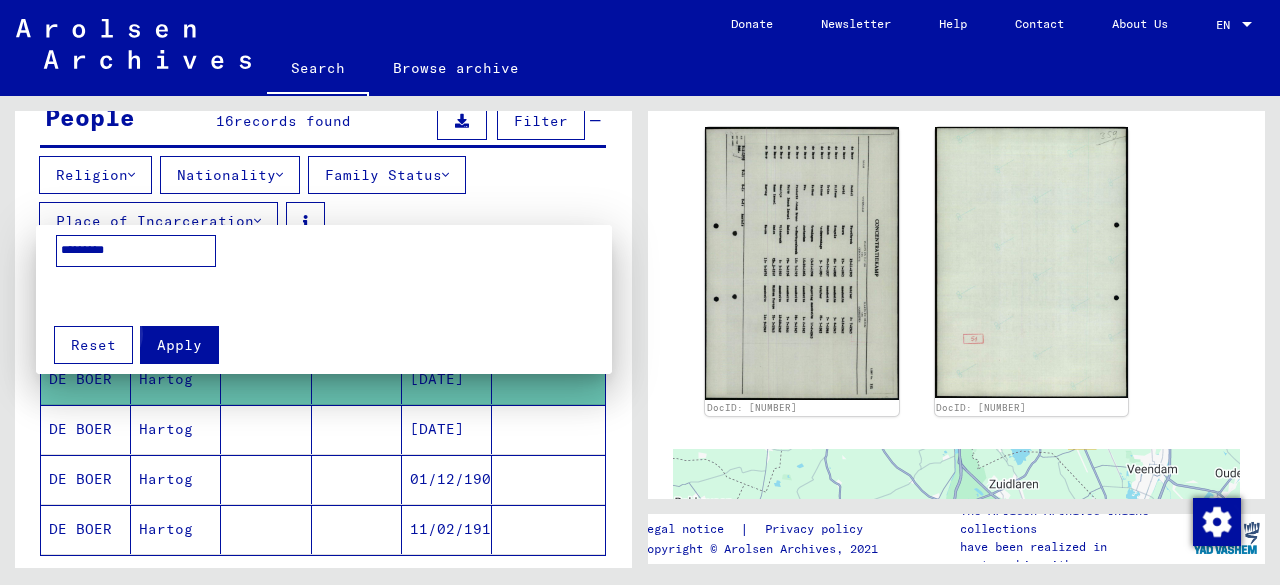 click on "Apply" at bounding box center (179, 345) 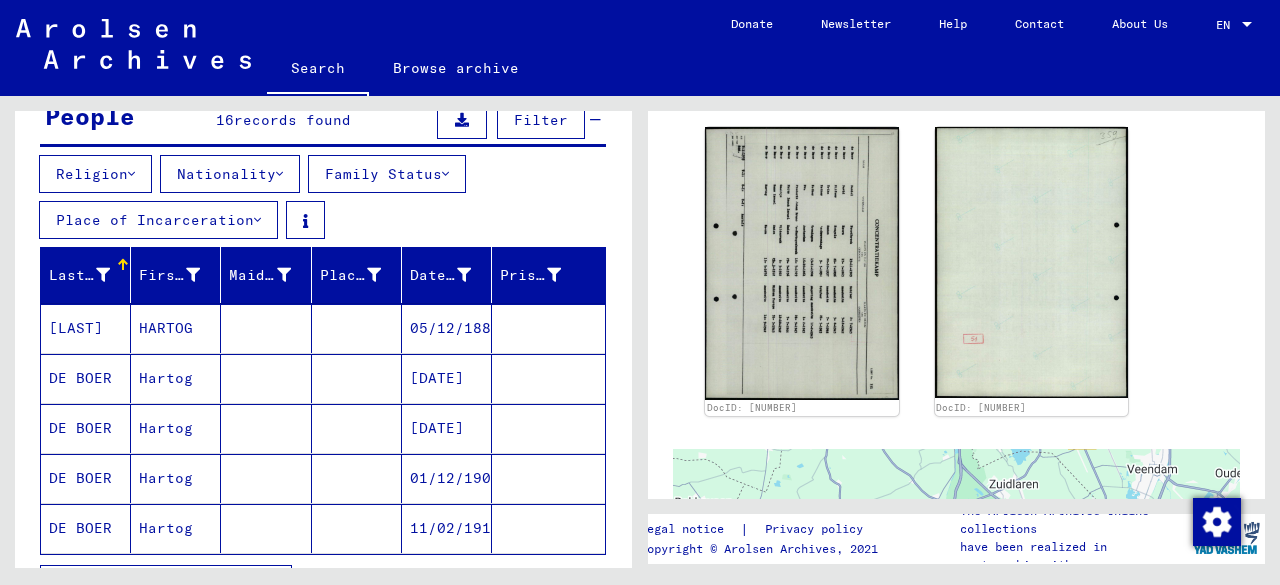 scroll, scrollTop: 200, scrollLeft: 0, axis: vertical 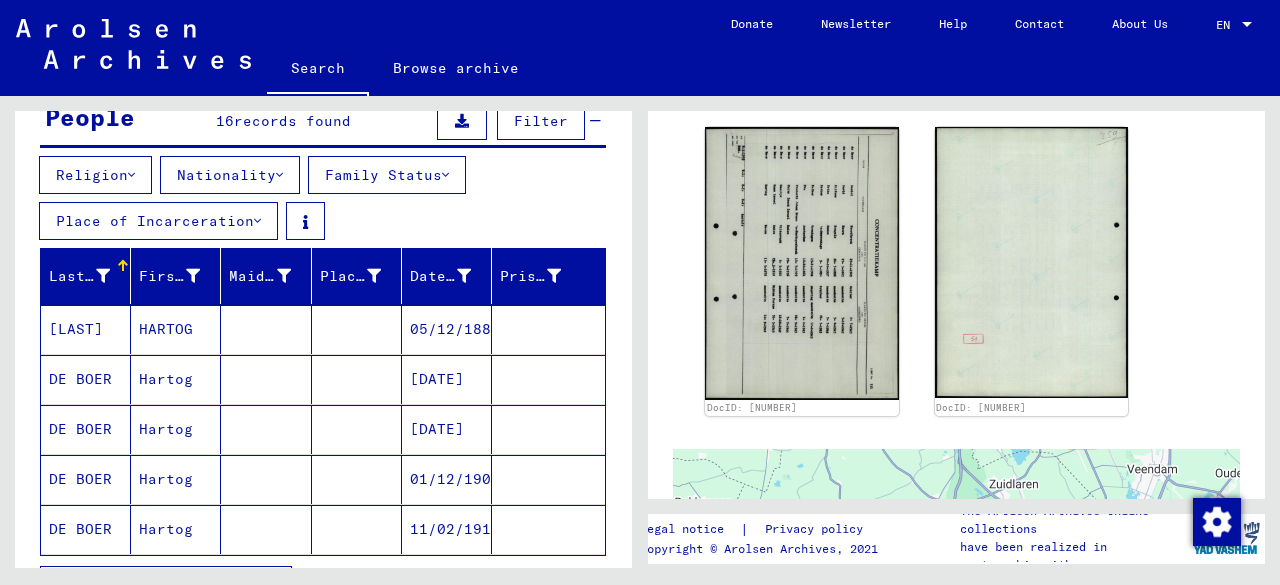 click on "[DATE]" at bounding box center (447, 429) 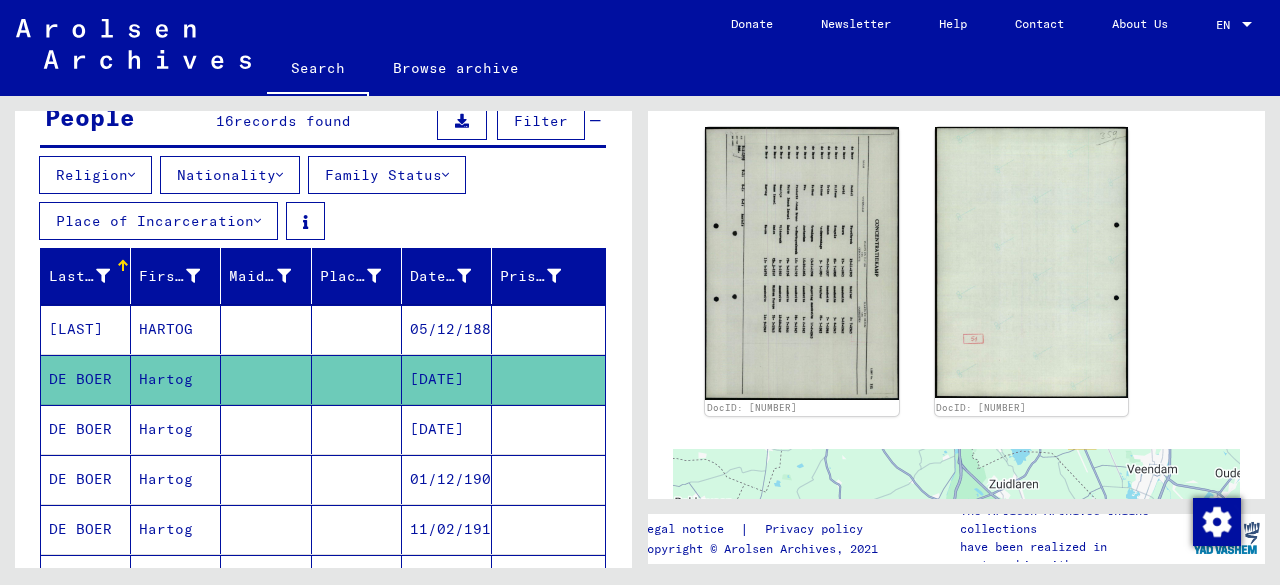 click on "[DATE]" 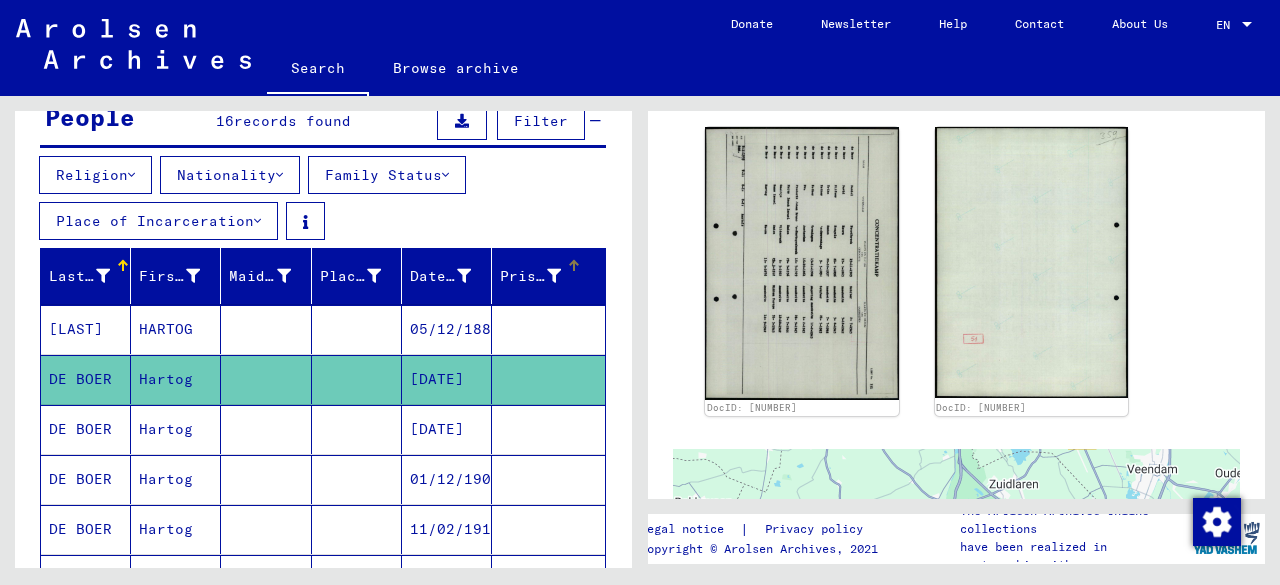 click on "Prisoner #" at bounding box center (530, 276) 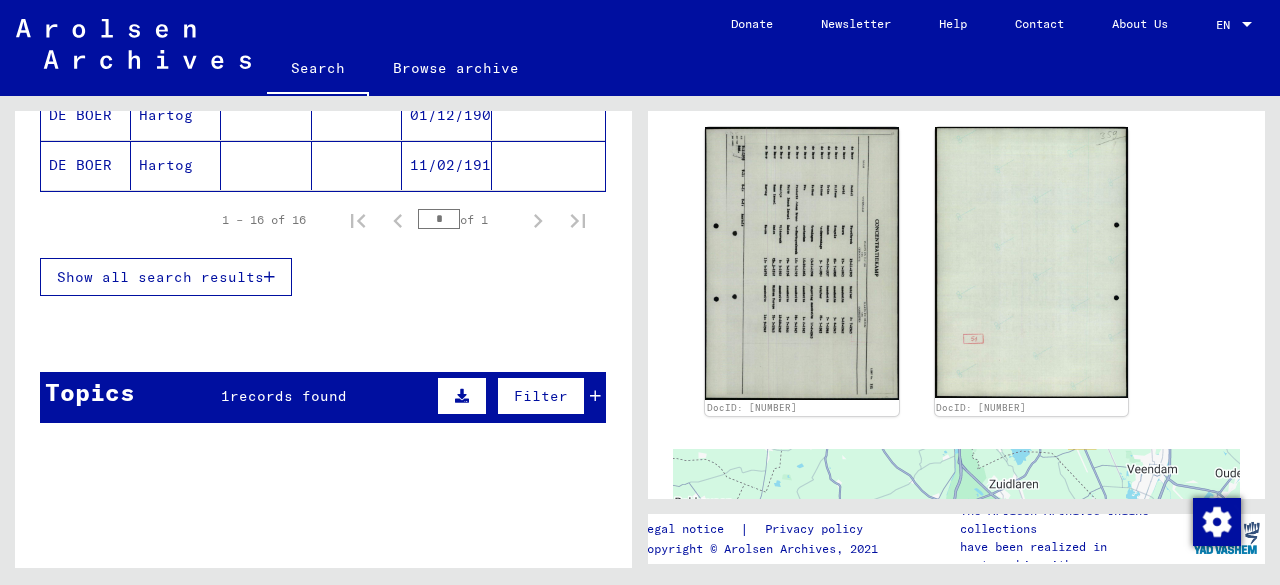scroll, scrollTop: 579, scrollLeft: 0, axis: vertical 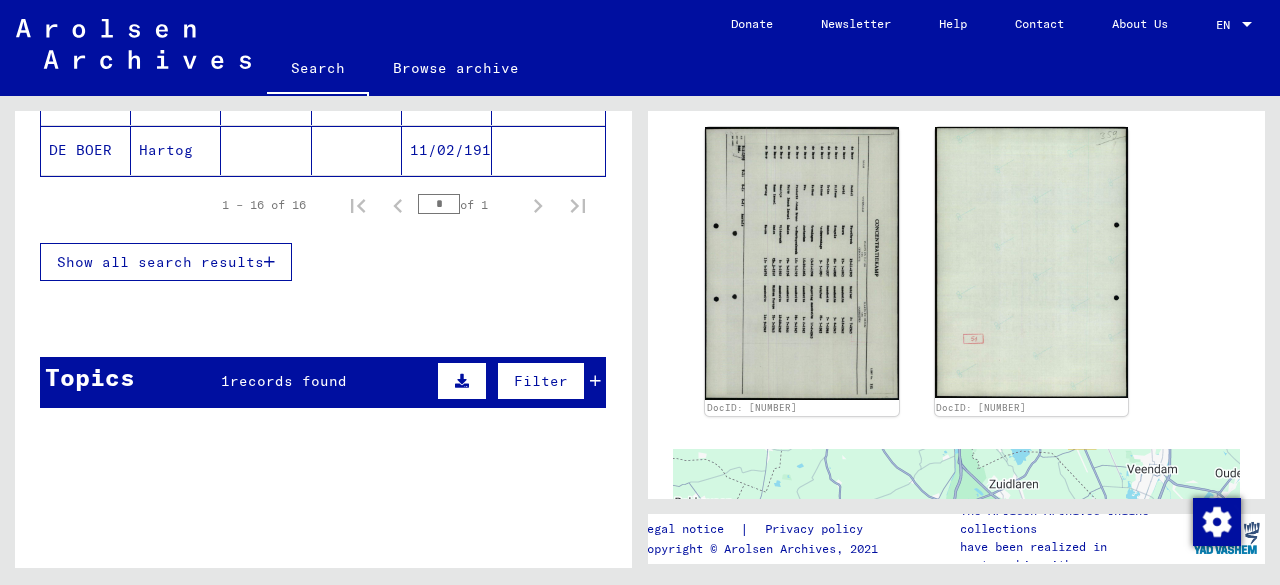 click on "records found" at bounding box center [288, 381] 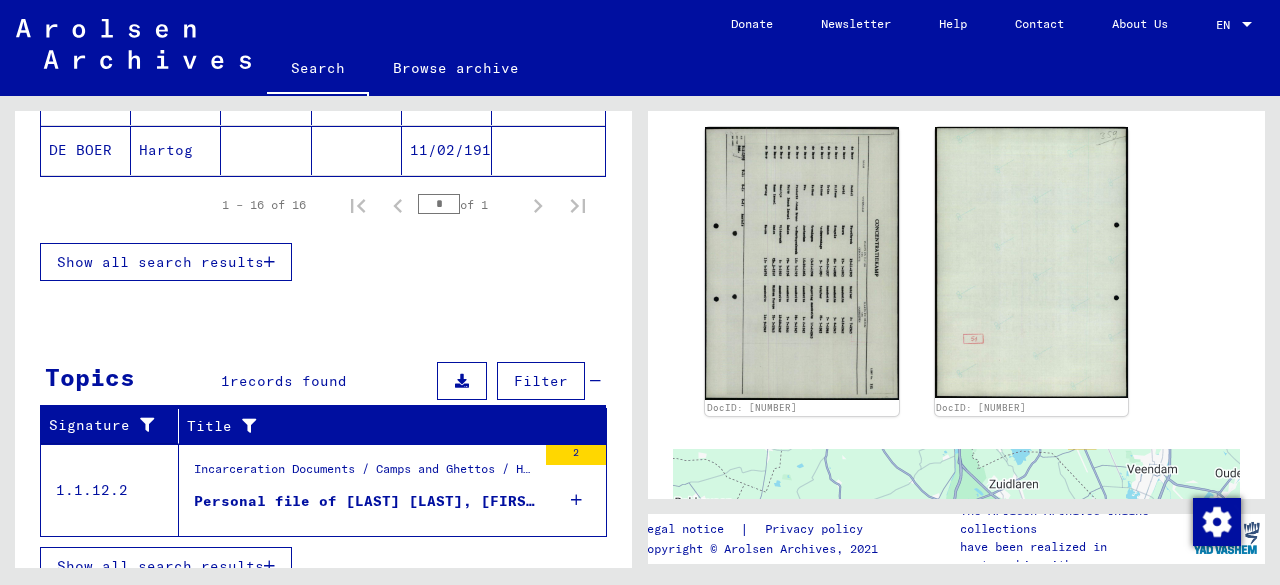 click on "Personal file of [LAST] [LAST], [FIRST], born on [DATE]" at bounding box center (365, 501) 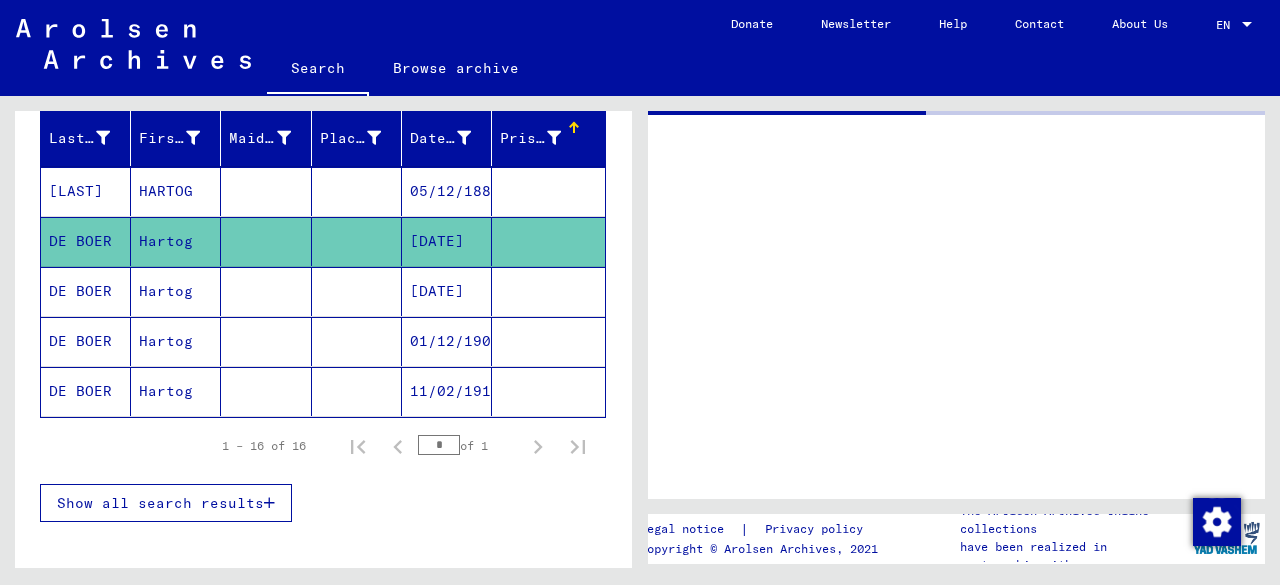scroll, scrollTop: 278, scrollLeft: 0, axis: vertical 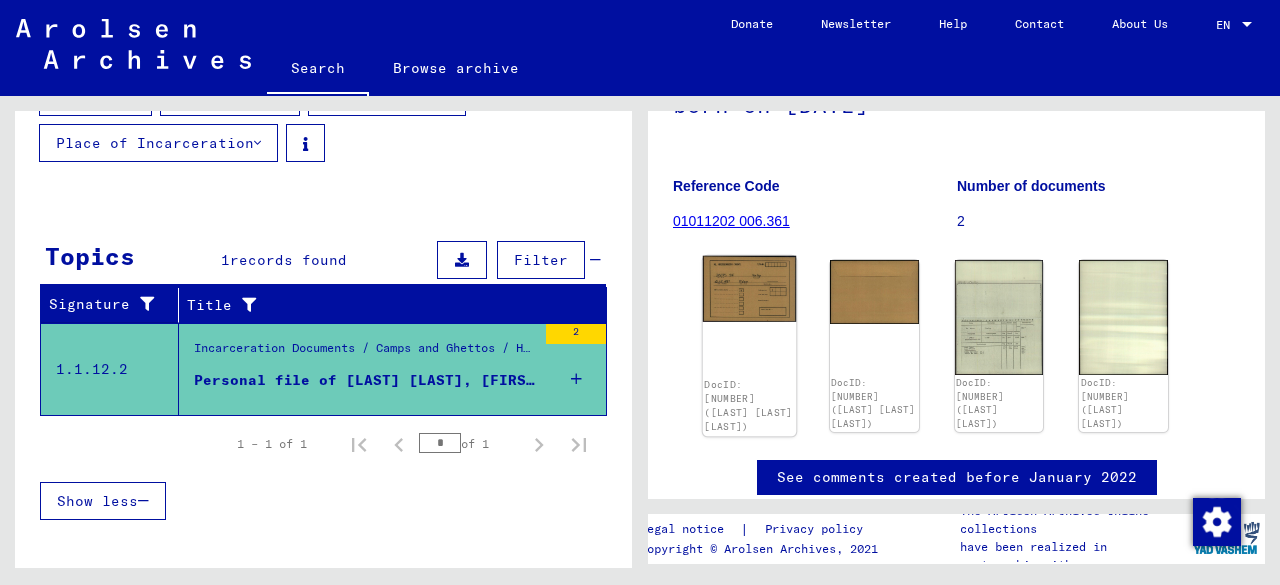 click 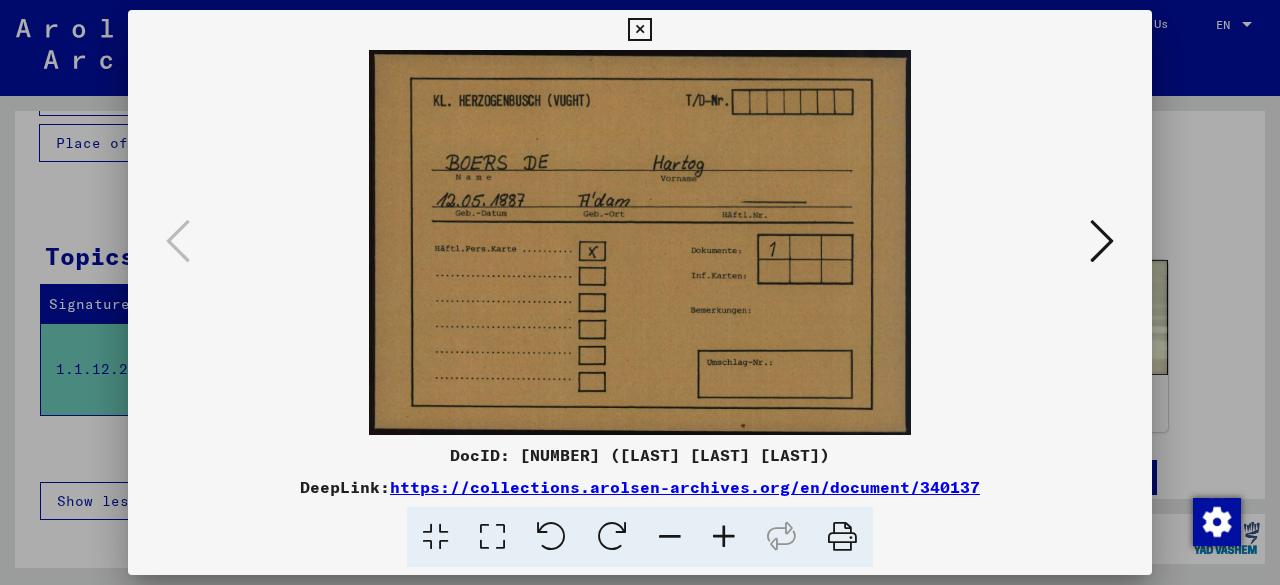 click at bounding box center (640, 242) 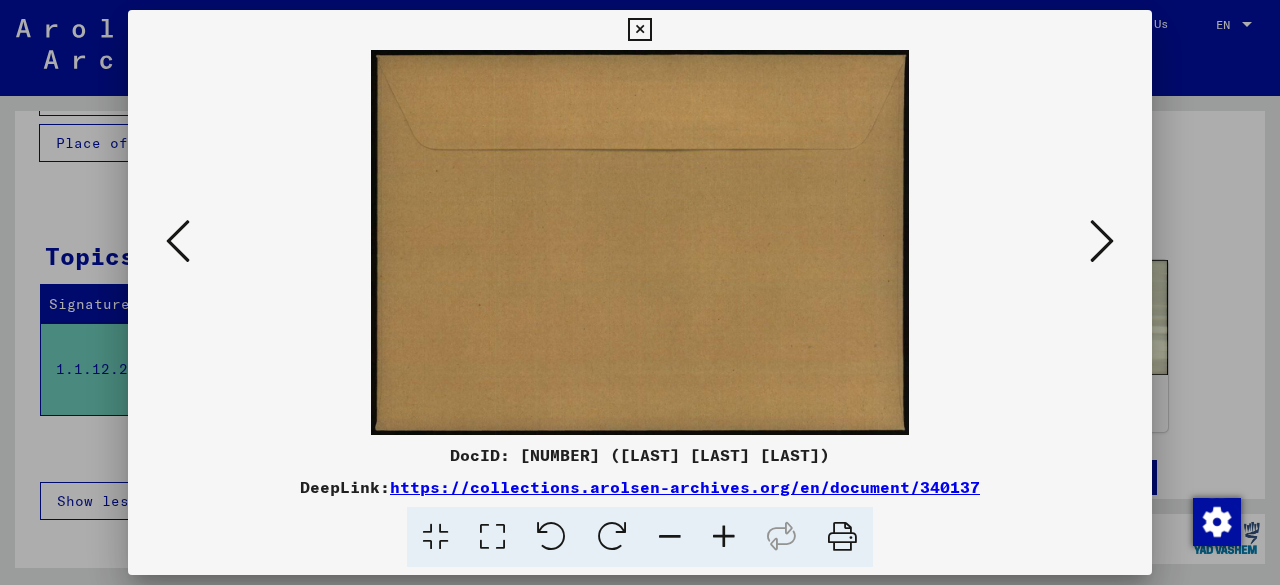 click at bounding box center (640, 242) 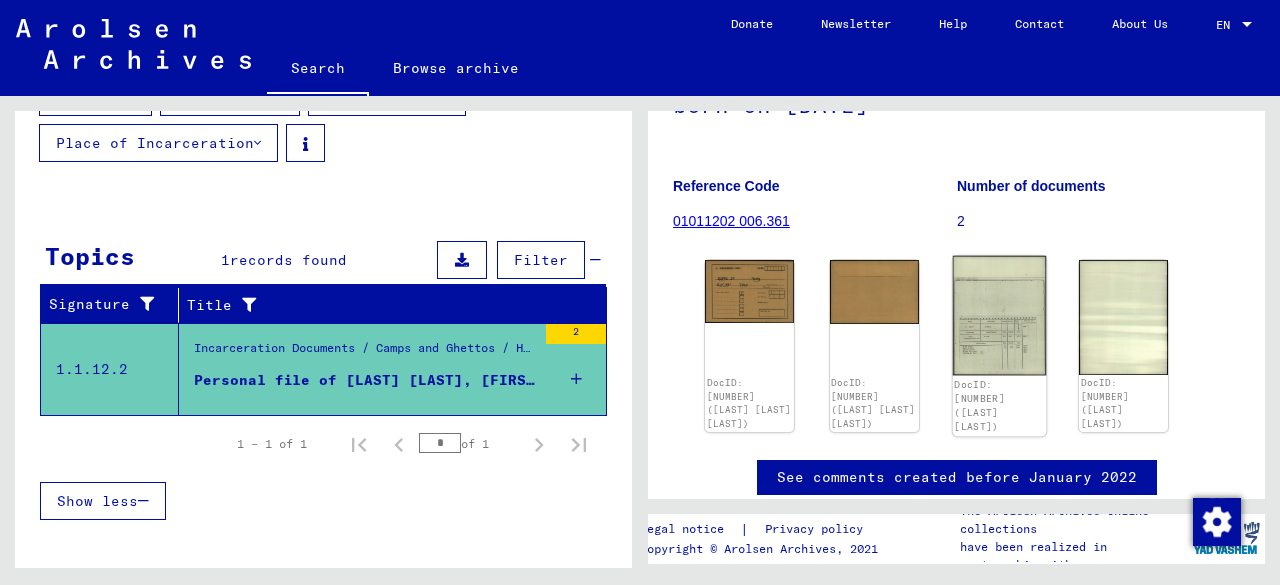 click 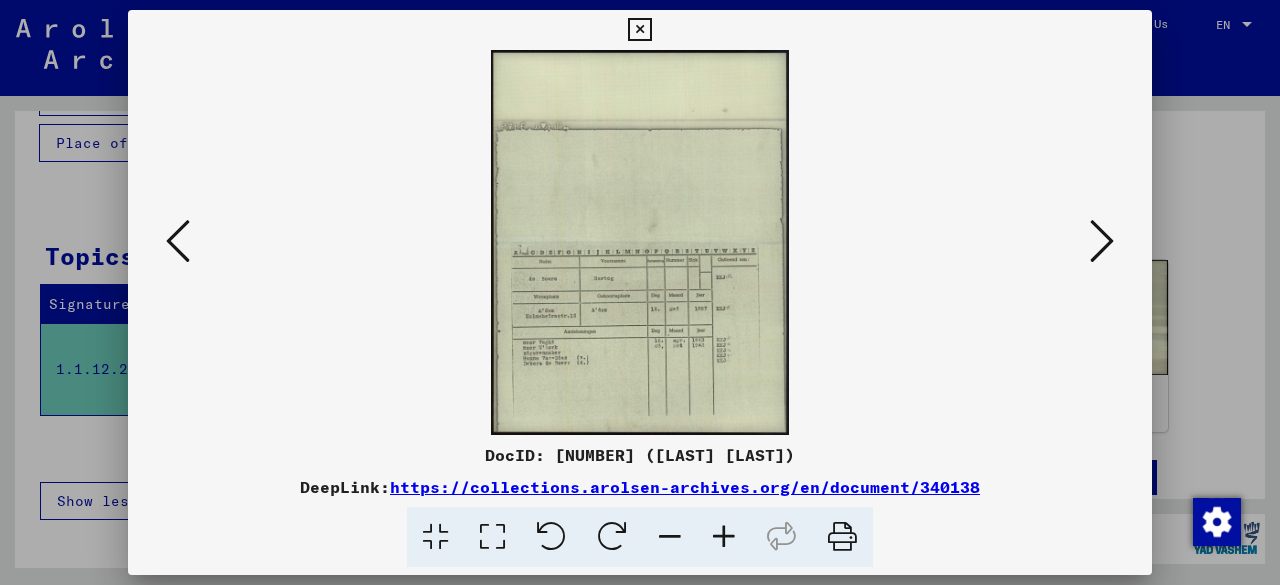 click at bounding box center [640, 242] 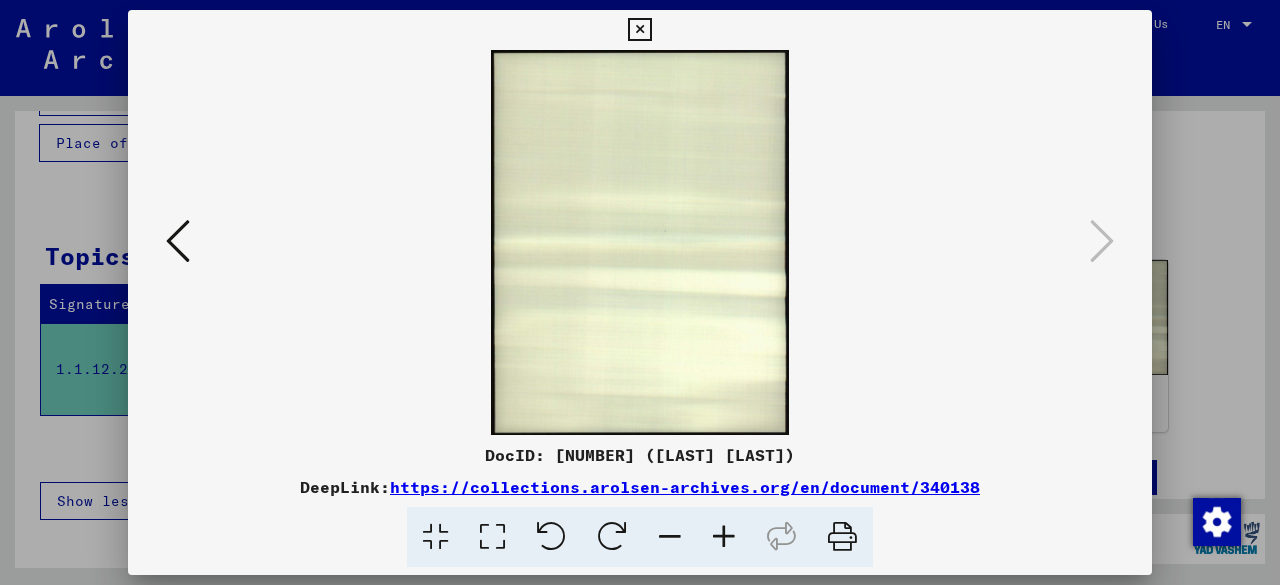click at bounding box center [639, 30] 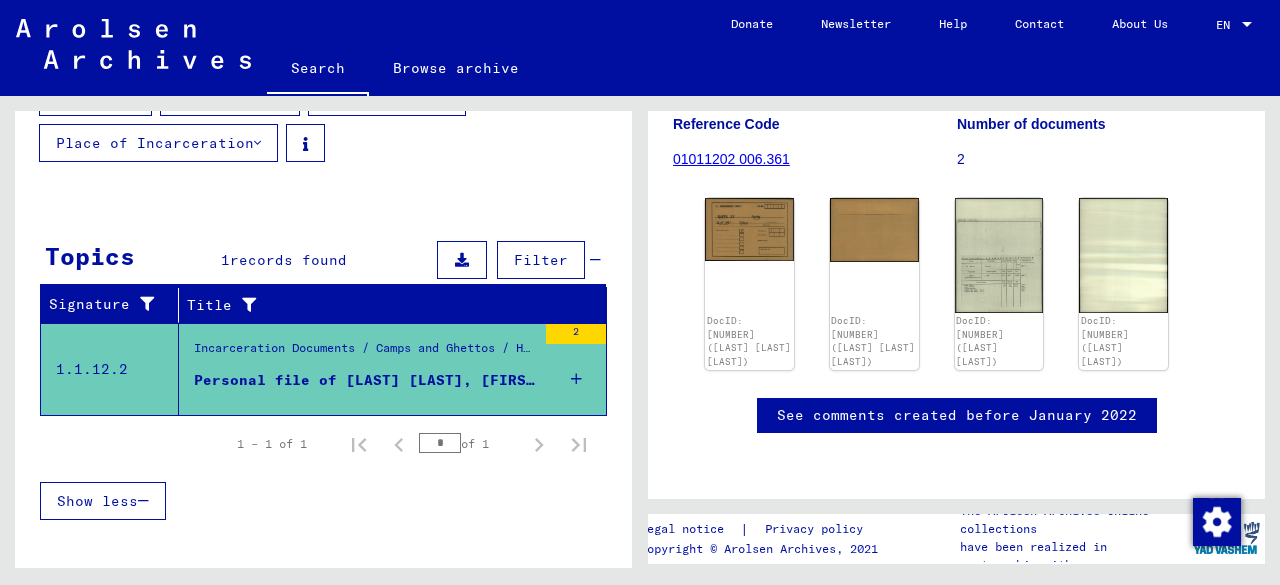 scroll, scrollTop: 951, scrollLeft: 0, axis: vertical 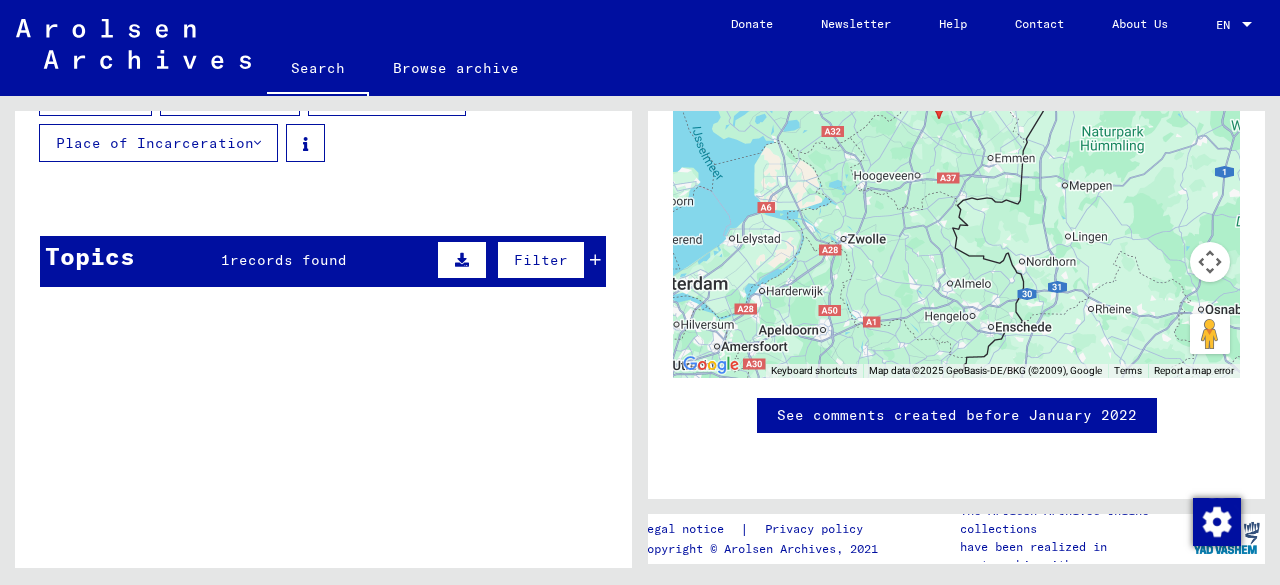 drag, startPoint x: 1268, startPoint y: 487, endPoint x: 1251, endPoint y: 492, distance: 17.720045 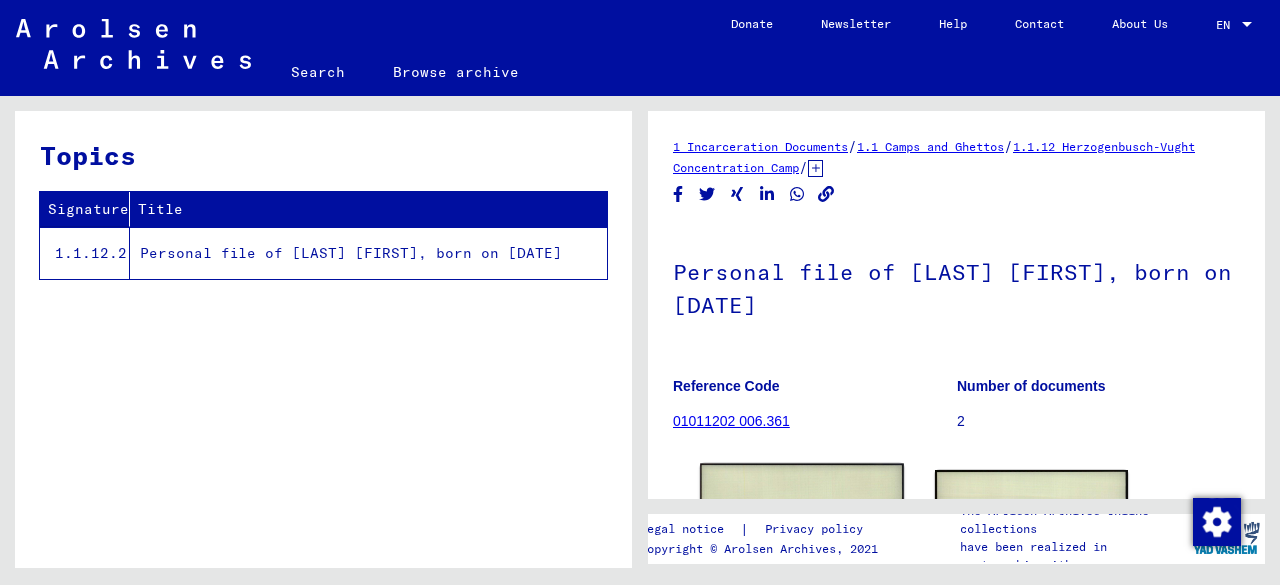 scroll, scrollTop: 0, scrollLeft: 0, axis: both 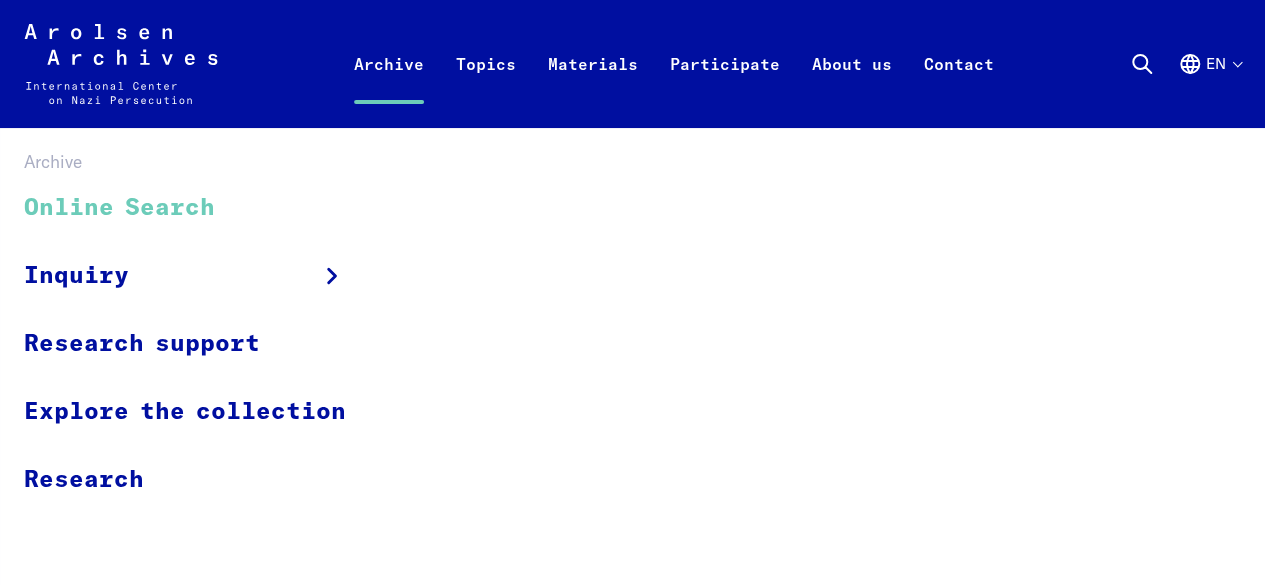 click on "Online Search" at bounding box center (198, 208) 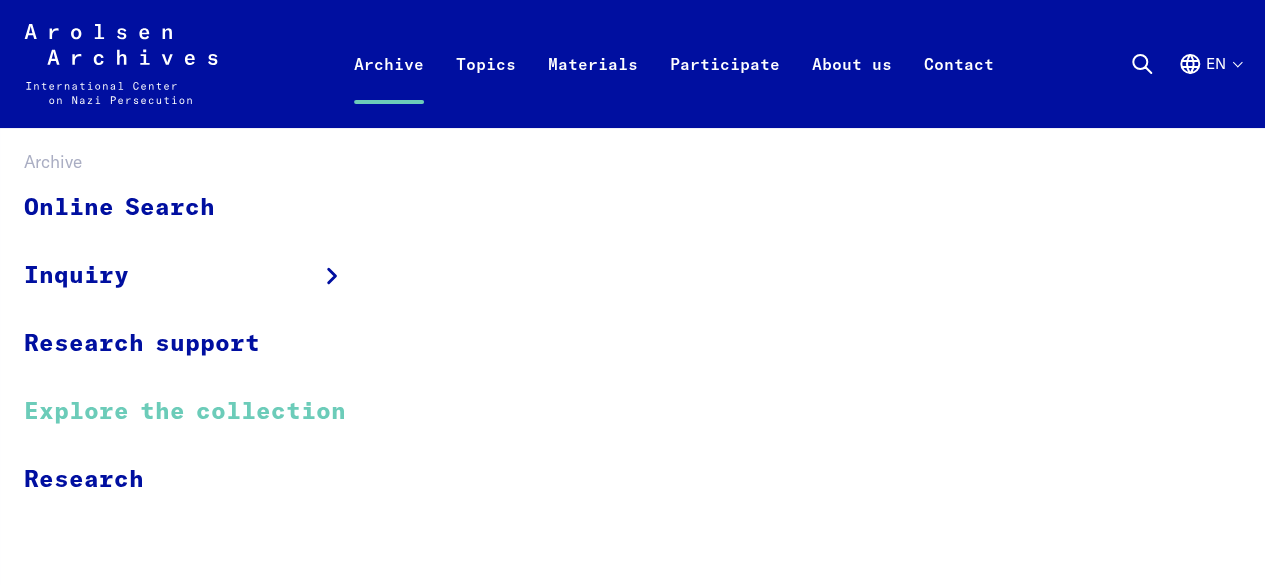 click on "Explore the collection" at bounding box center (198, 412) 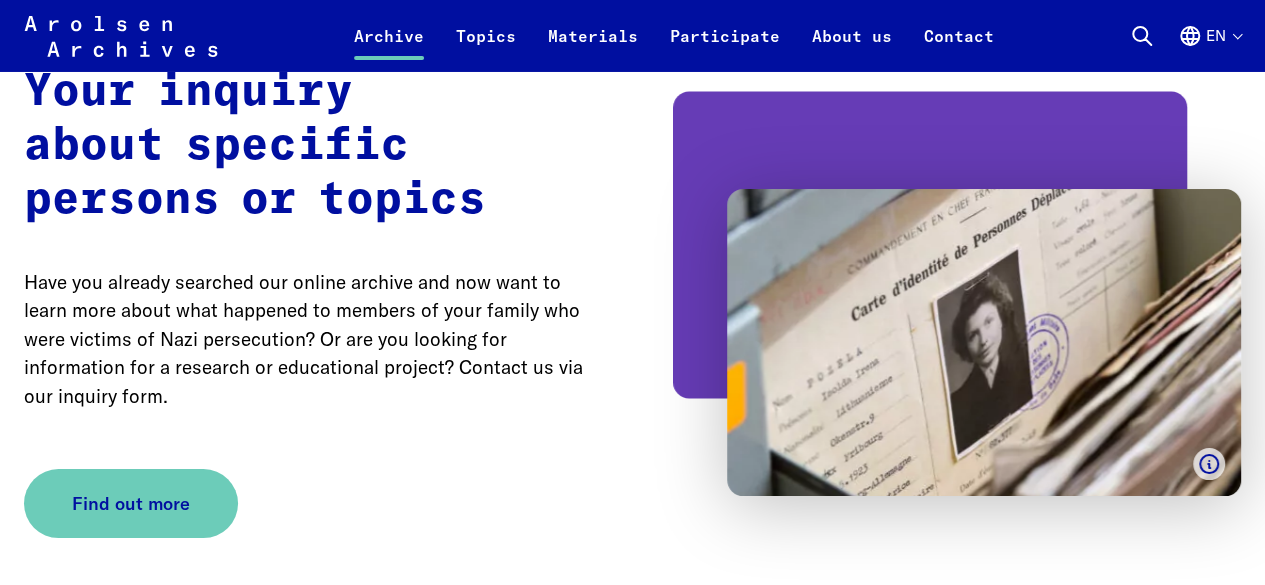 scroll, scrollTop: 3600, scrollLeft: 0, axis: vertical 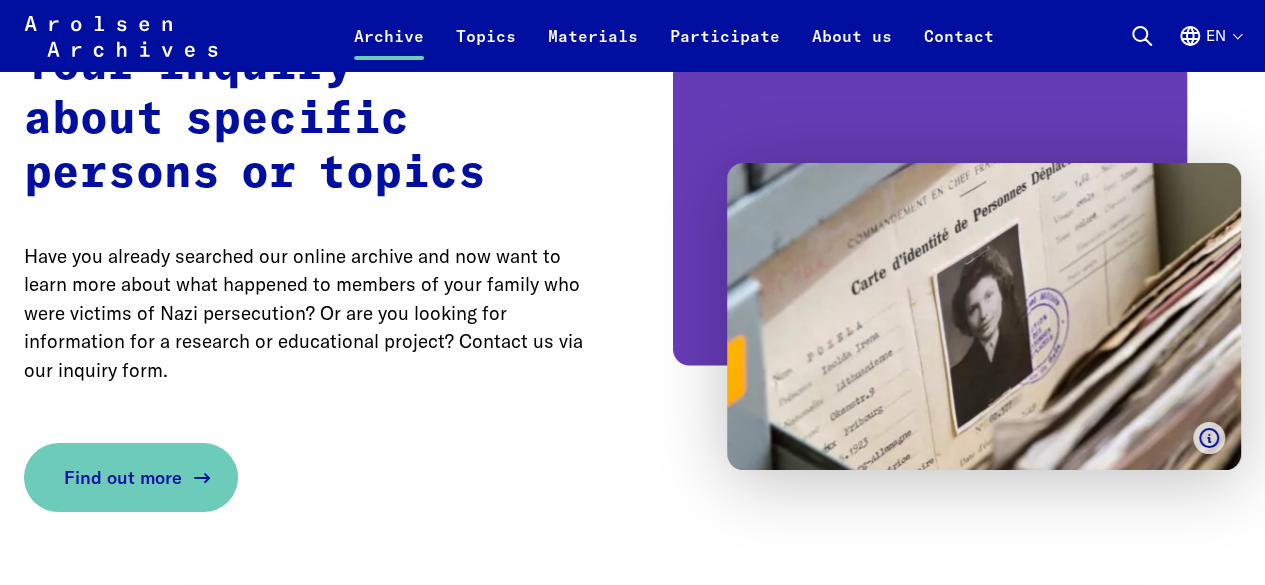 click on "Find out more" at bounding box center [123, 477] 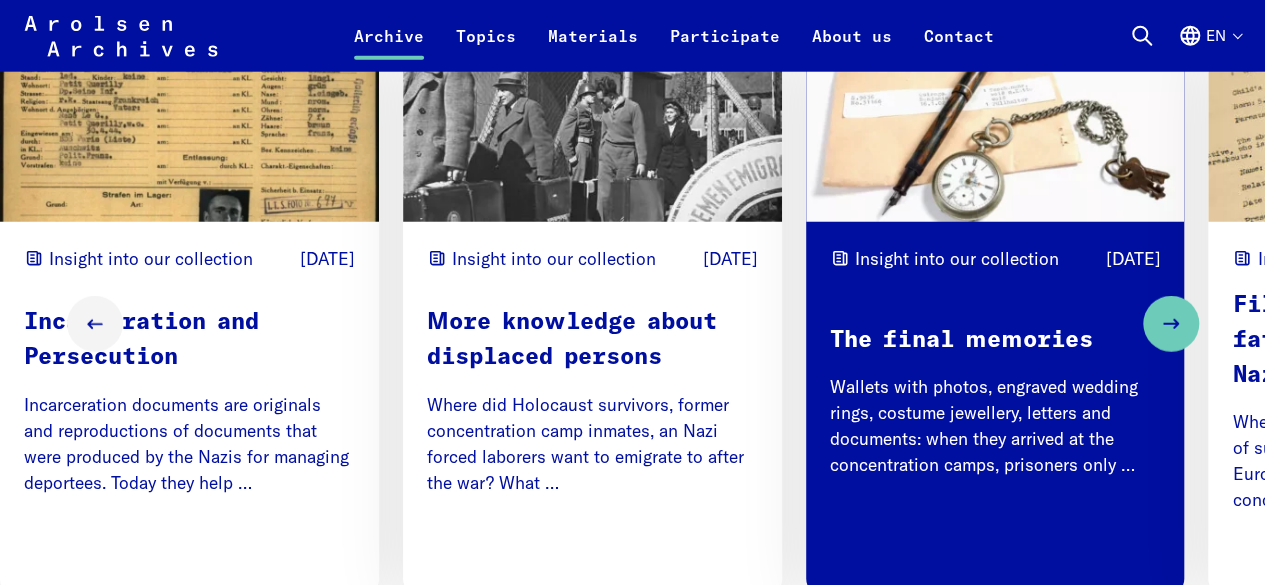 scroll, scrollTop: 2400, scrollLeft: 0, axis: vertical 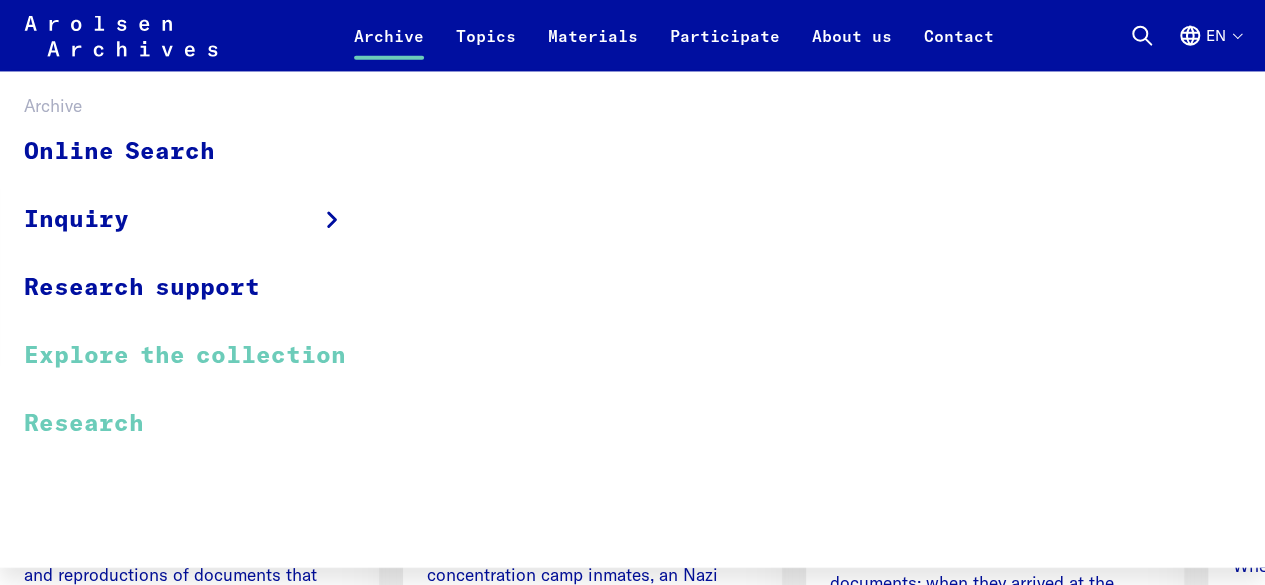 click on "Research" at bounding box center [198, 423] 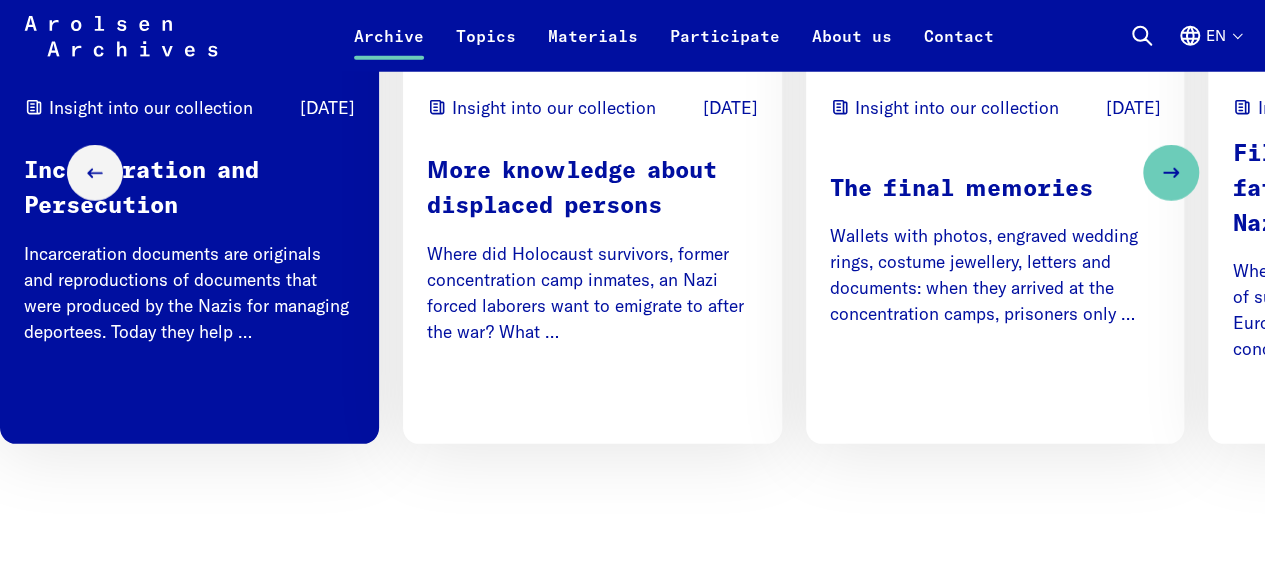 scroll, scrollTop: 2700, scrollLeft: 0, axis: vertical 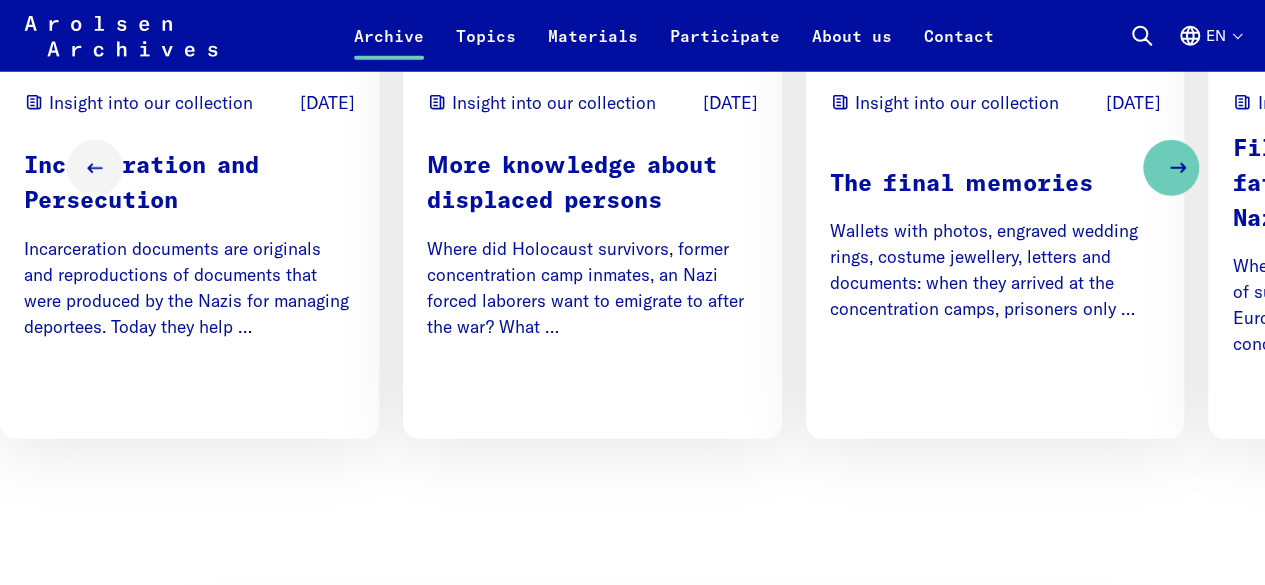 drag, startPoint x: 1176, startPoint y: 194, endPoint x: 1156, endPoint y: 185, distance: 21.931713 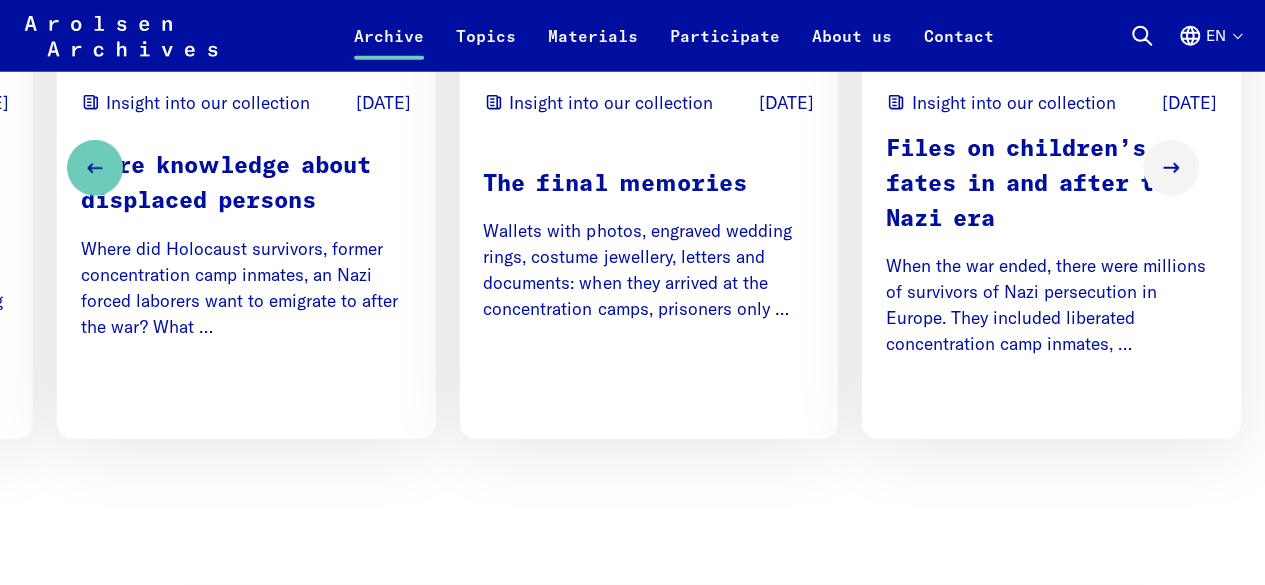 click on "Wallets with photos, engraved wedding rings, costume jewellery, letters and documents: when they arrived at the concentration camps, prisoners only …" at bounding box center (648, 270) 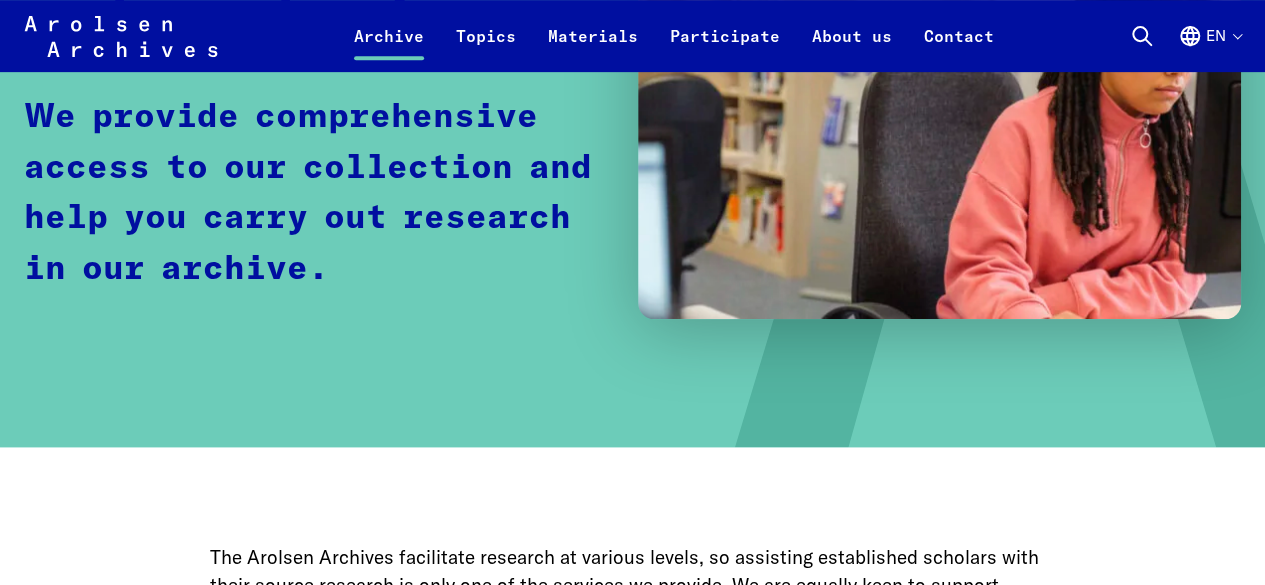 scroll, scrollTop: 0, scrollLeft: 0, axis: both 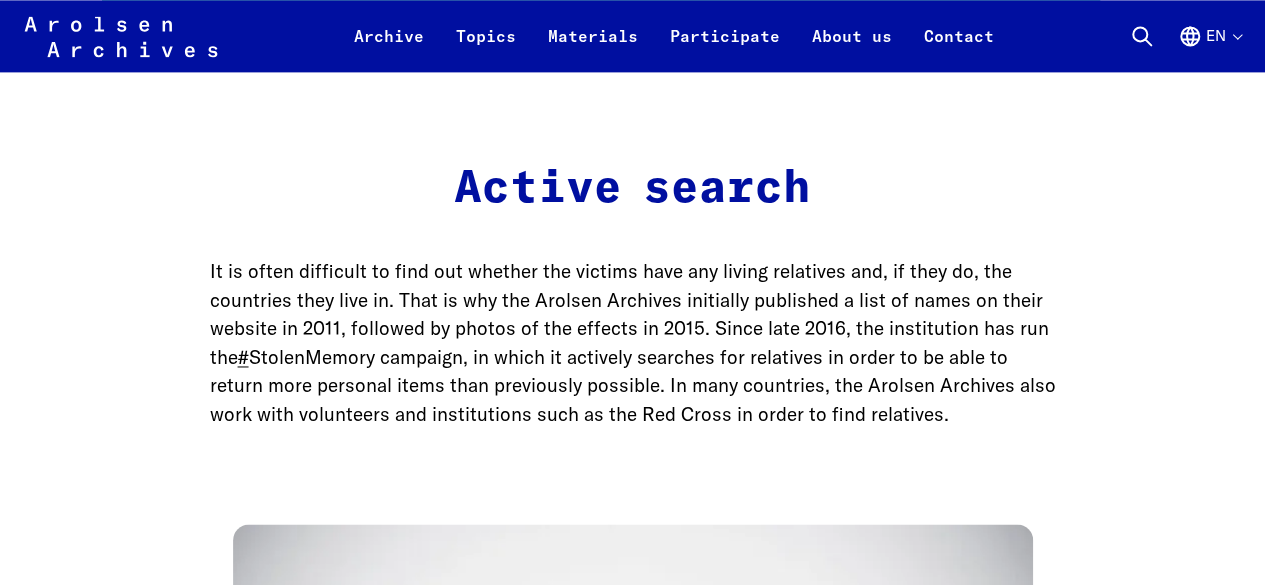 click on "StolenMemory campaign" at bounding box center [356, 357] 